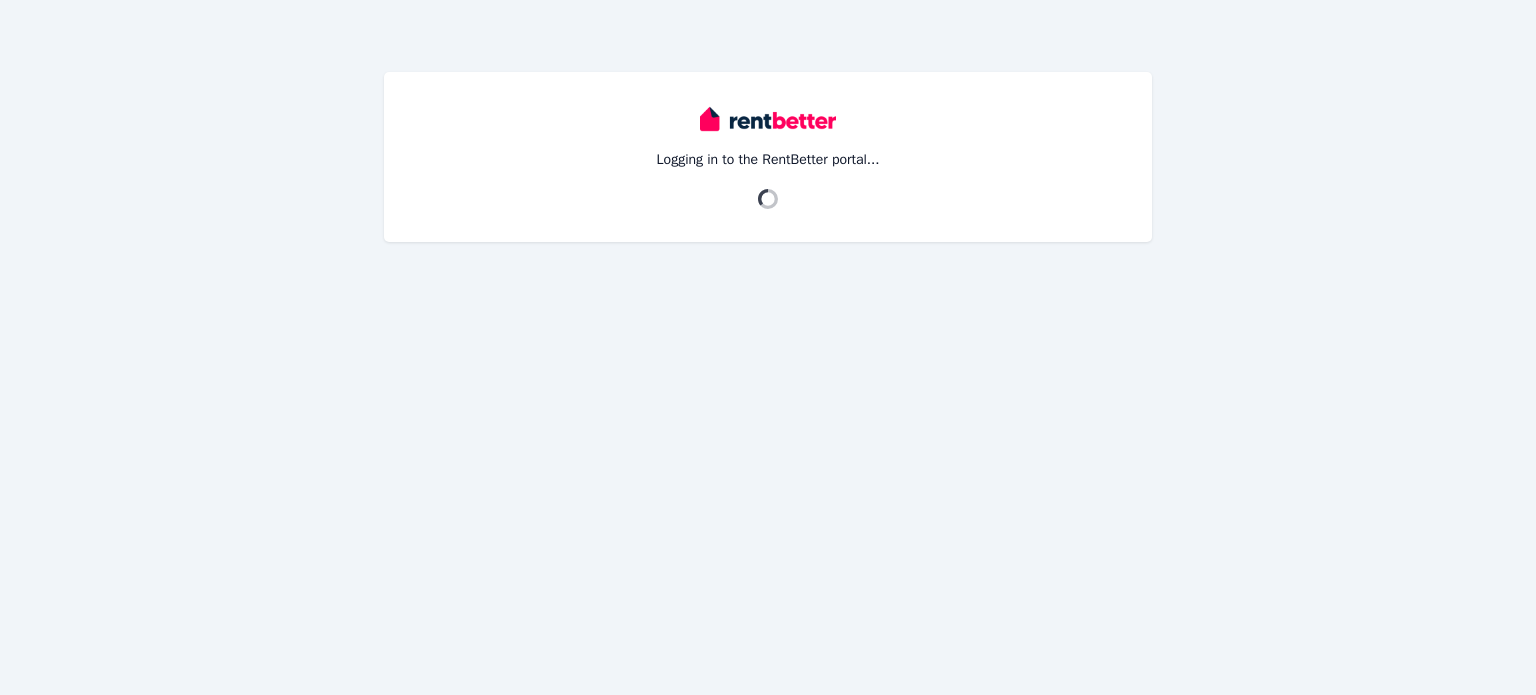 scroll, scrollTop: 0, scrollLeft: 0, axis: both 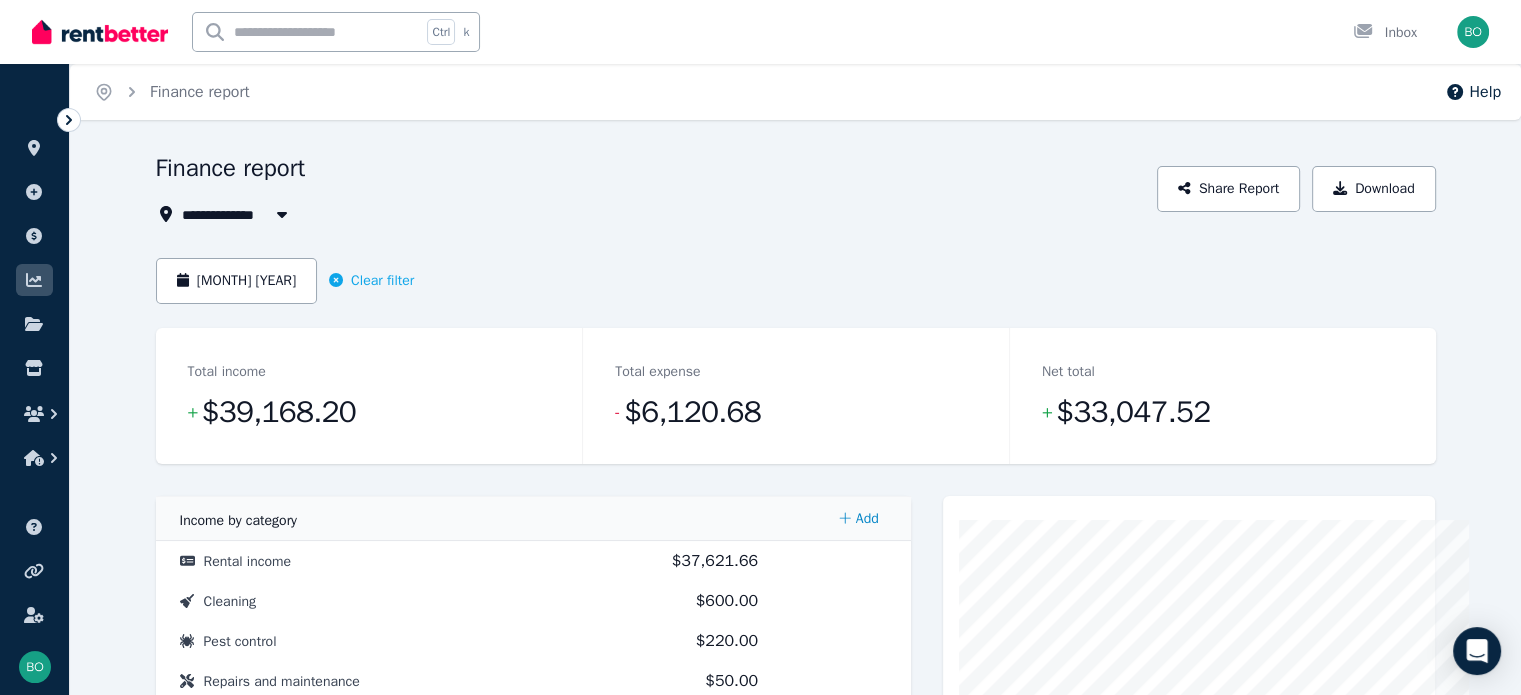 click 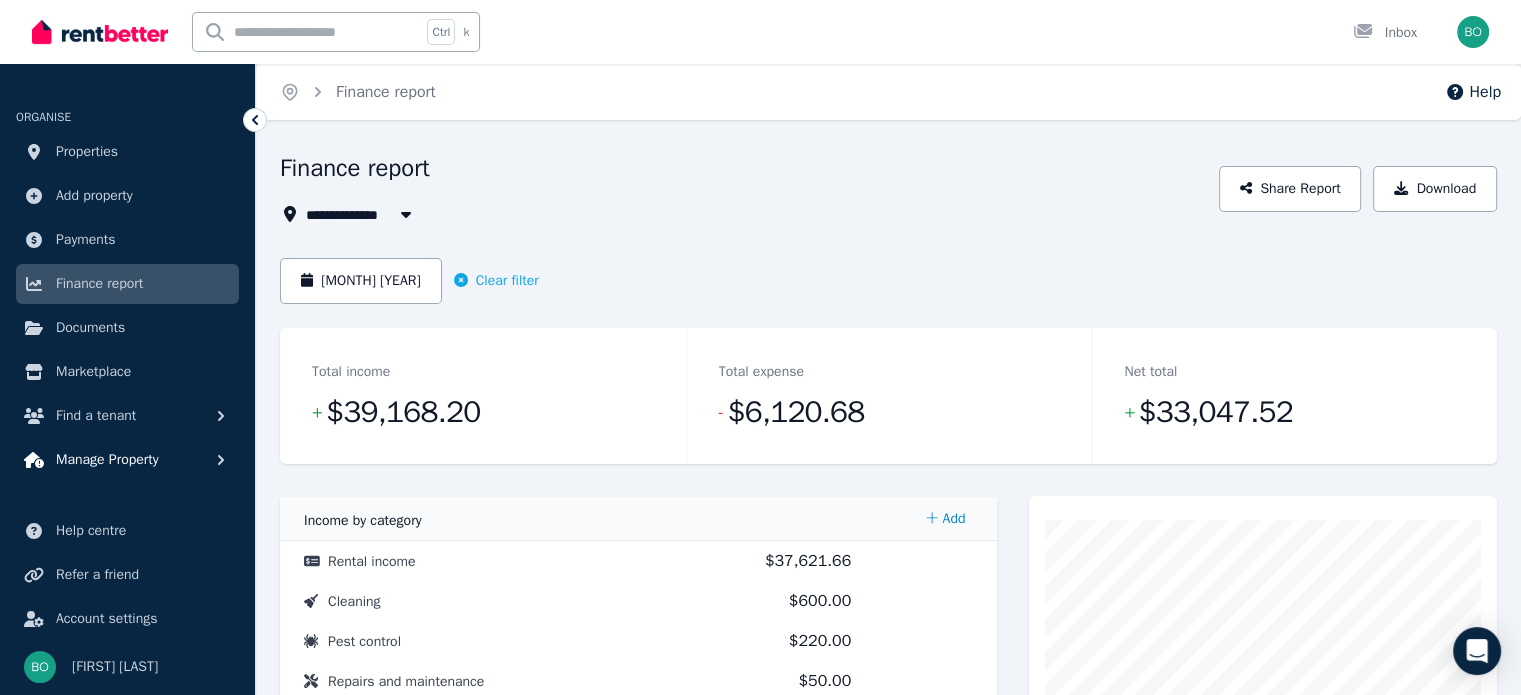click on "Manage Property" at bounding box center (107, 460) 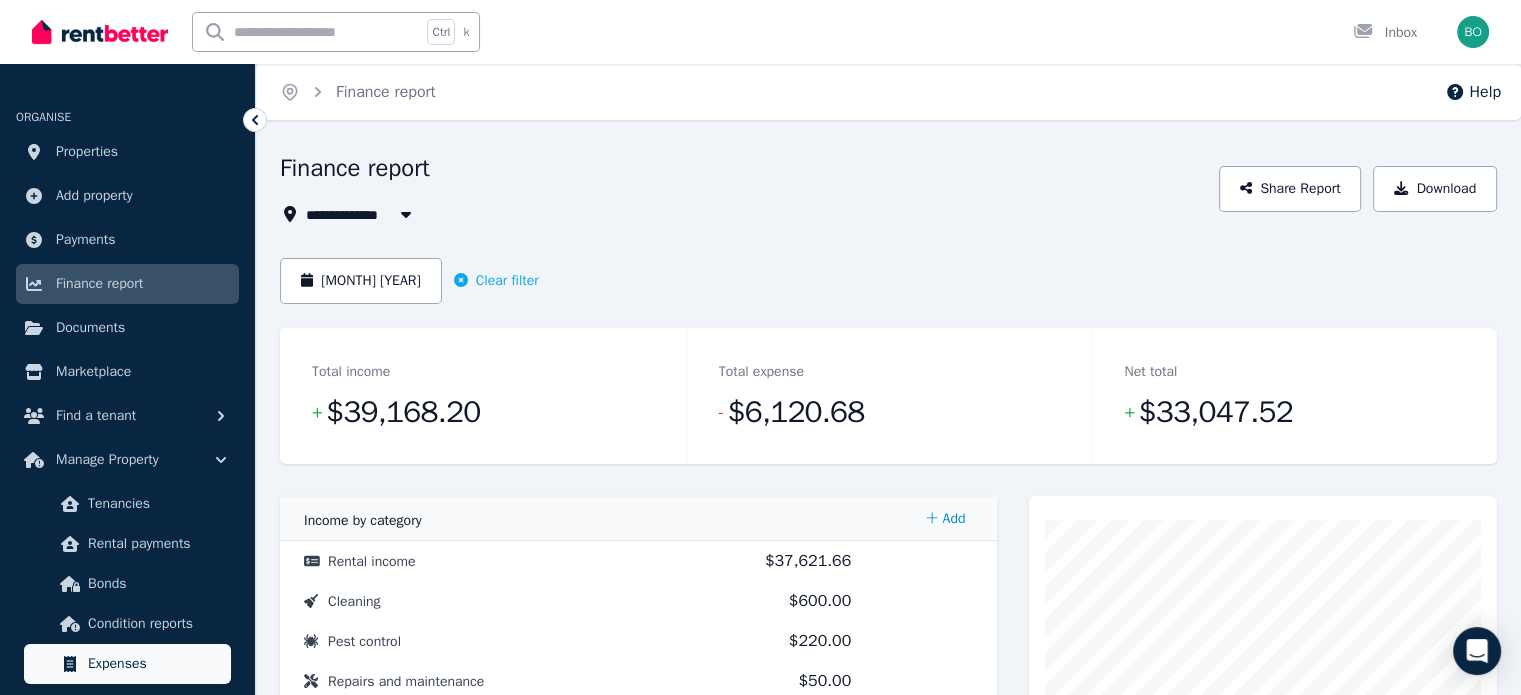 click on "Expenses" at bounding box center (155, 664) 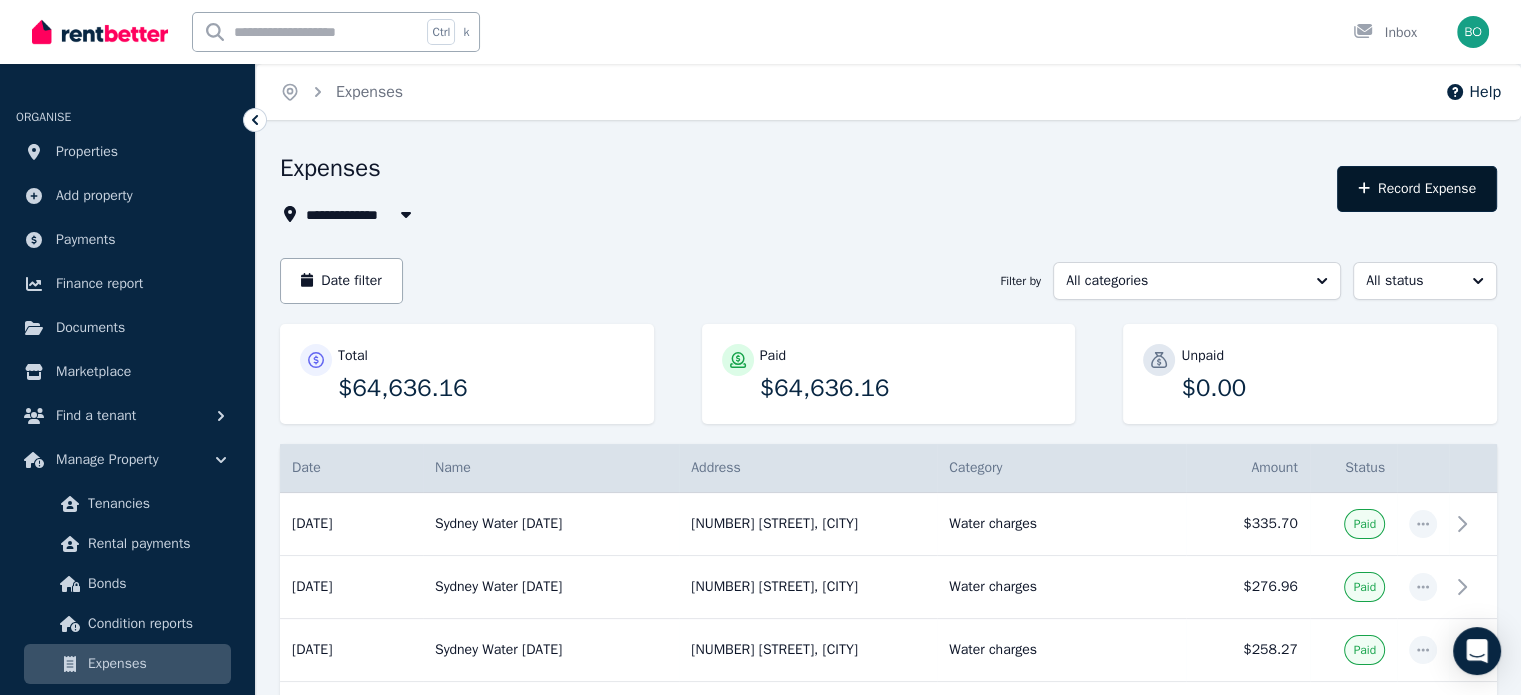 click 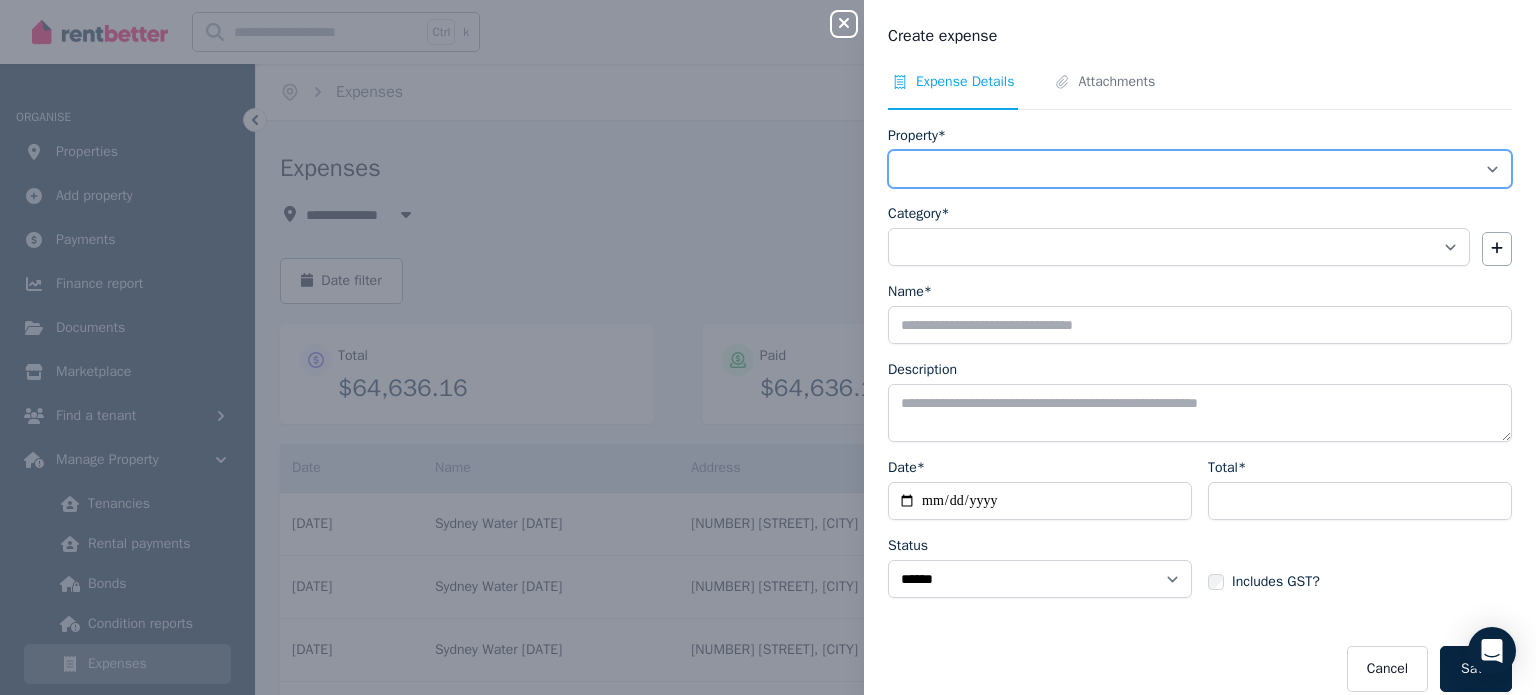 click on "**********" at bounding box center (1200, 169) 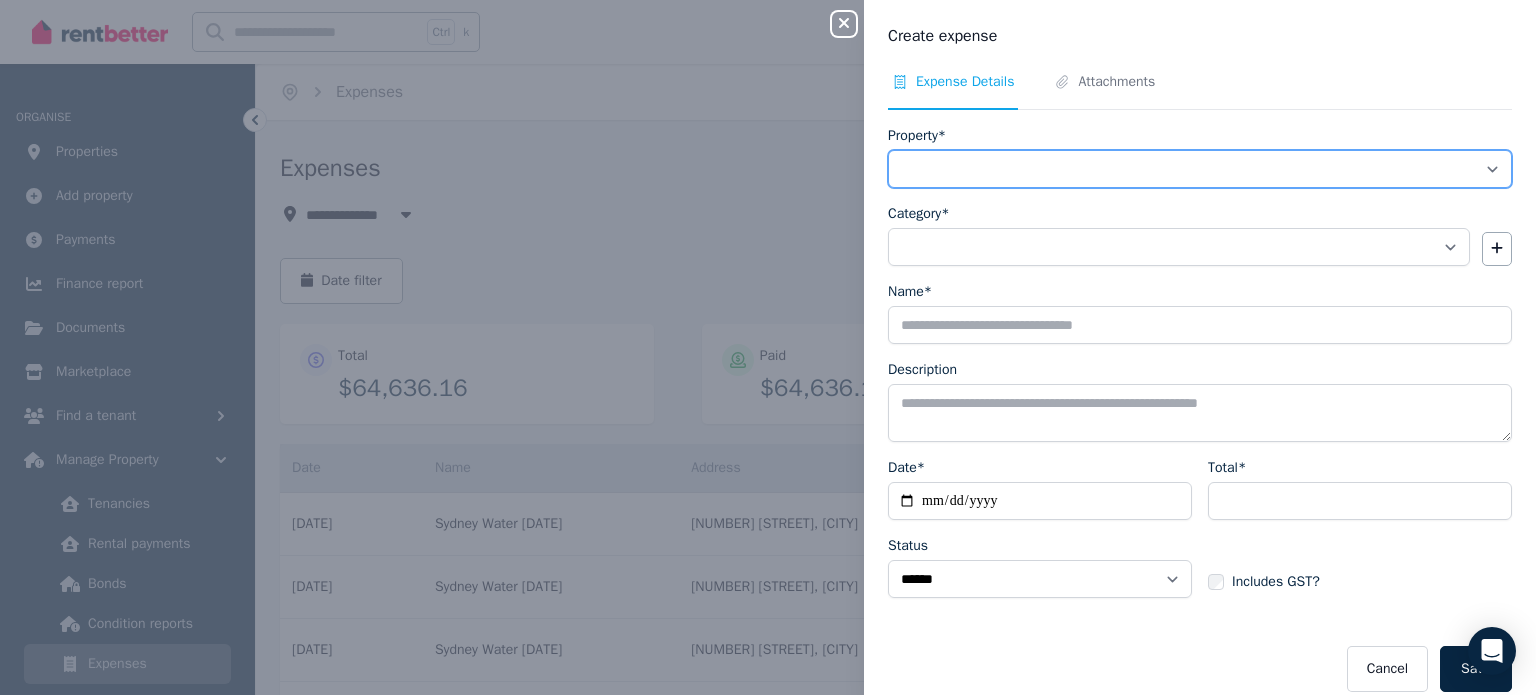 select on "**********" 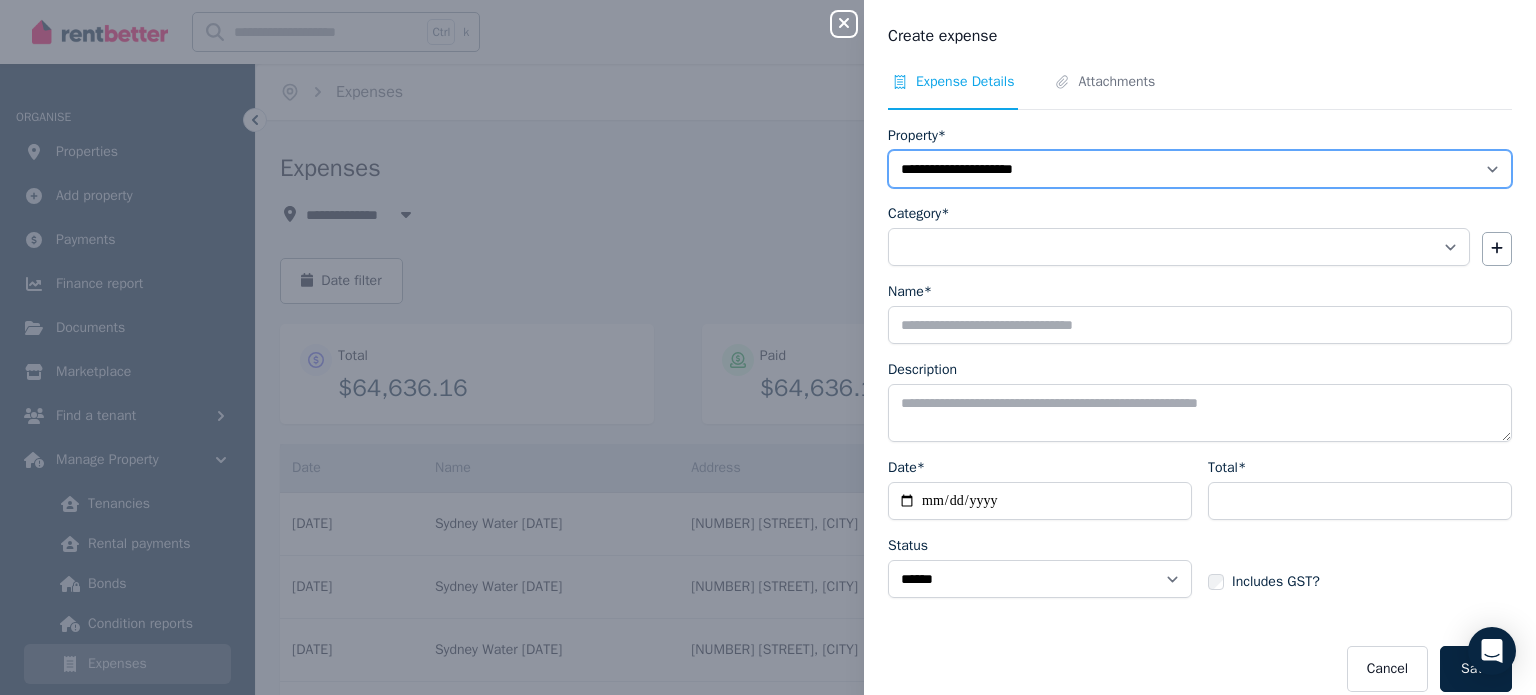 click on "**********" at bounding box center [1200, 169] 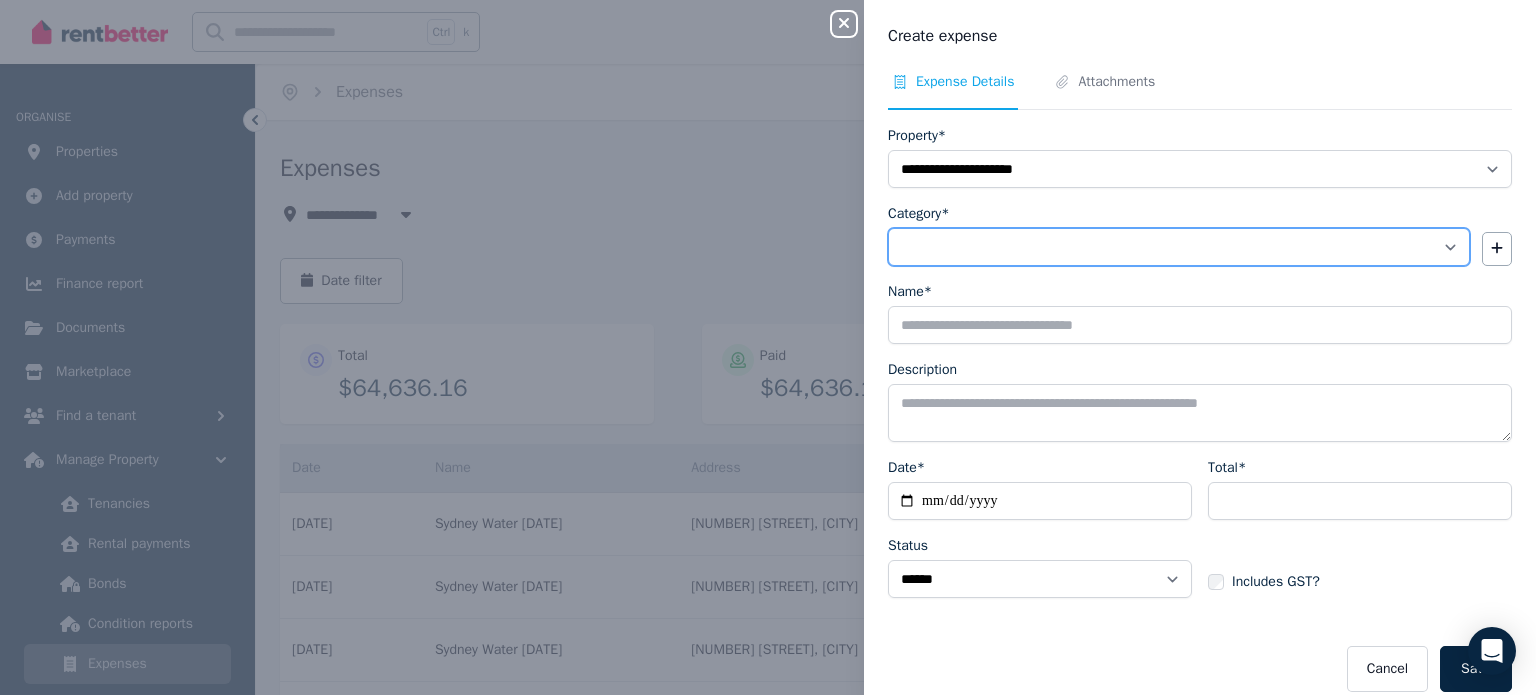 click on "**********" at bounding box center [1179, 247] 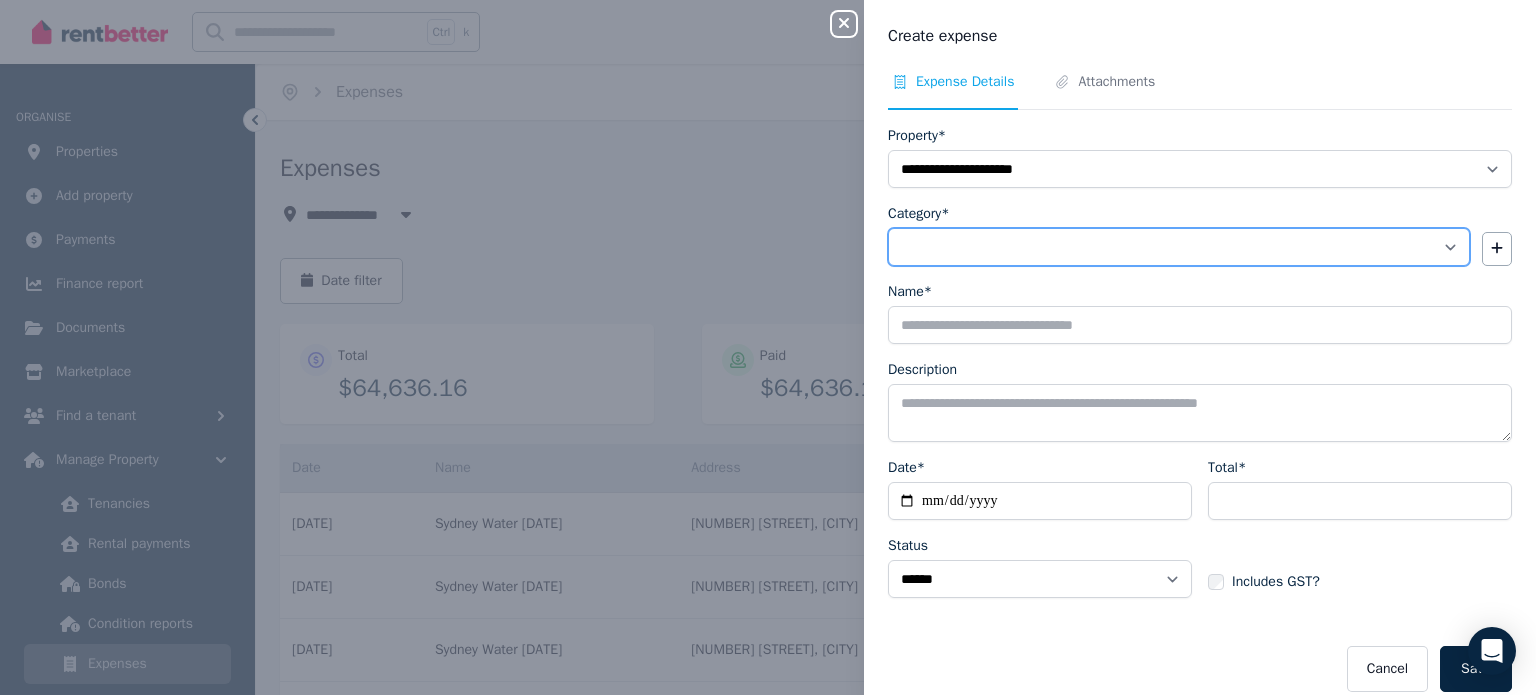 select on "**********" 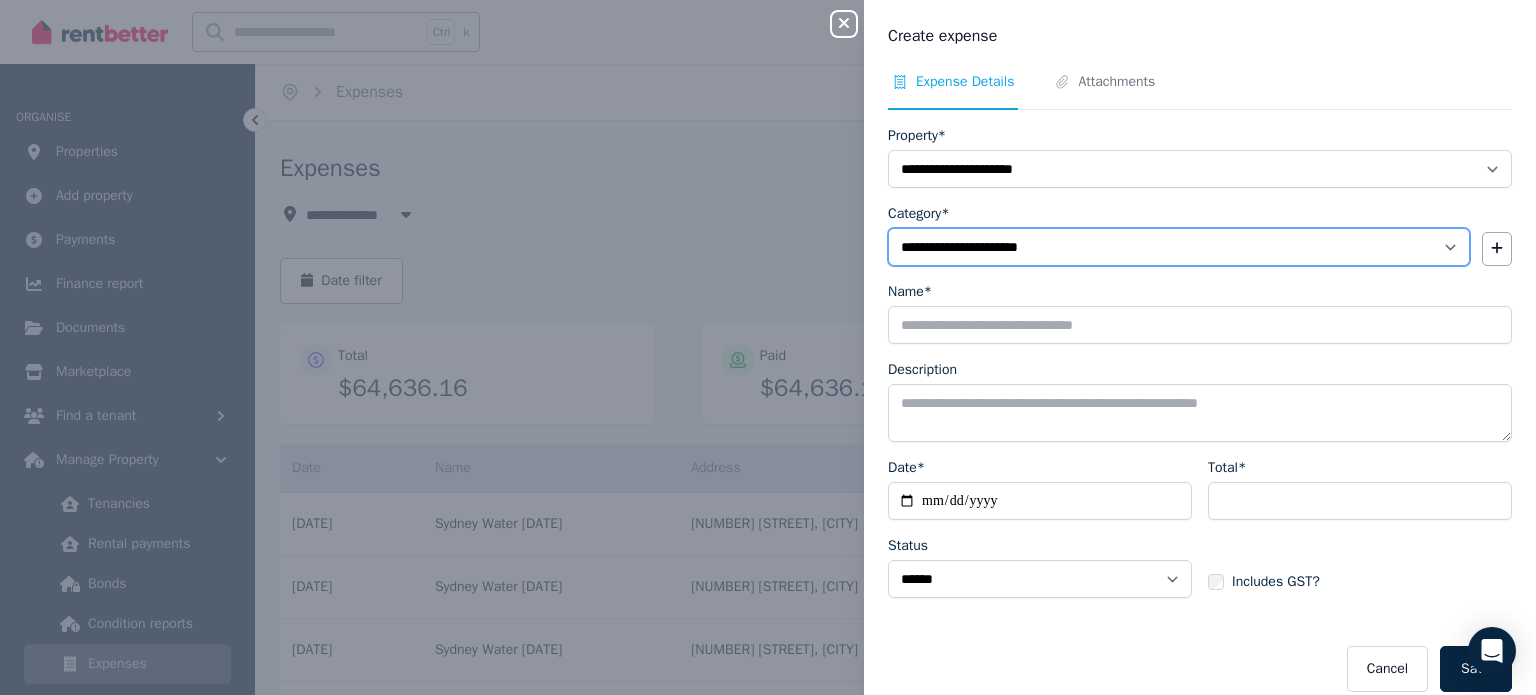 click on "**********" at bounding box center [1179, 247] 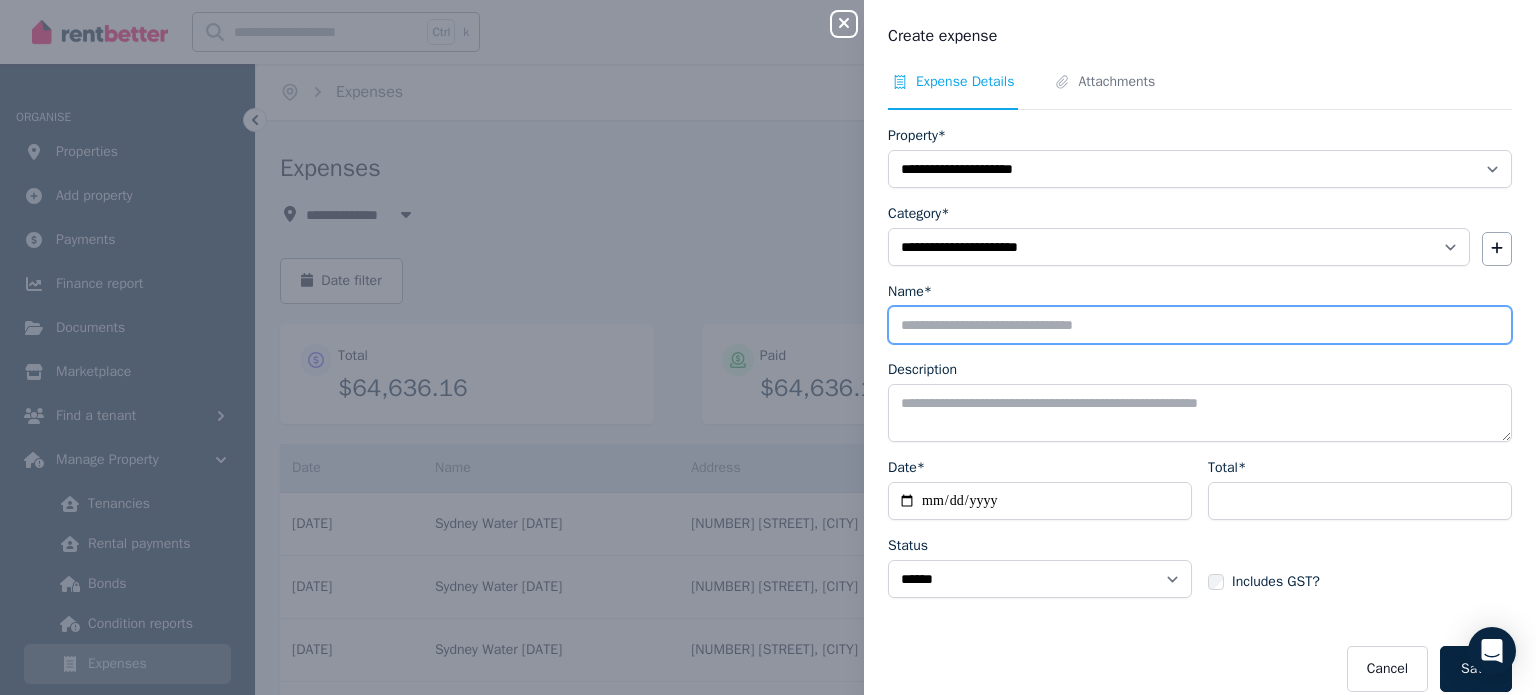 click on "Name*" at bounding box center [1200, 325] 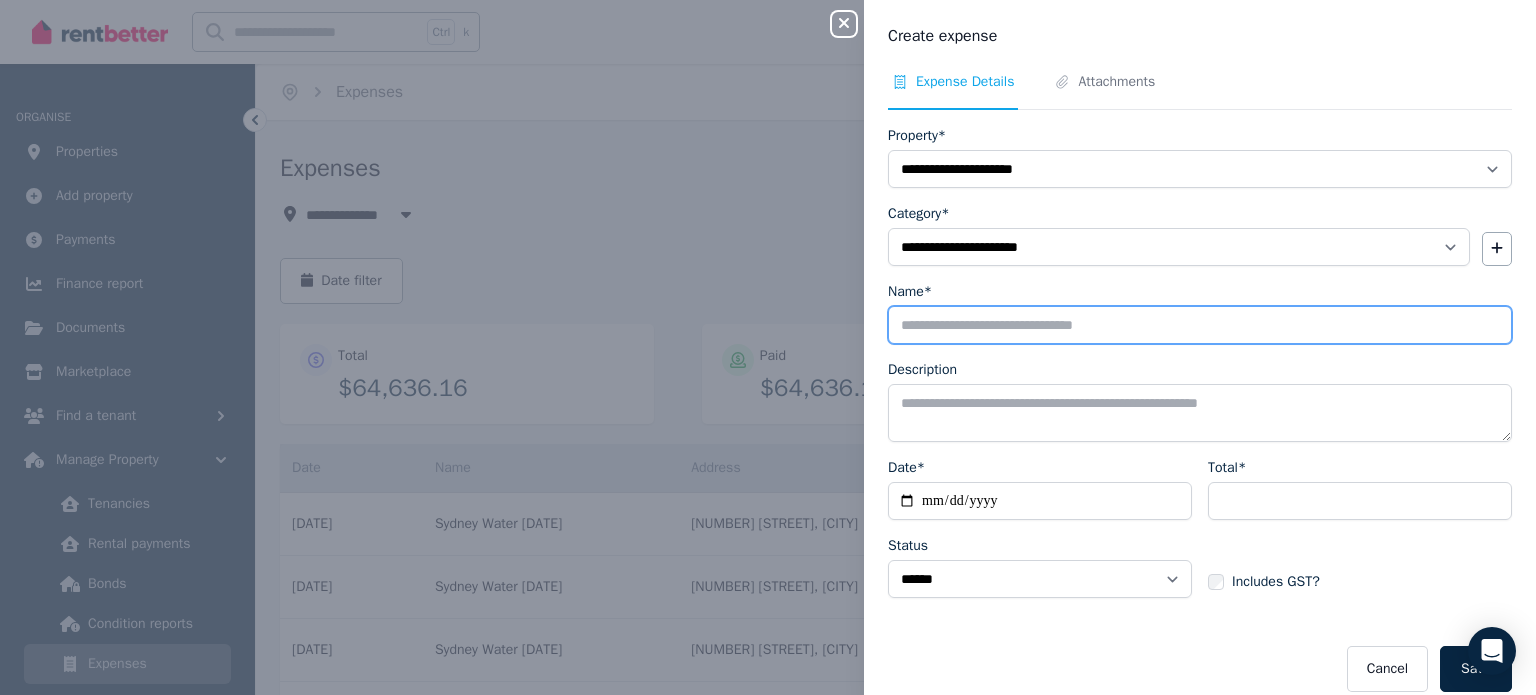 type on "**********" 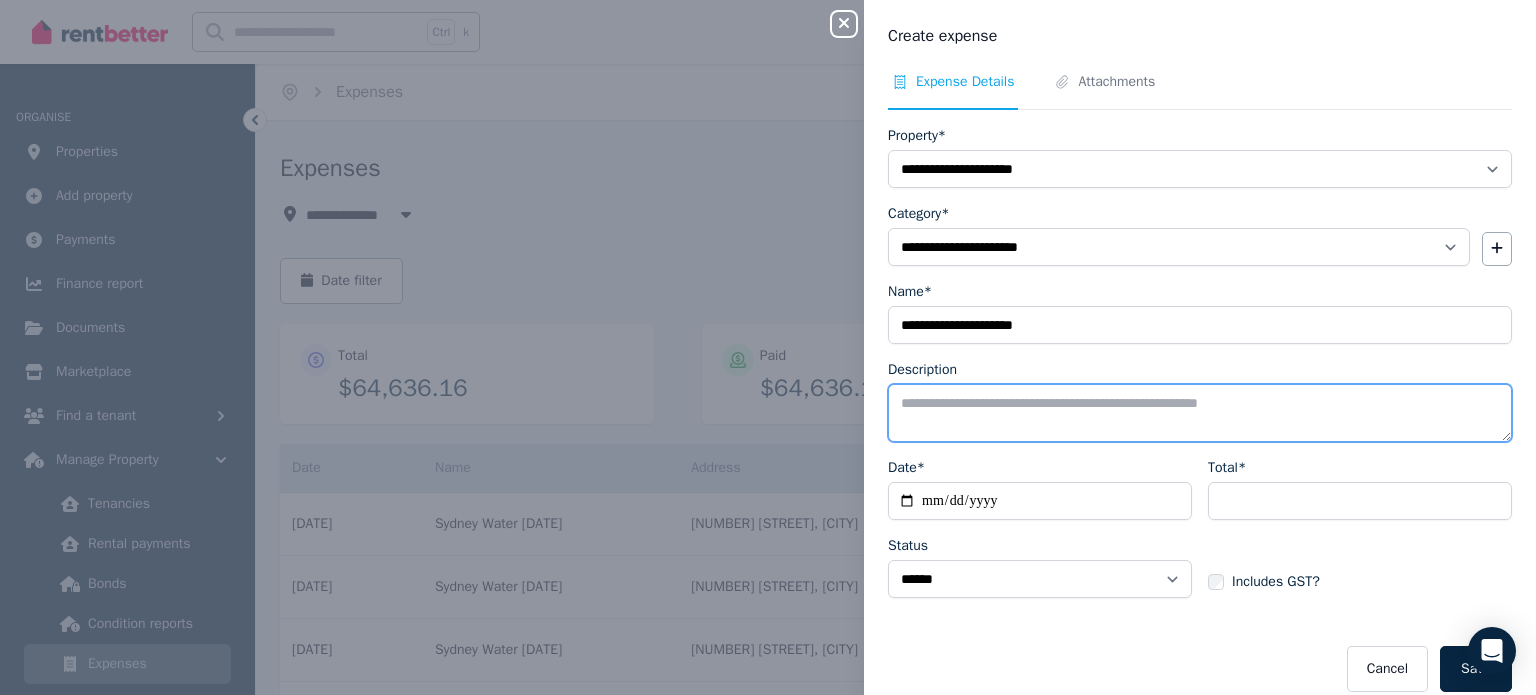 click on "Description" at bounding box center (1200, 413) 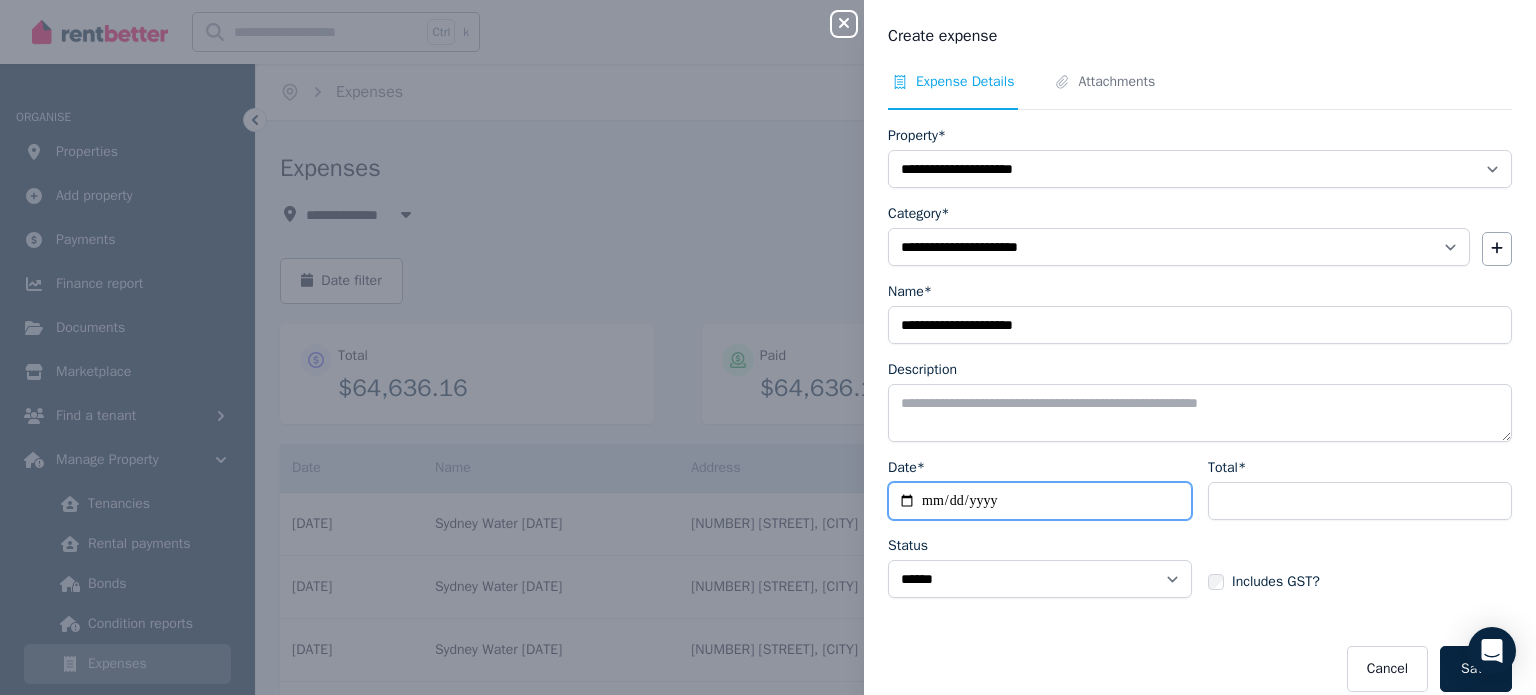 click on "Date*" at bounding box center (1040, 501) 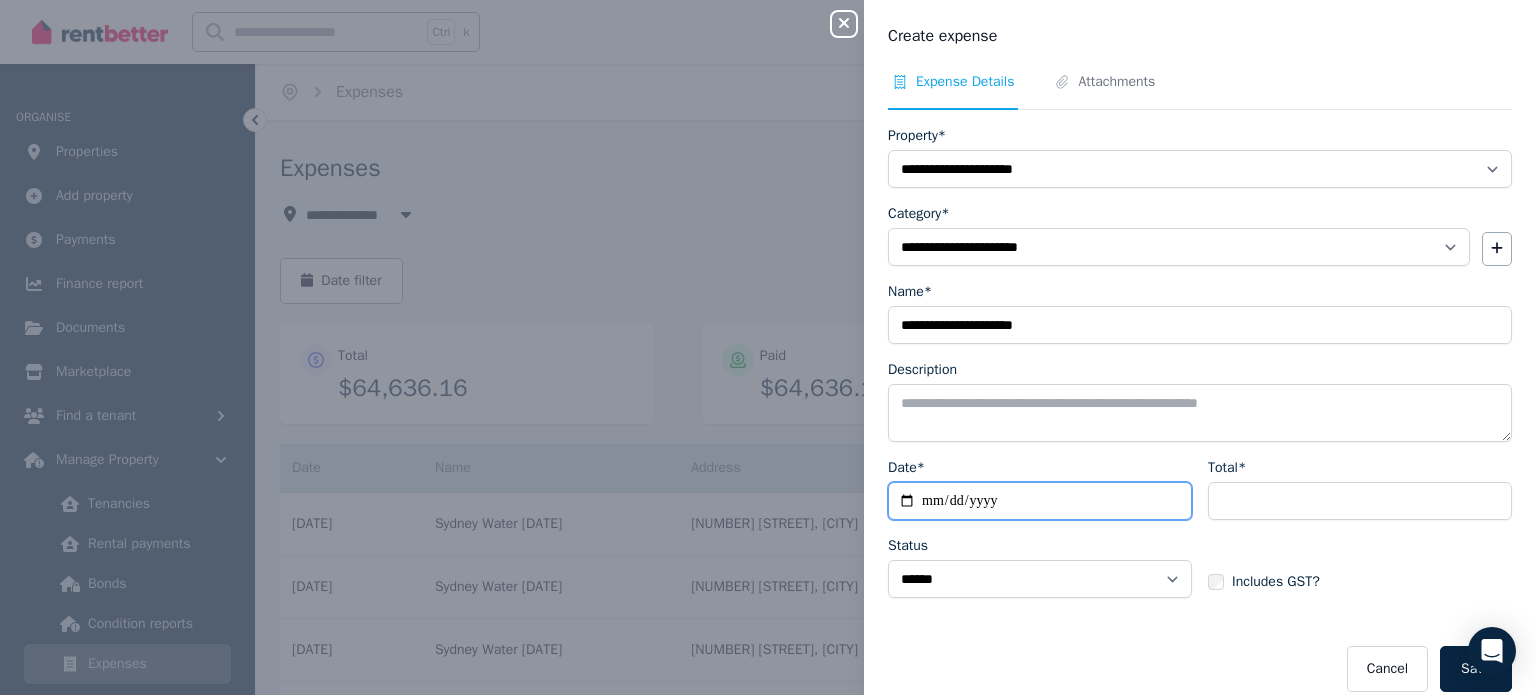 type on "**********" 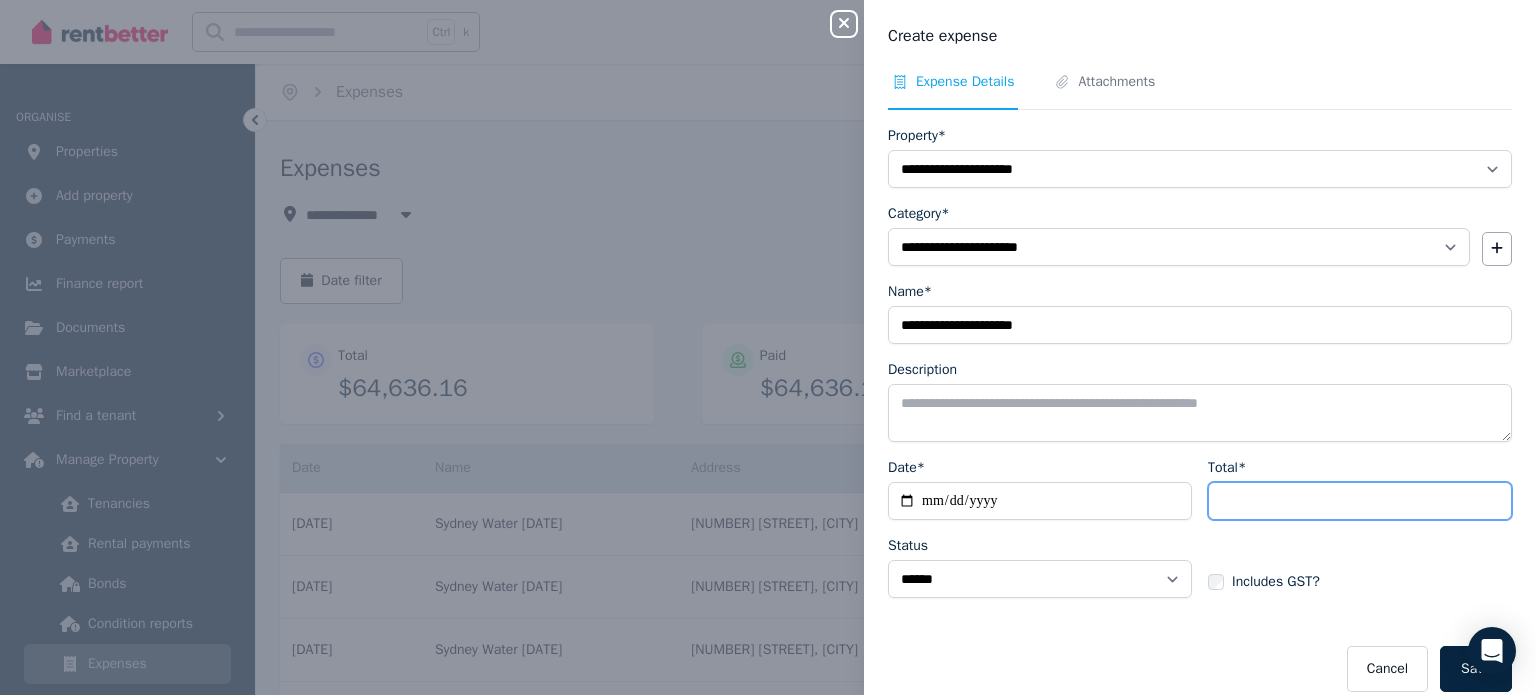 click on "Total*" at bounding box center [1360, 501] 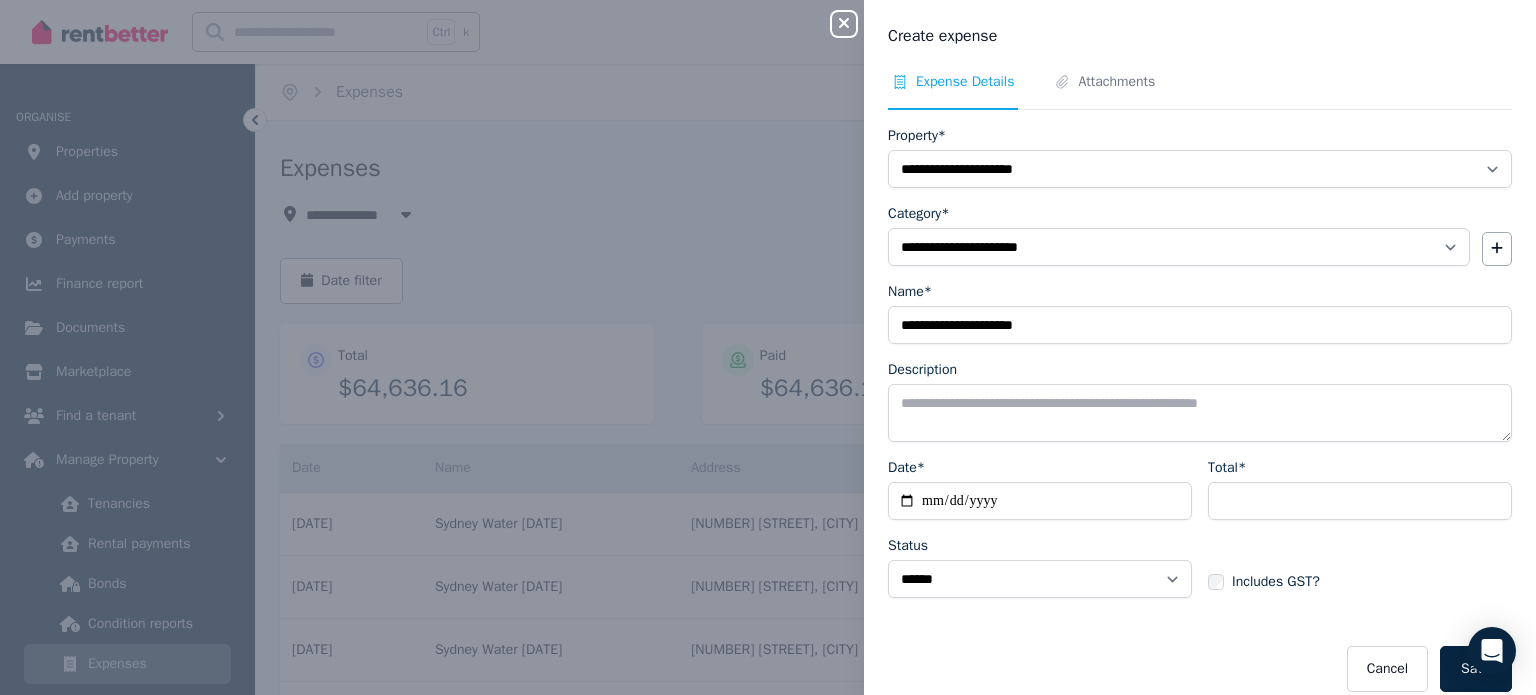 click on "Cancel Save" at bounding box center [1200, 669] 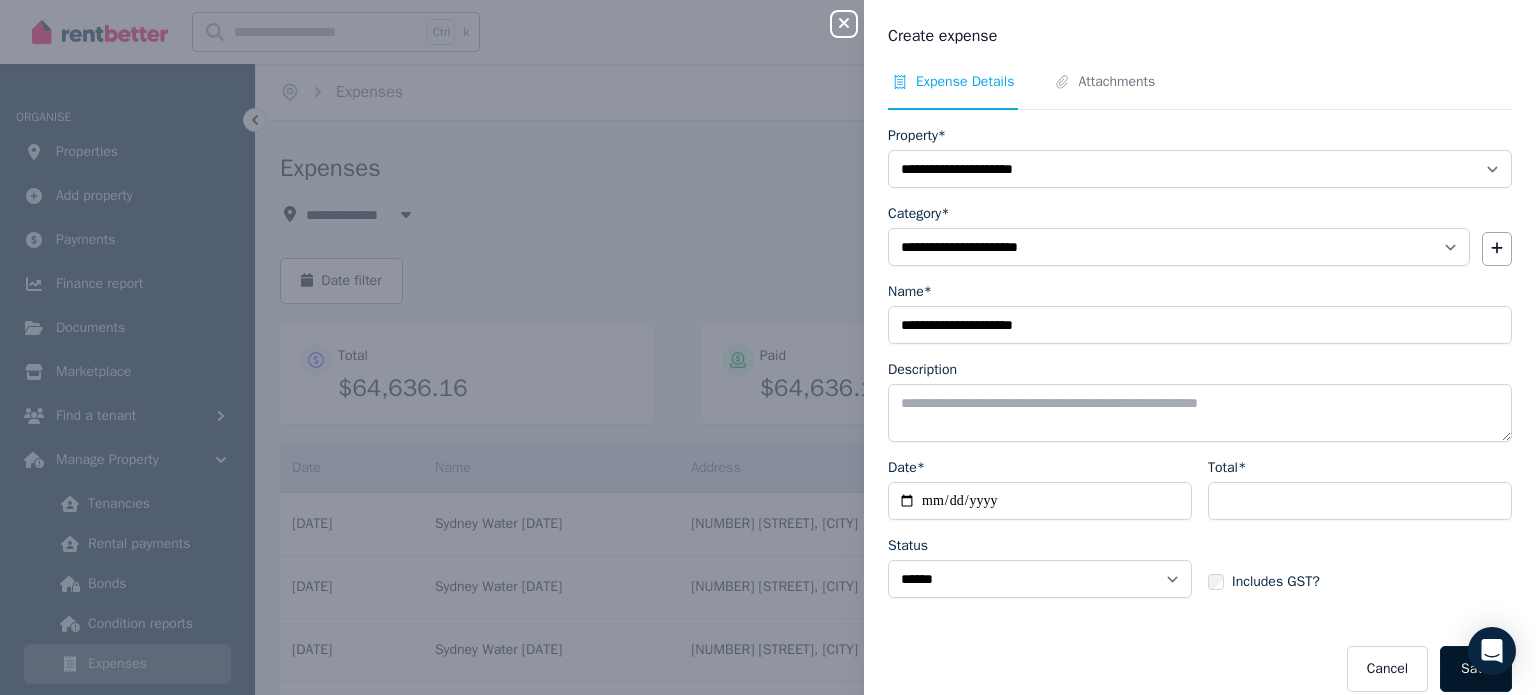 click on "Save" at bounding box center (1476, 669) 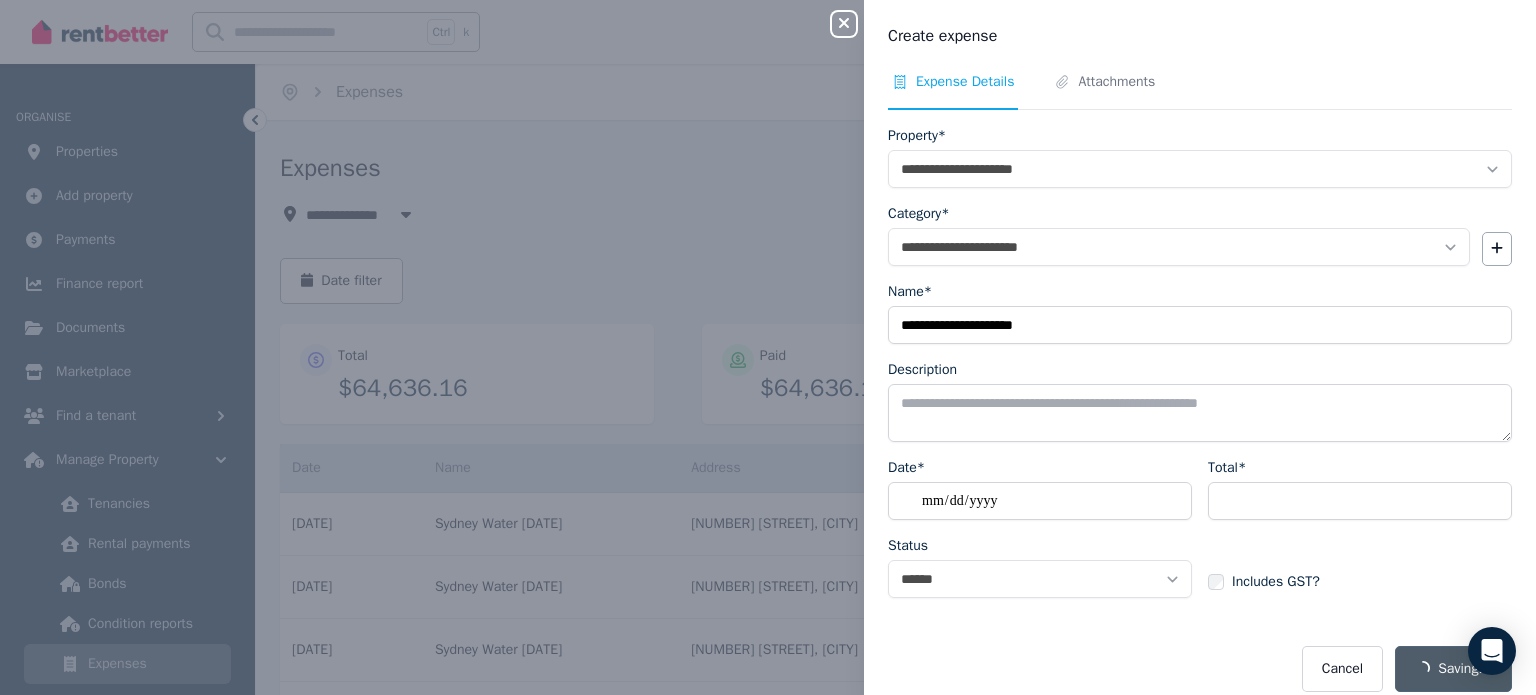 select on "**********" 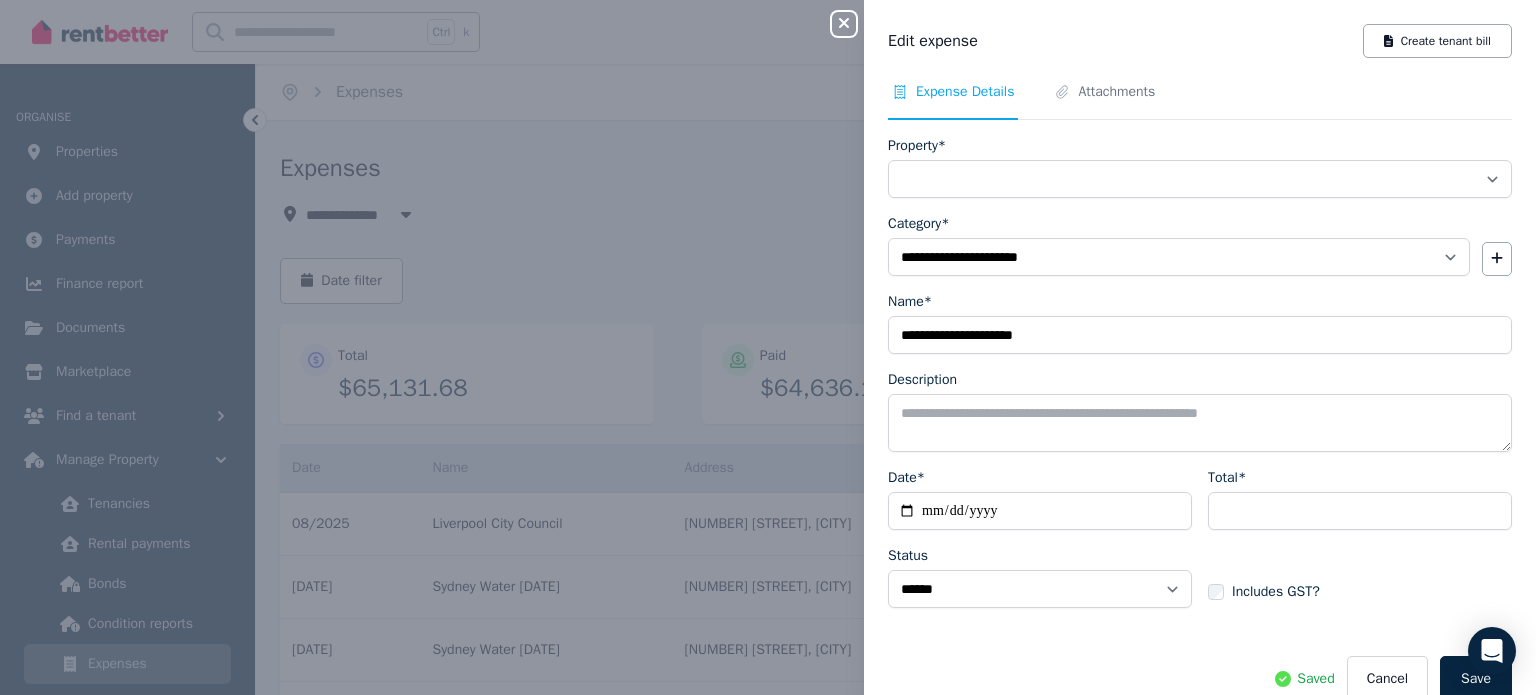 select on "**********" 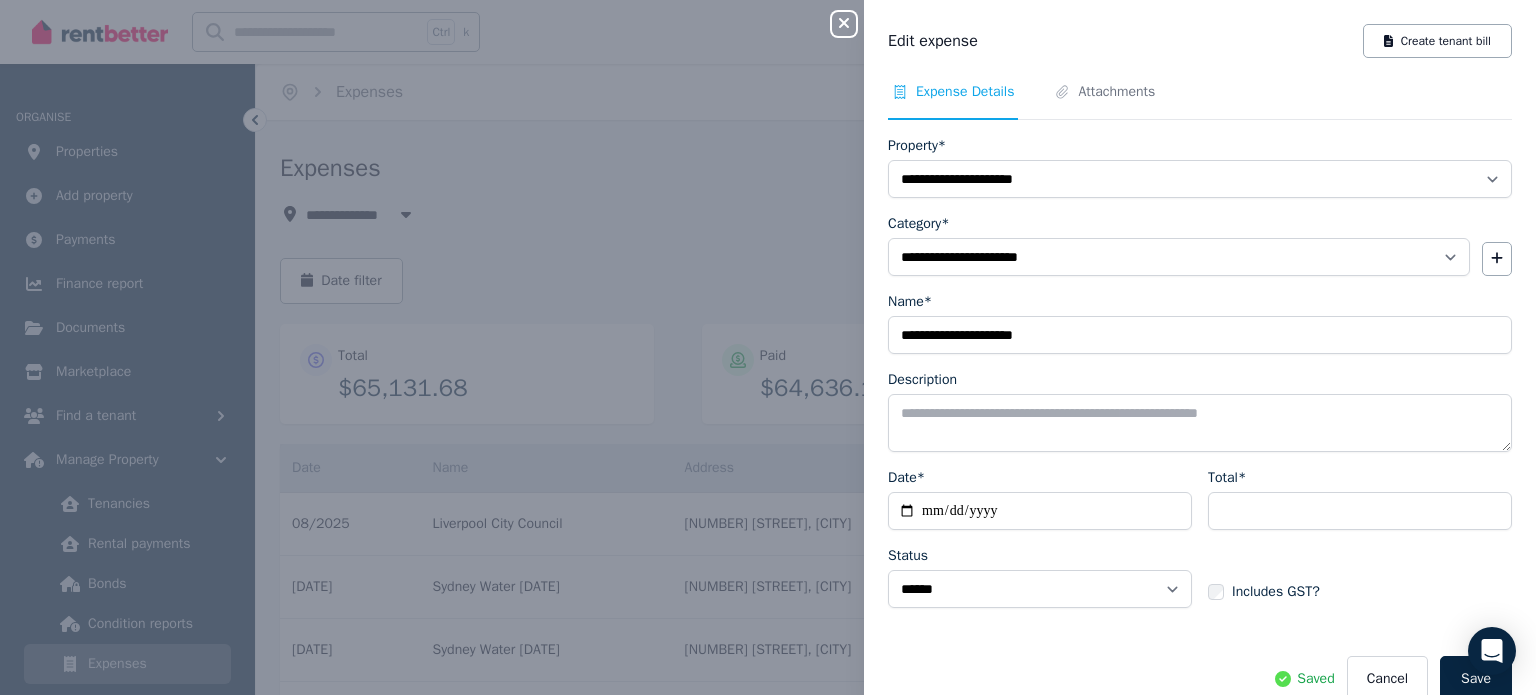 click 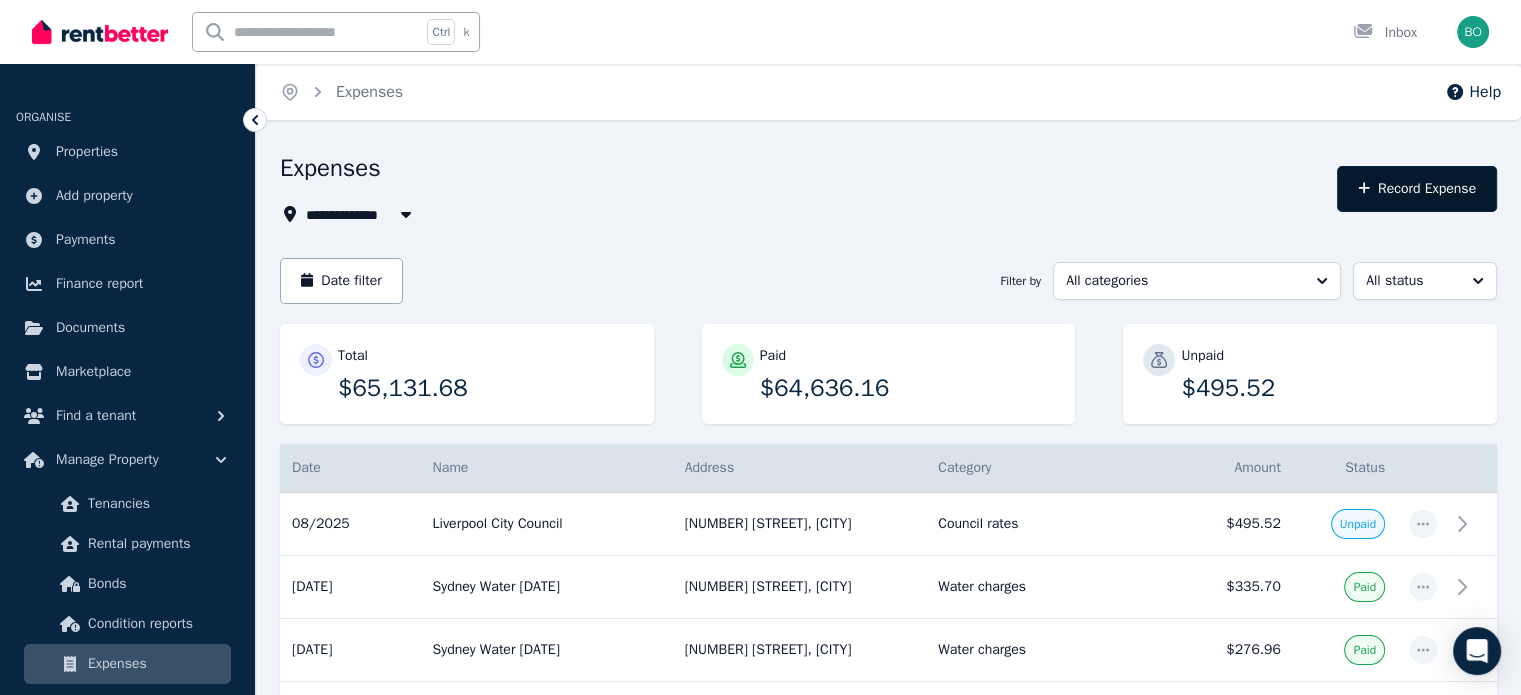 click on "Record Expense" at bounding box center [1417, 189] 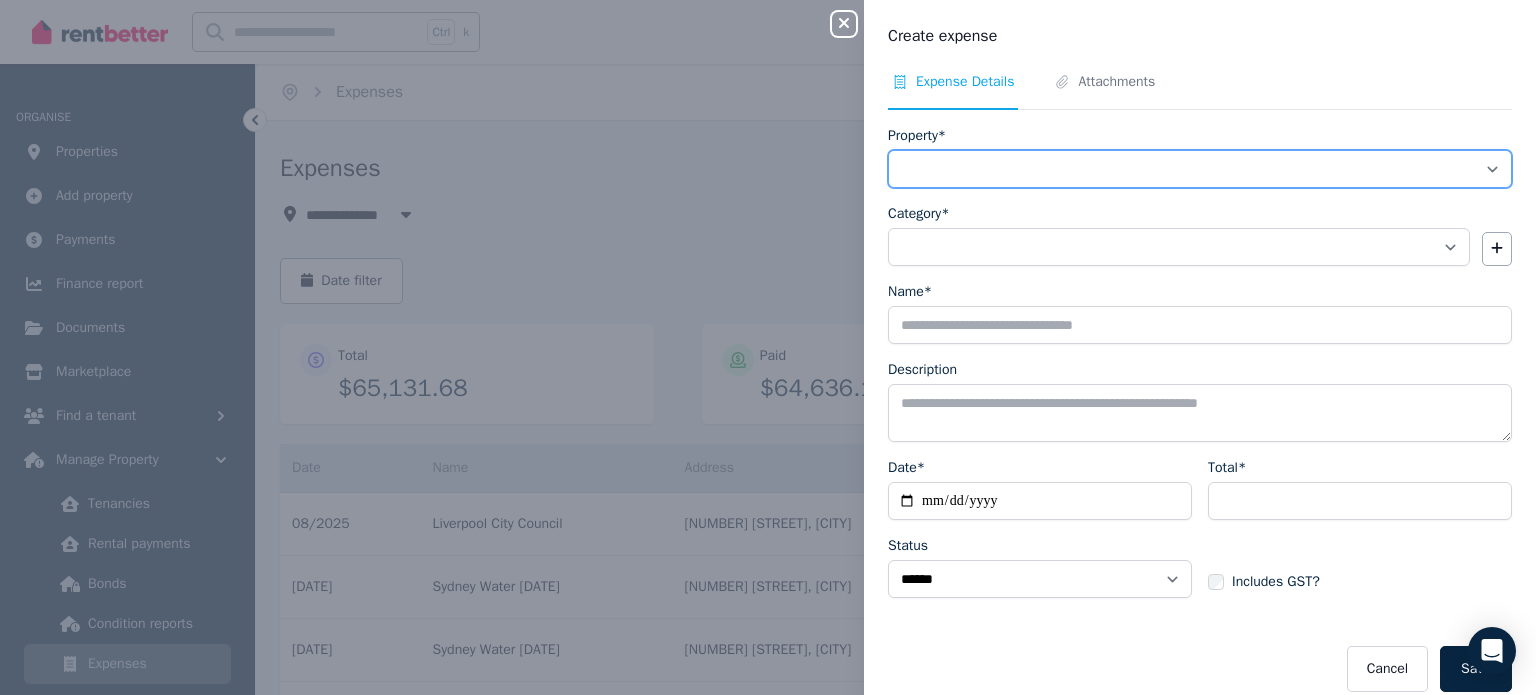 click on "**********" at bounding box center [1200, 169] 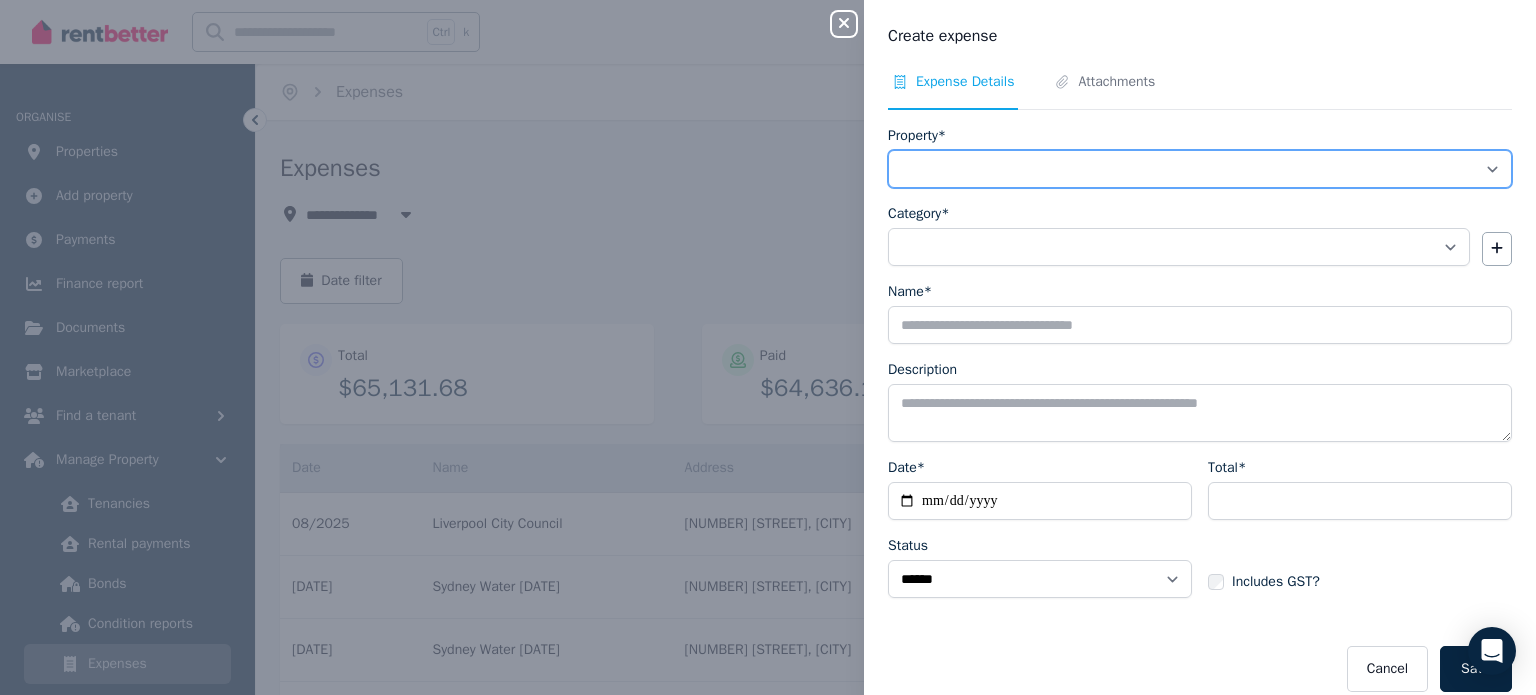 select on "**********" 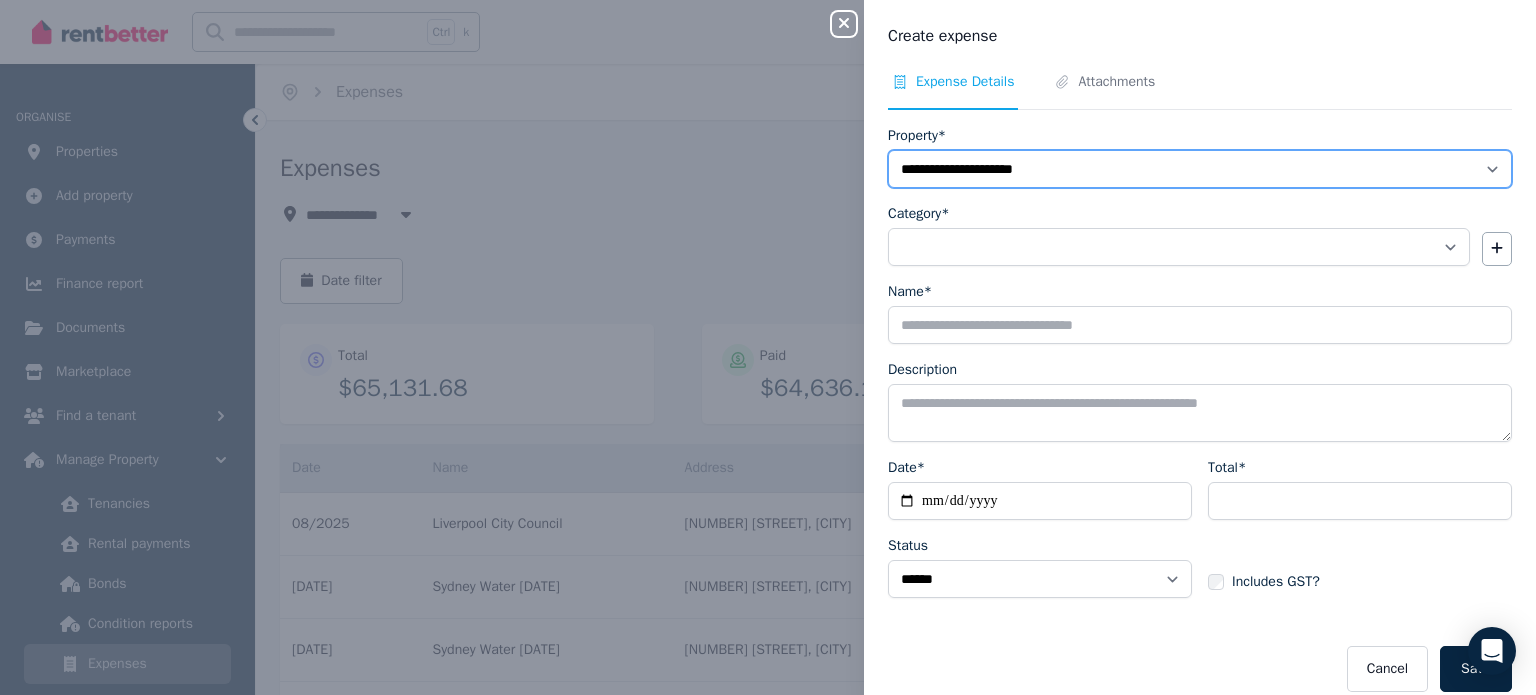 click on "**********" at bounding box center (1200, 169) 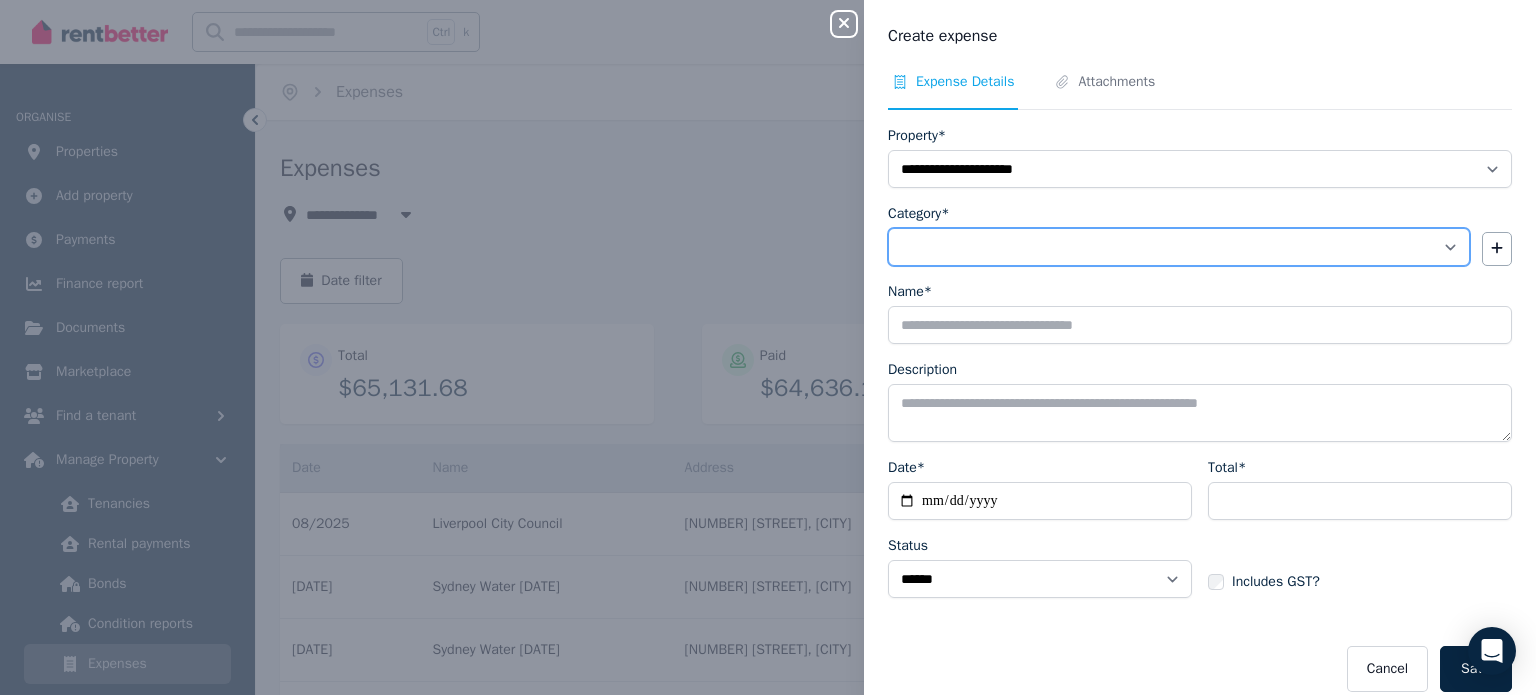 click on "**********" at bounding box center [1179, 247] 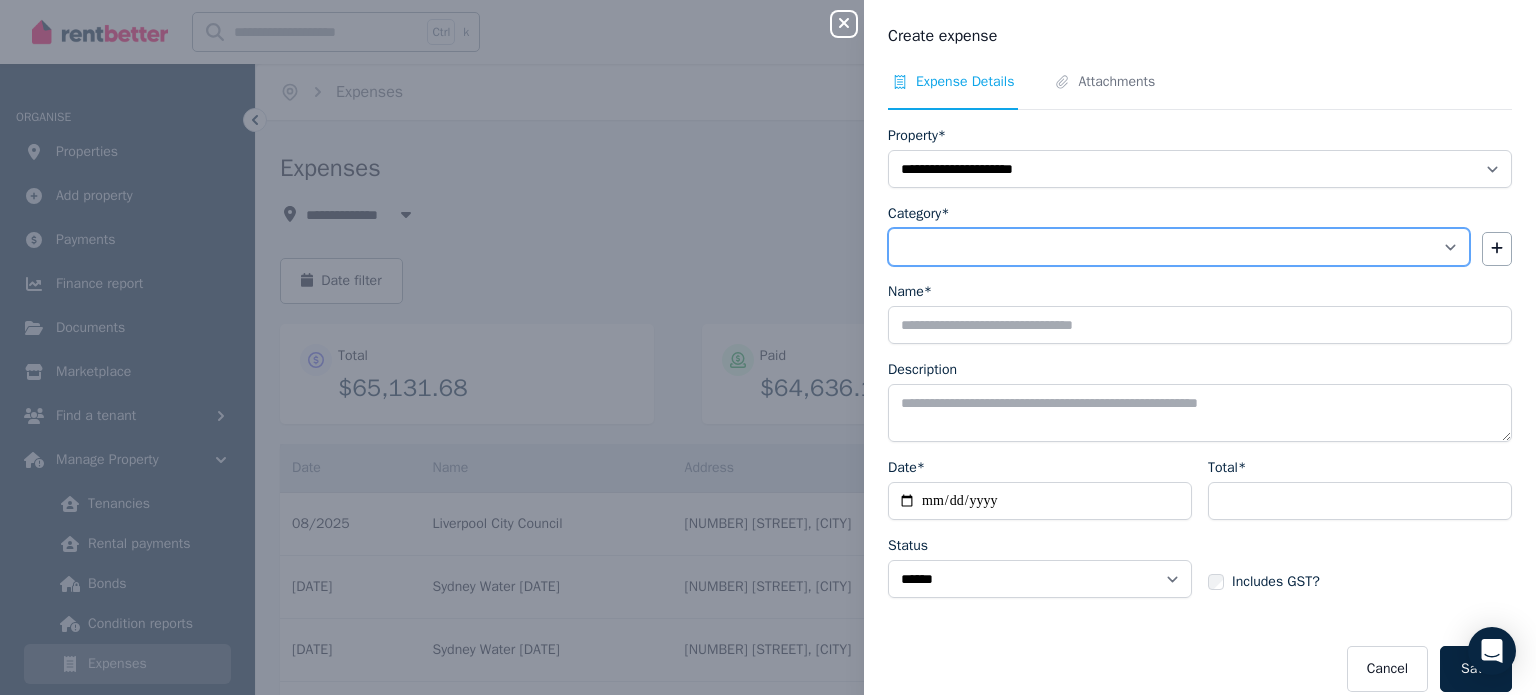 select on "**********" 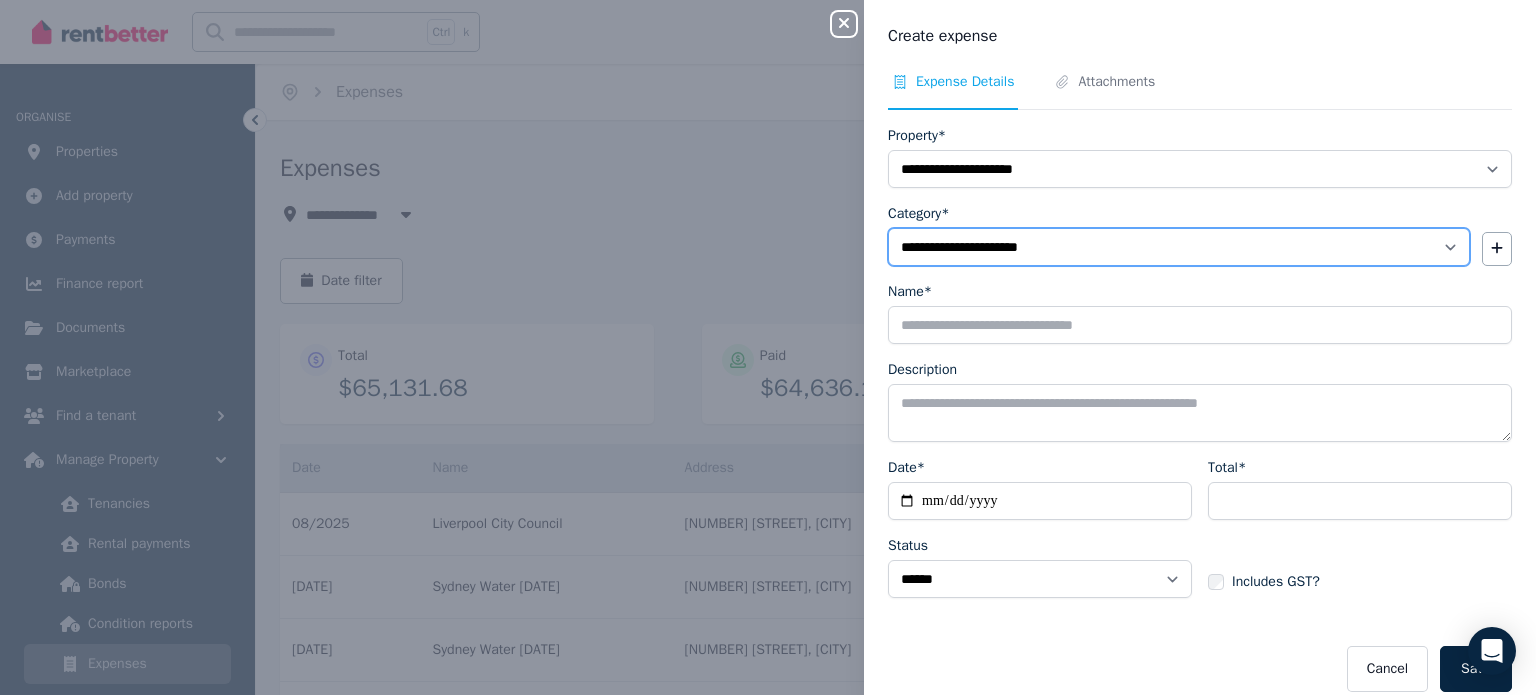click on "**********" at bounding box center (1179, 247) 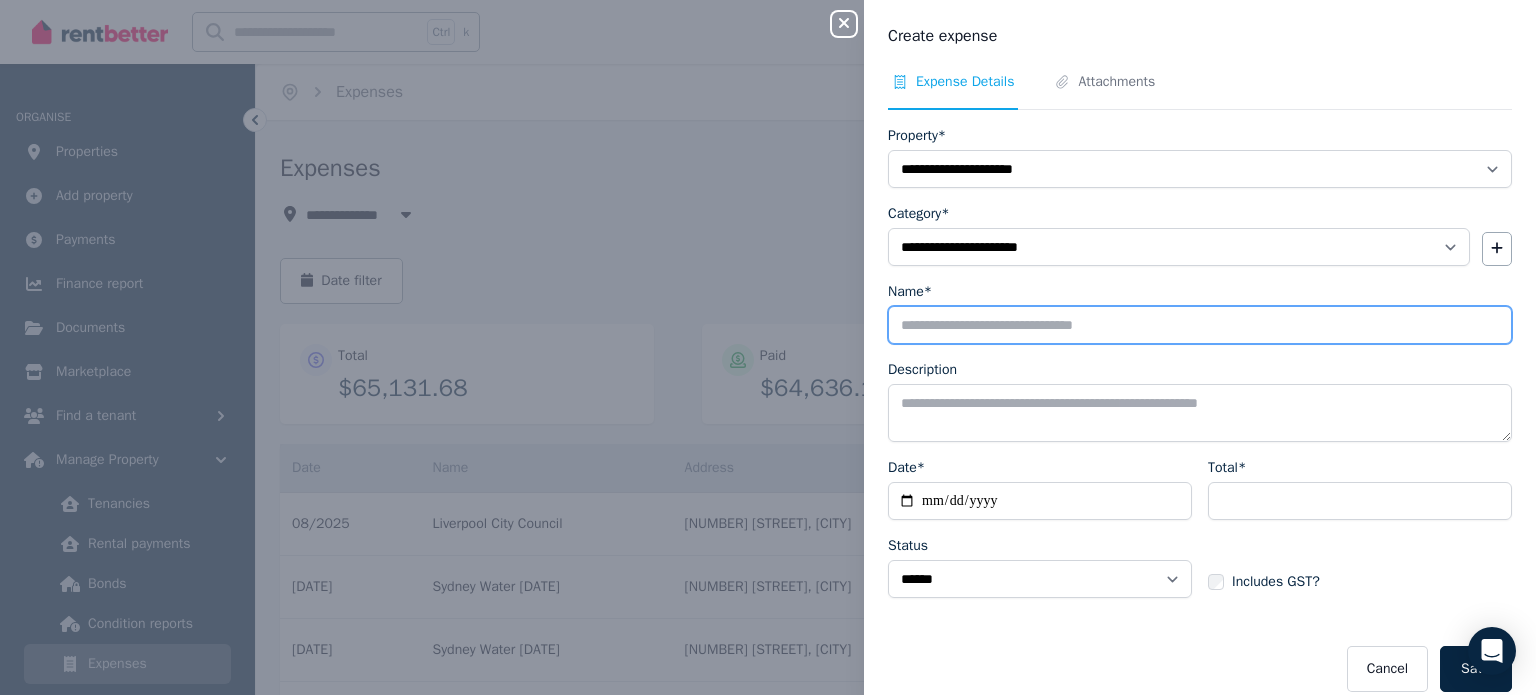 click on "Name*" at bounding box center (1200, 325) 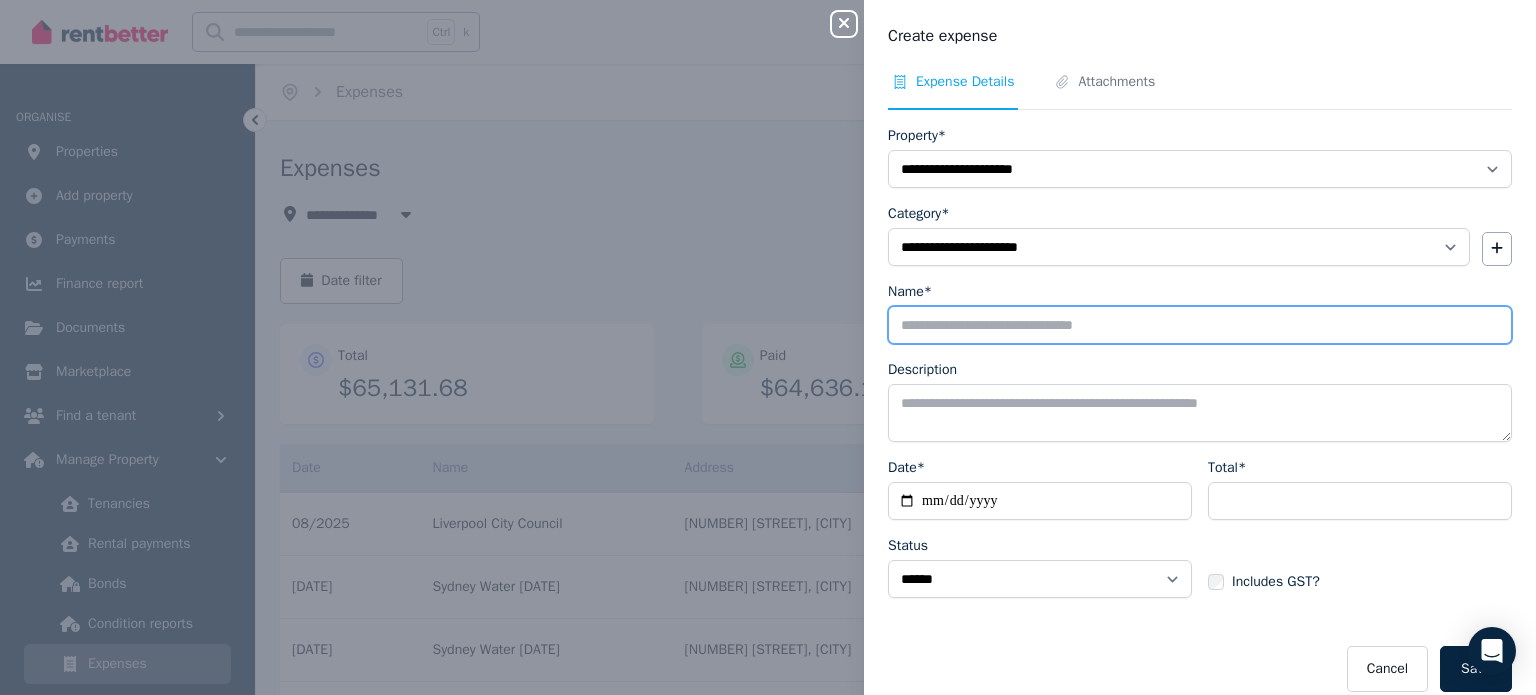 type on "**********" 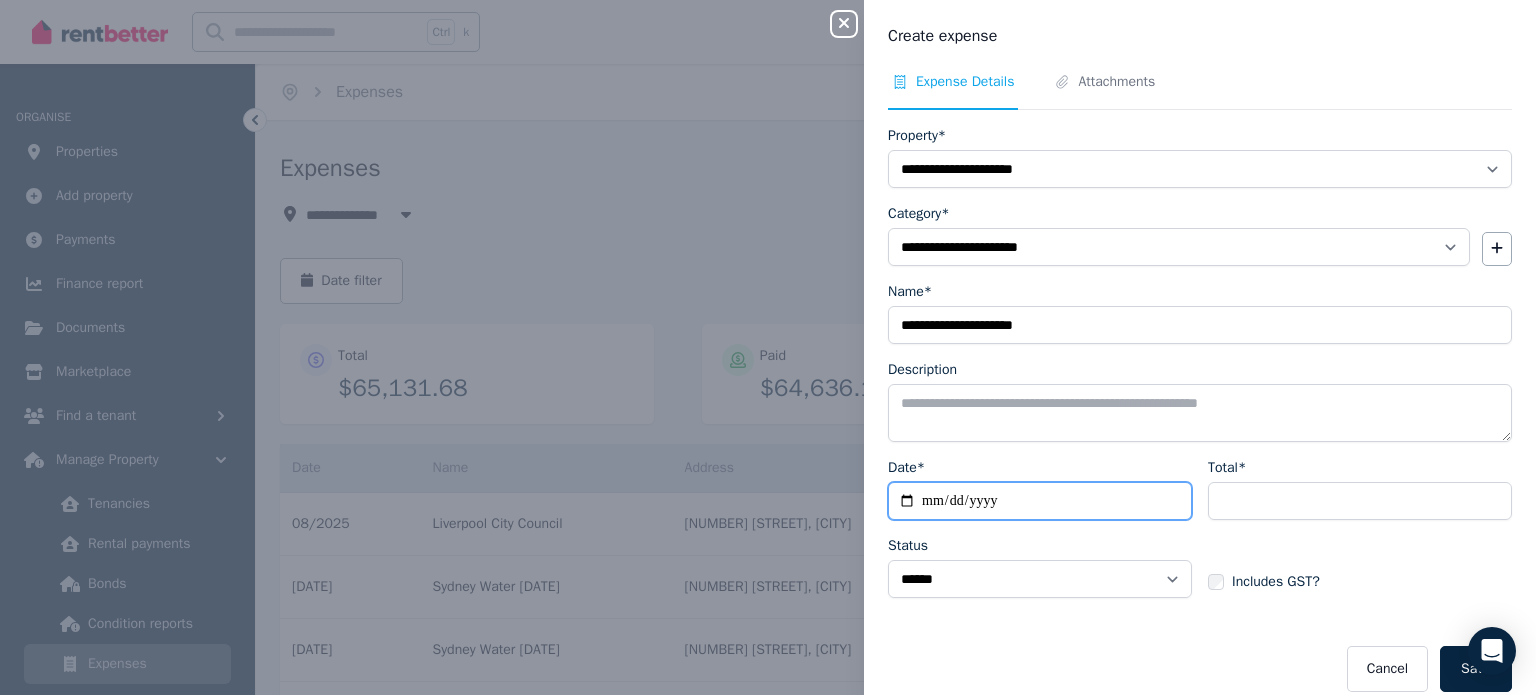 click on "Date*" at bounding box center [1040, 501] 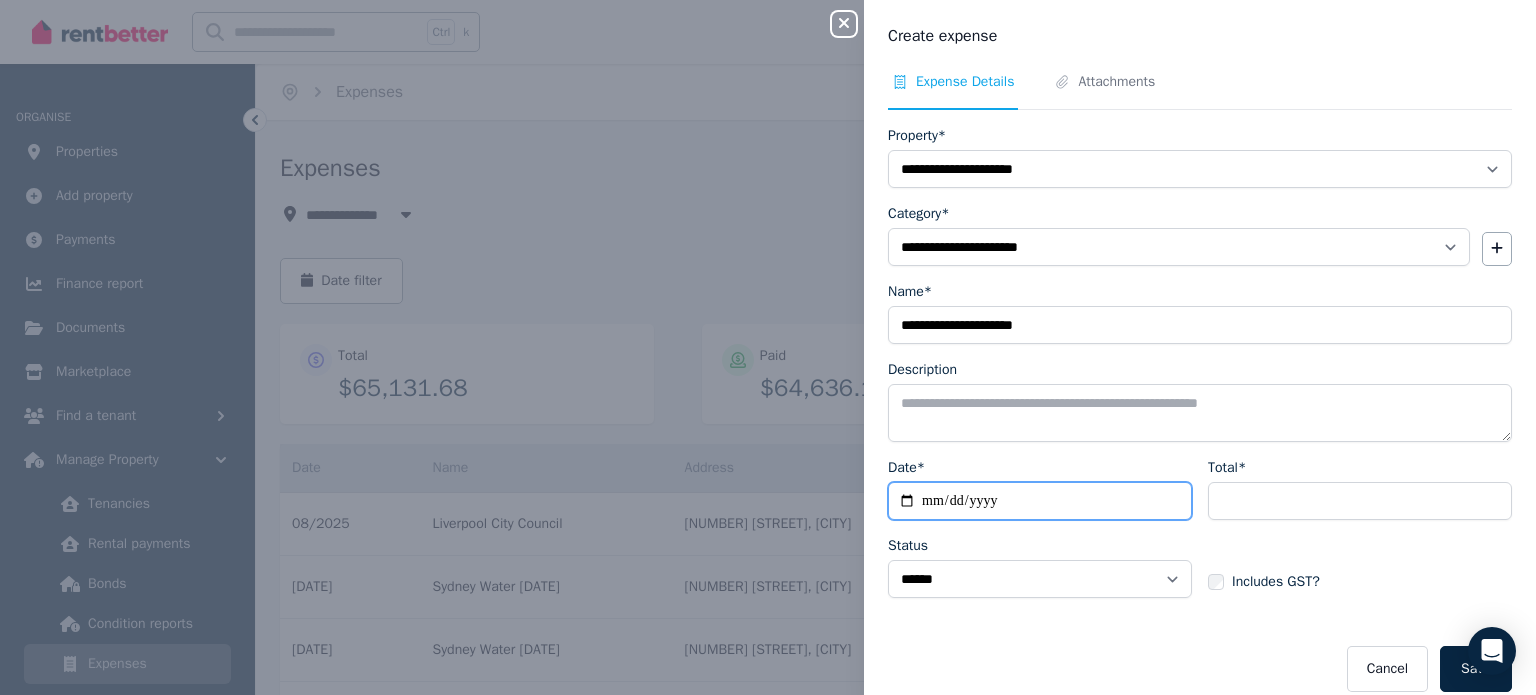 type on "**********" 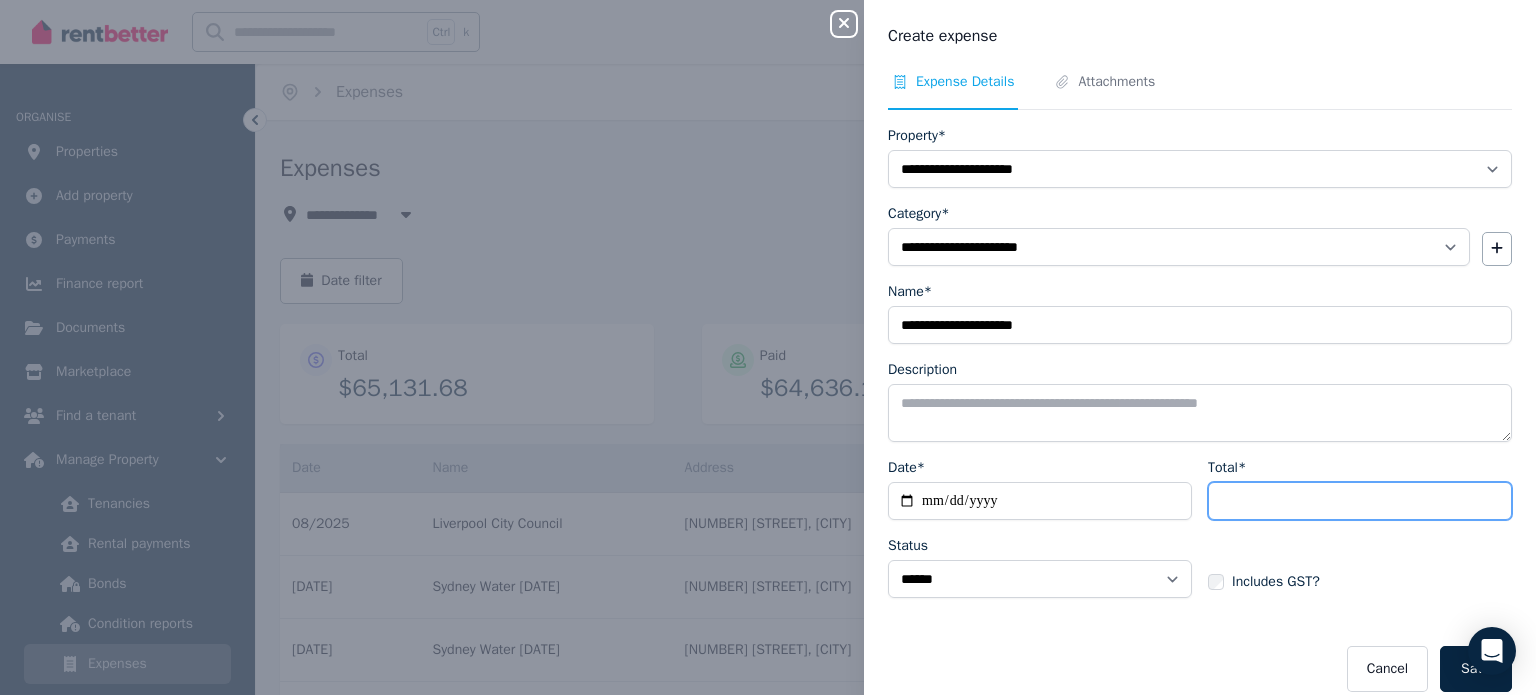 click on "Total*" at bounding box center [1360, 501] 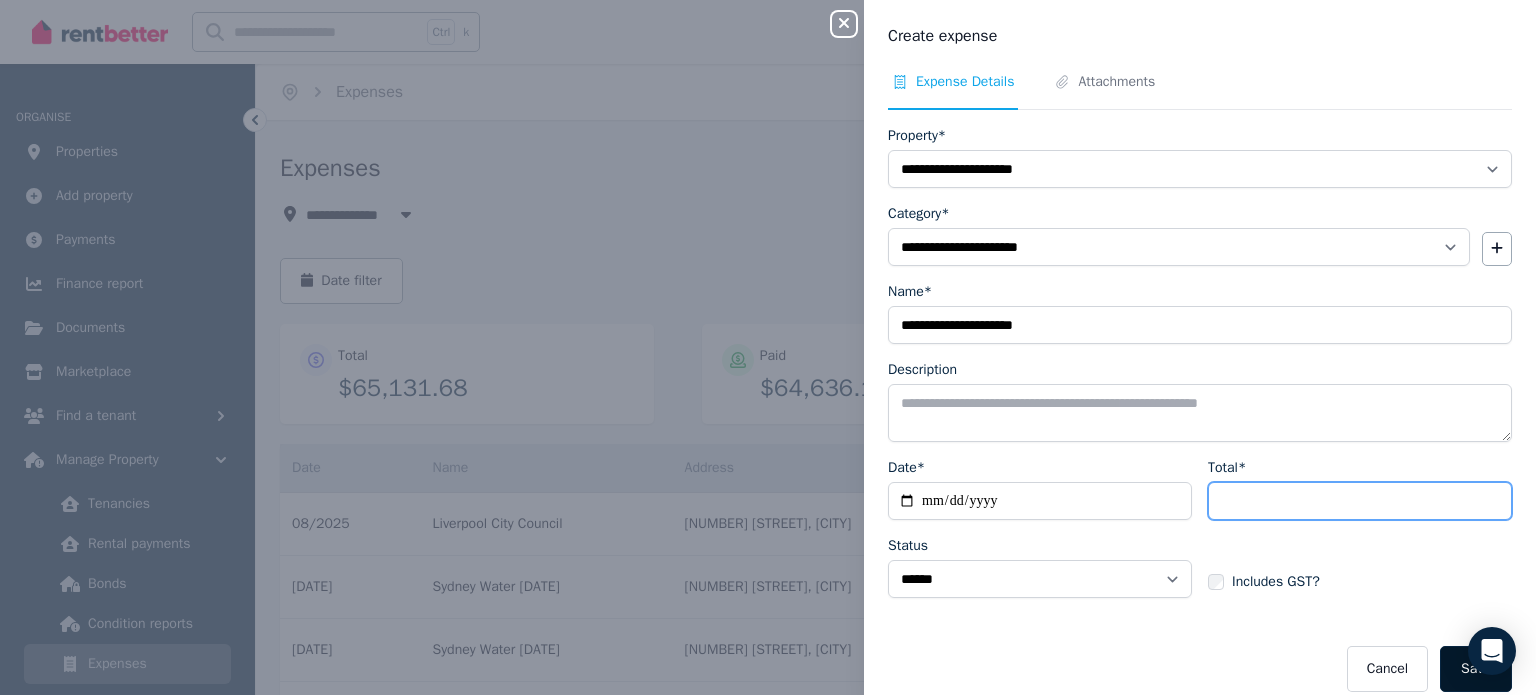 type on "******" 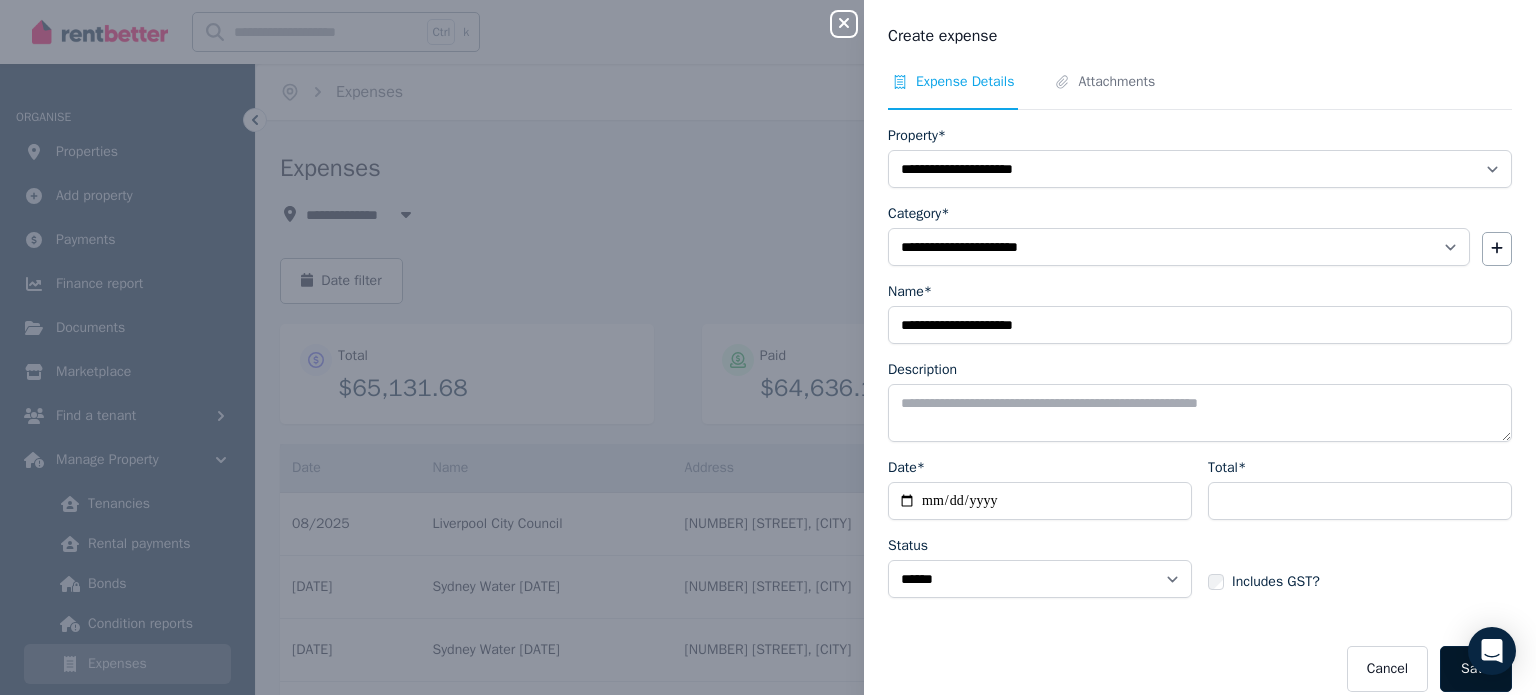 click on "Save" at bounding box center [1476, 669] 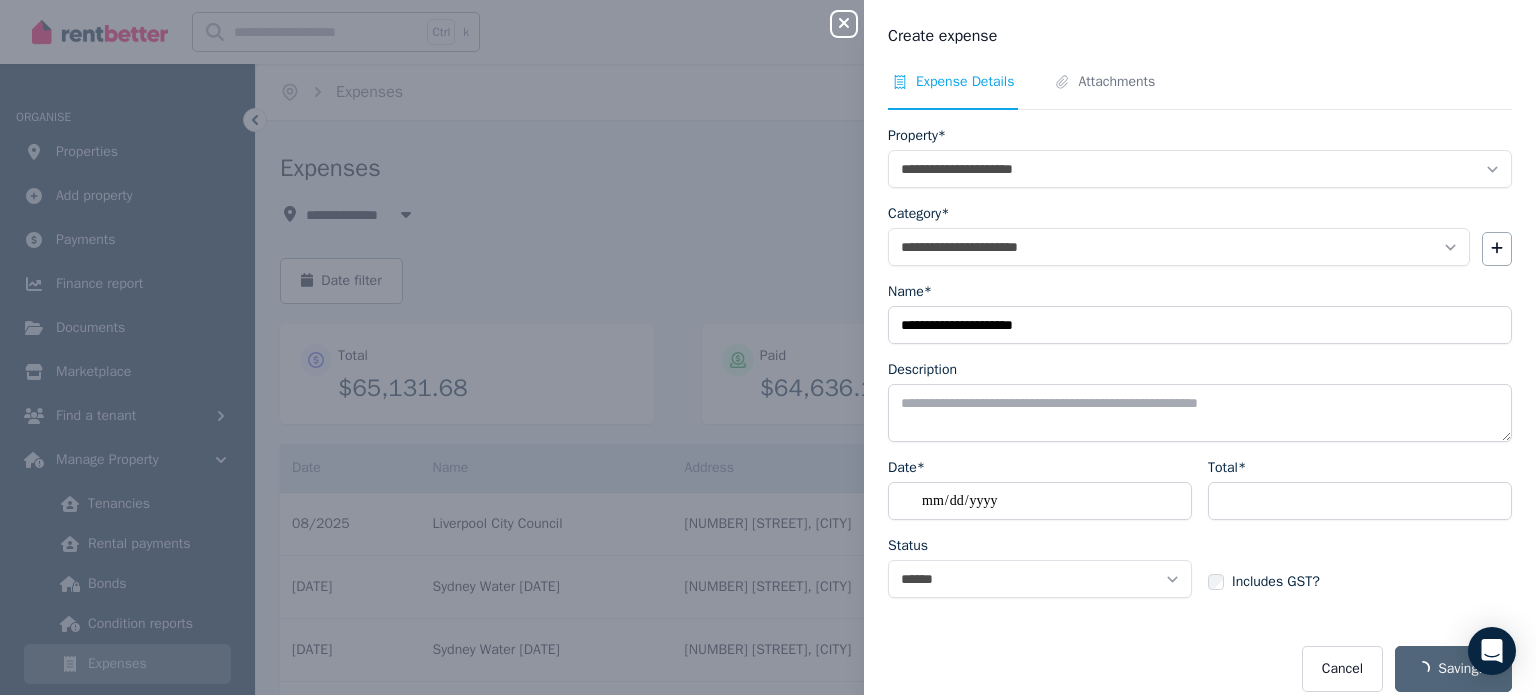 select on "**********" 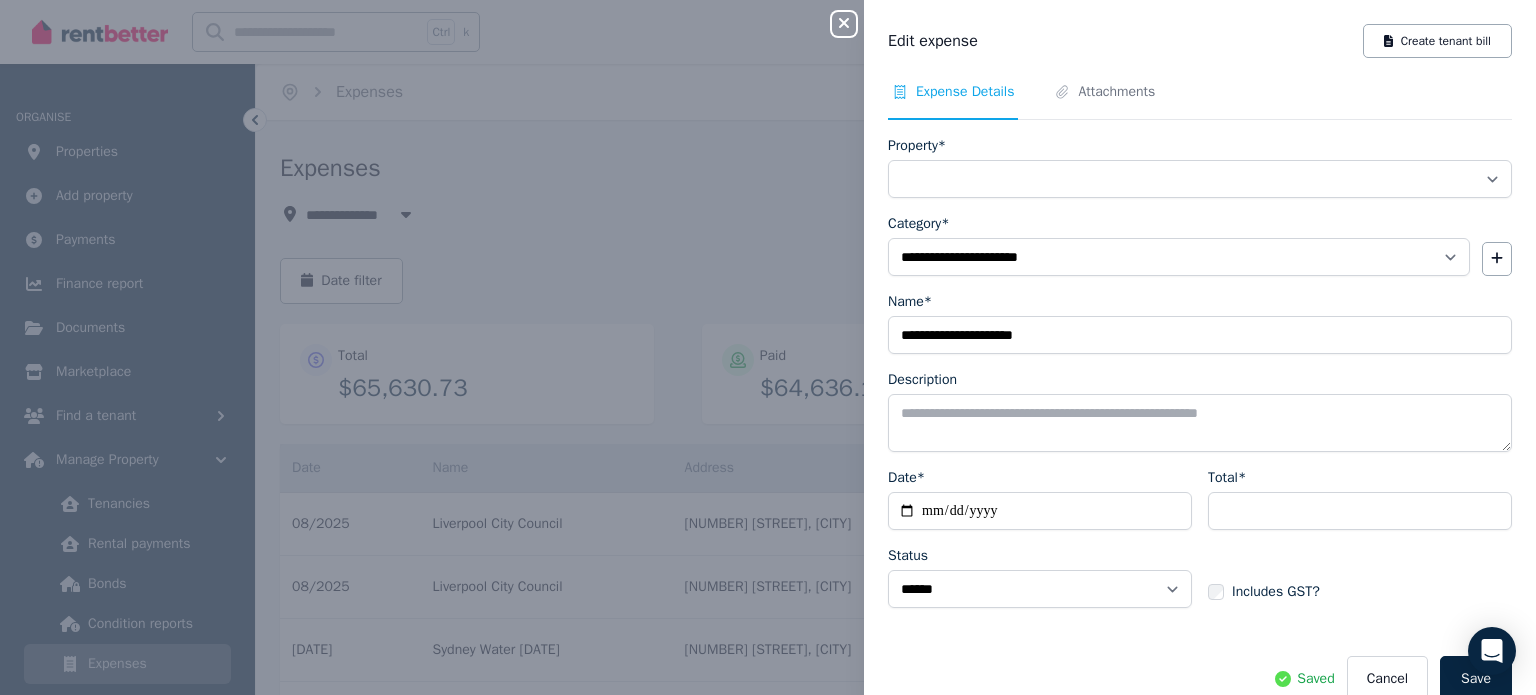select on "**********" 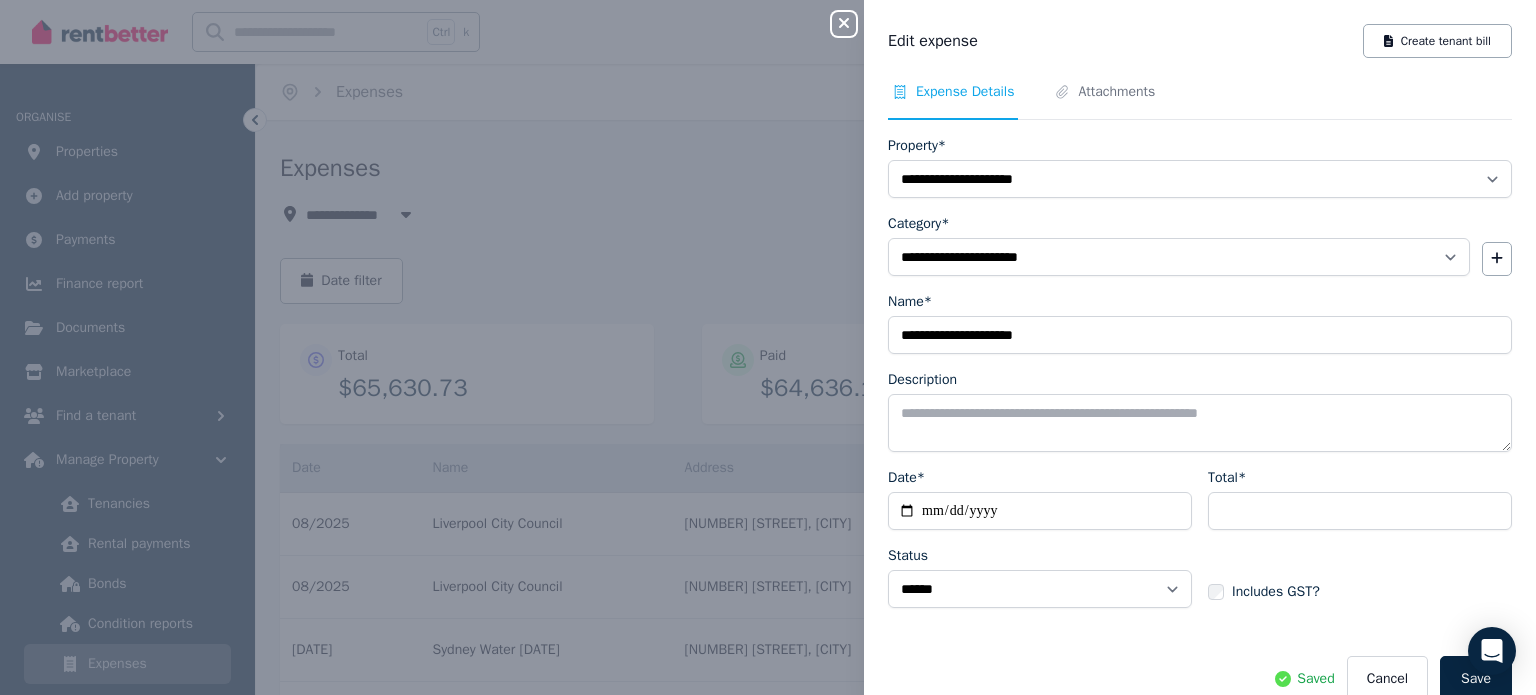 click 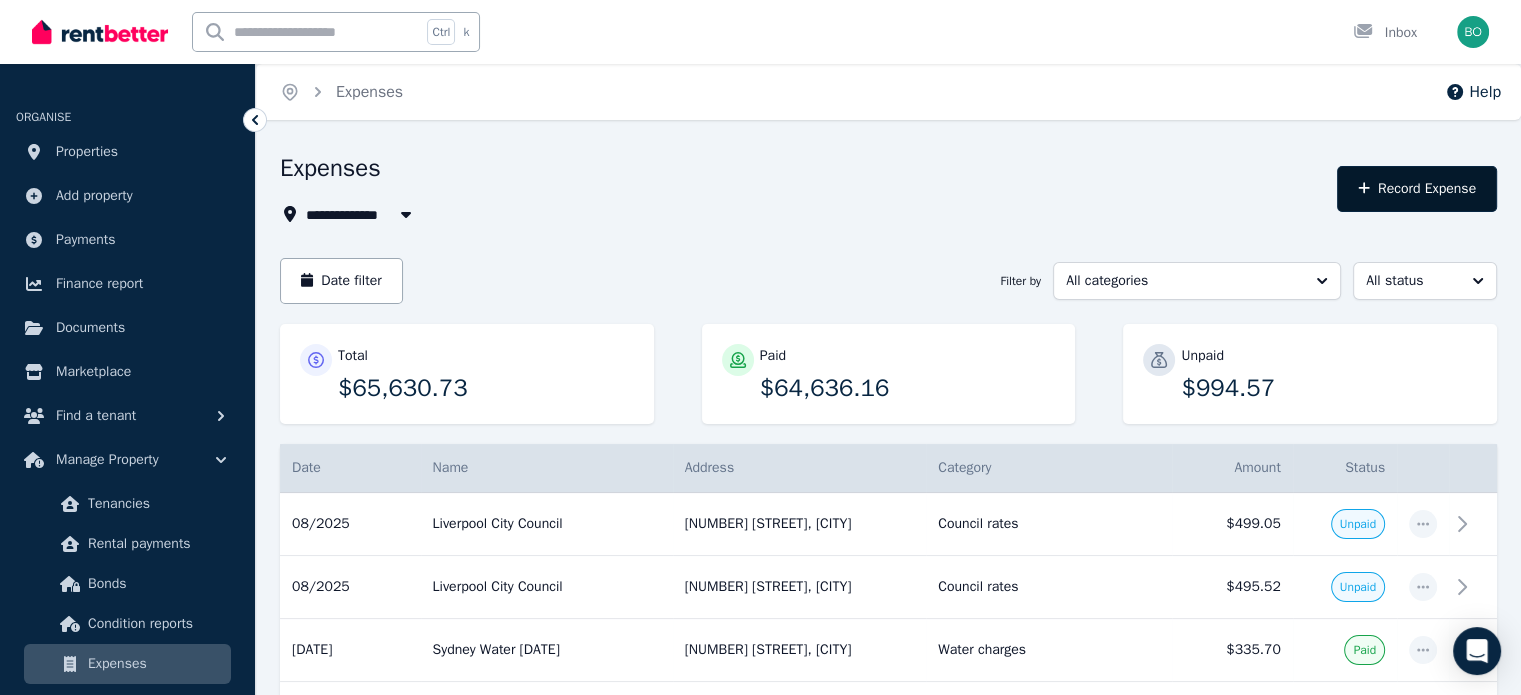 click on "Record Expense" at bounding box center (1417, 189) 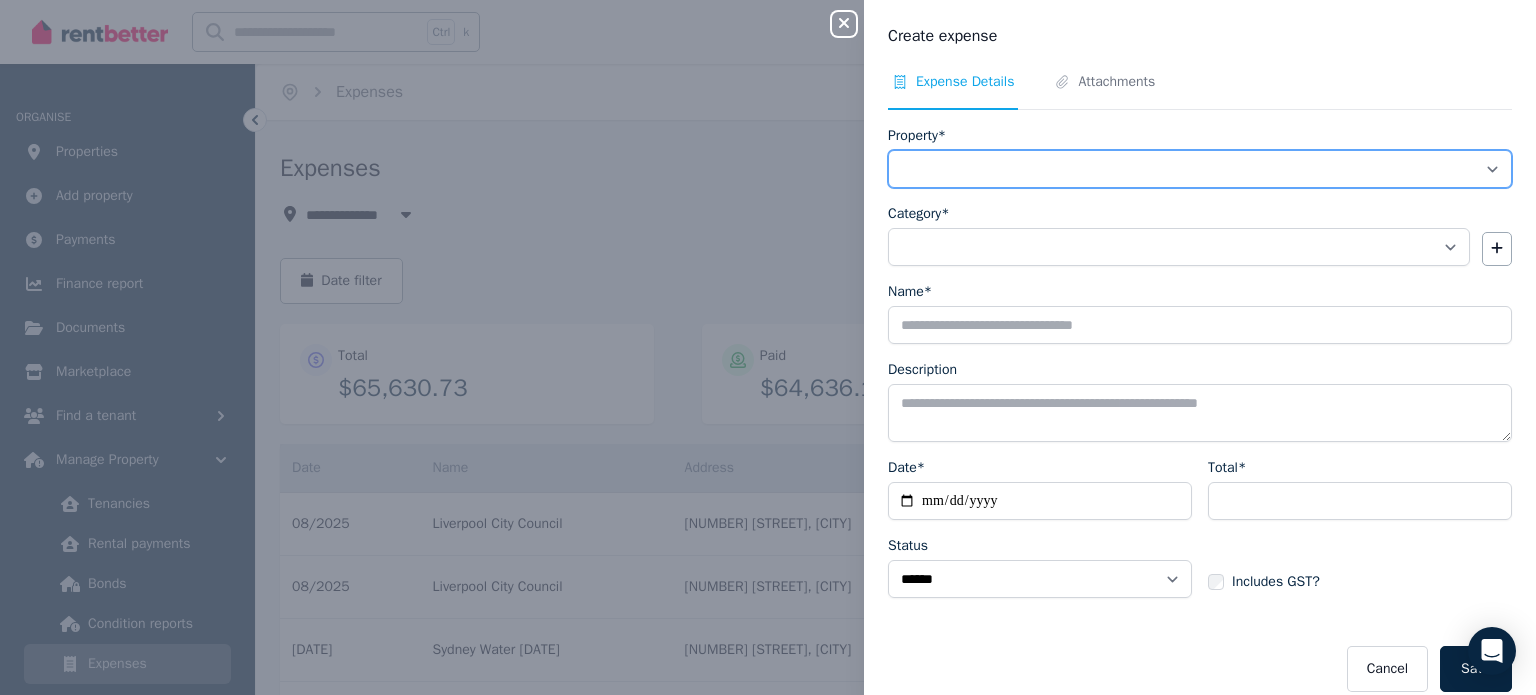click on "**********" at bounding box center (1200, 169) 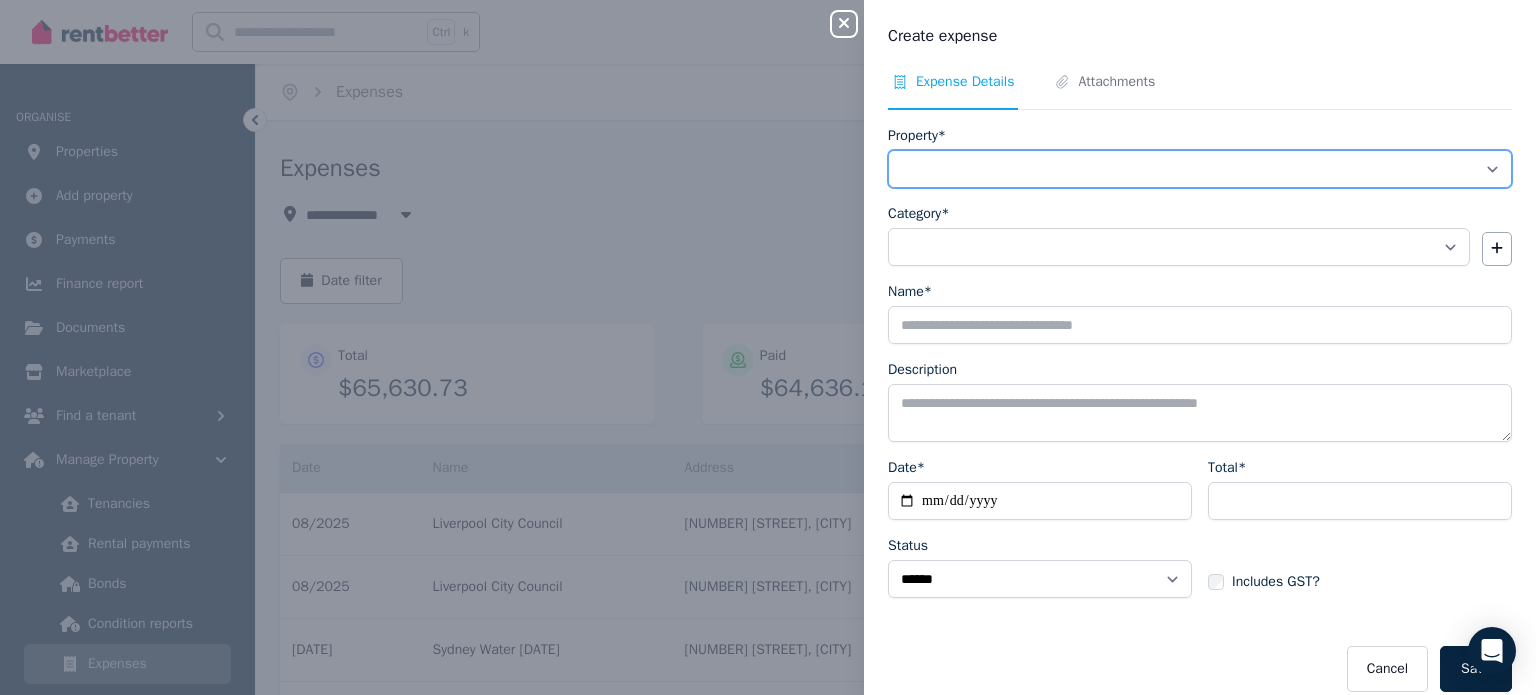 select on "**********" 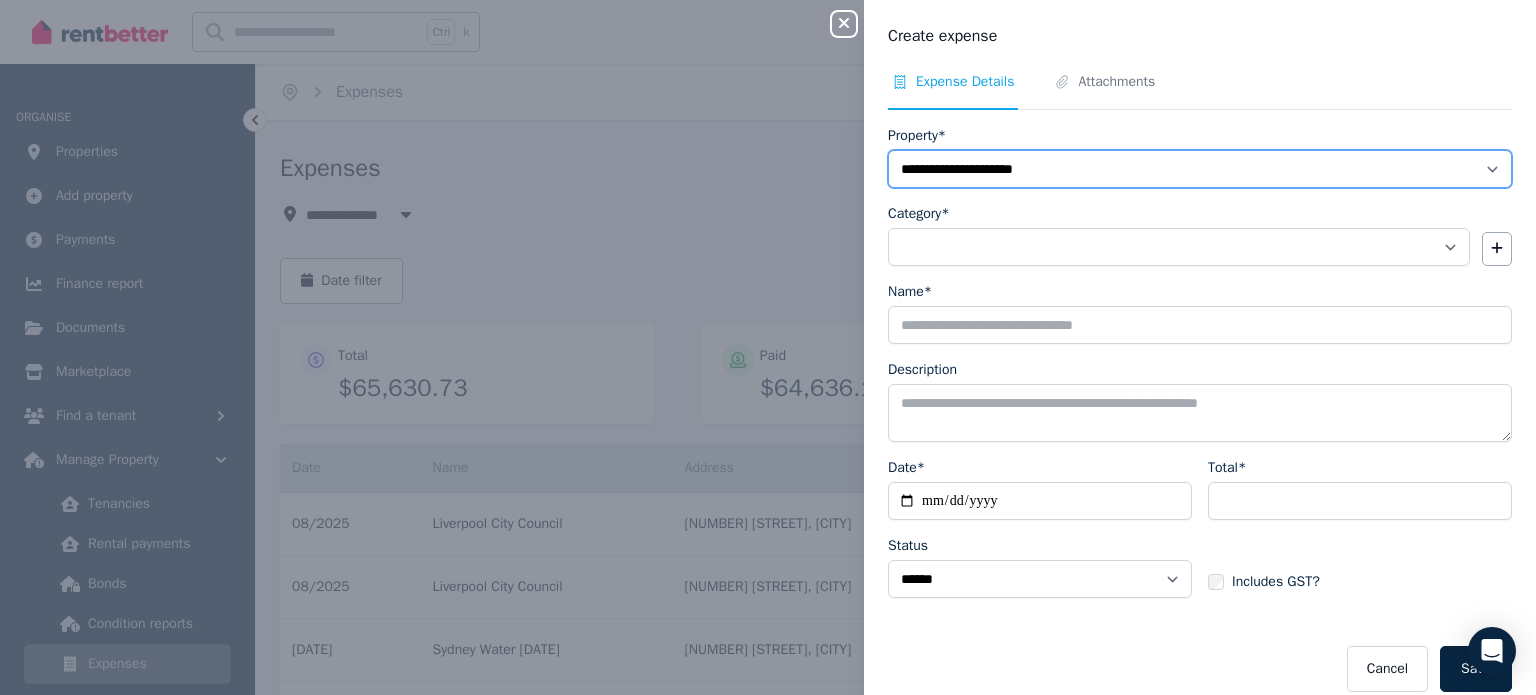 click on "**********" at bounding box center [1200, 169] 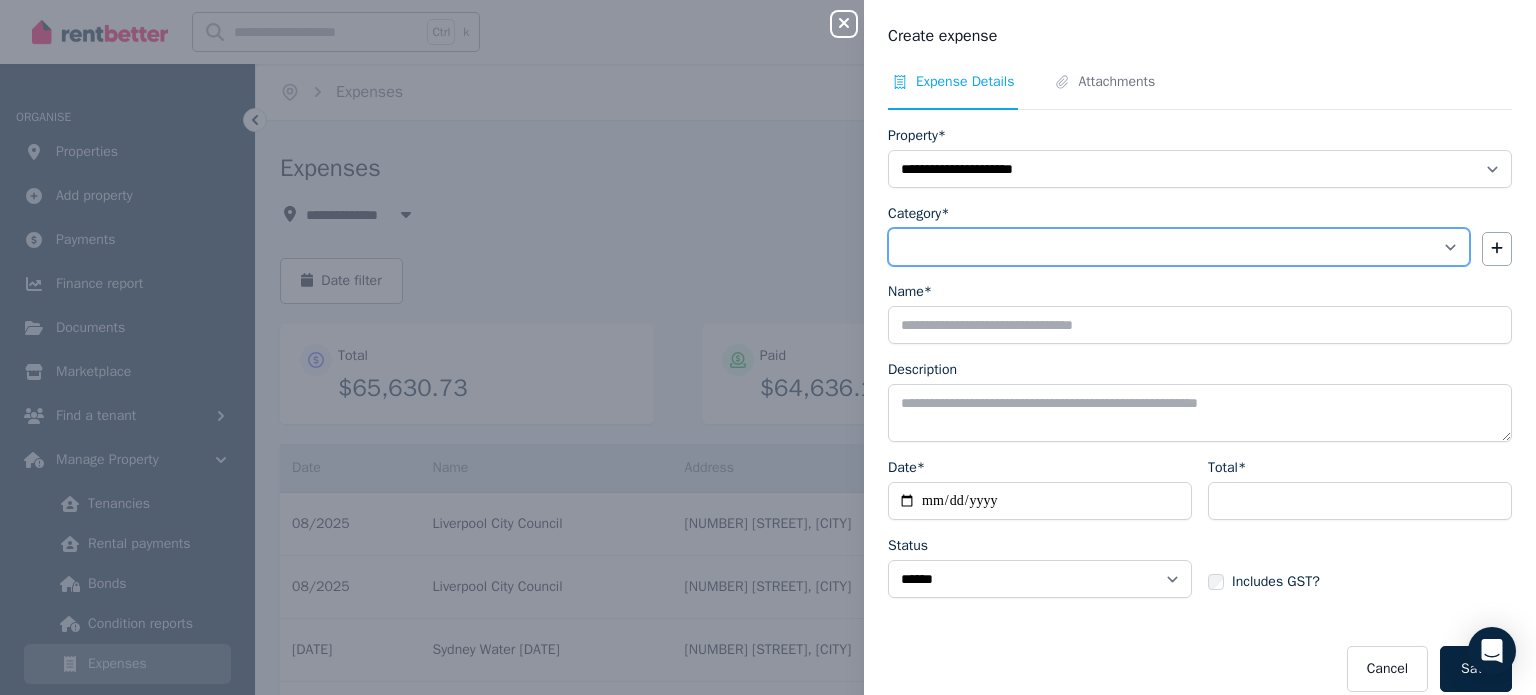 click on "**********" at bounding box center (1179, 247) 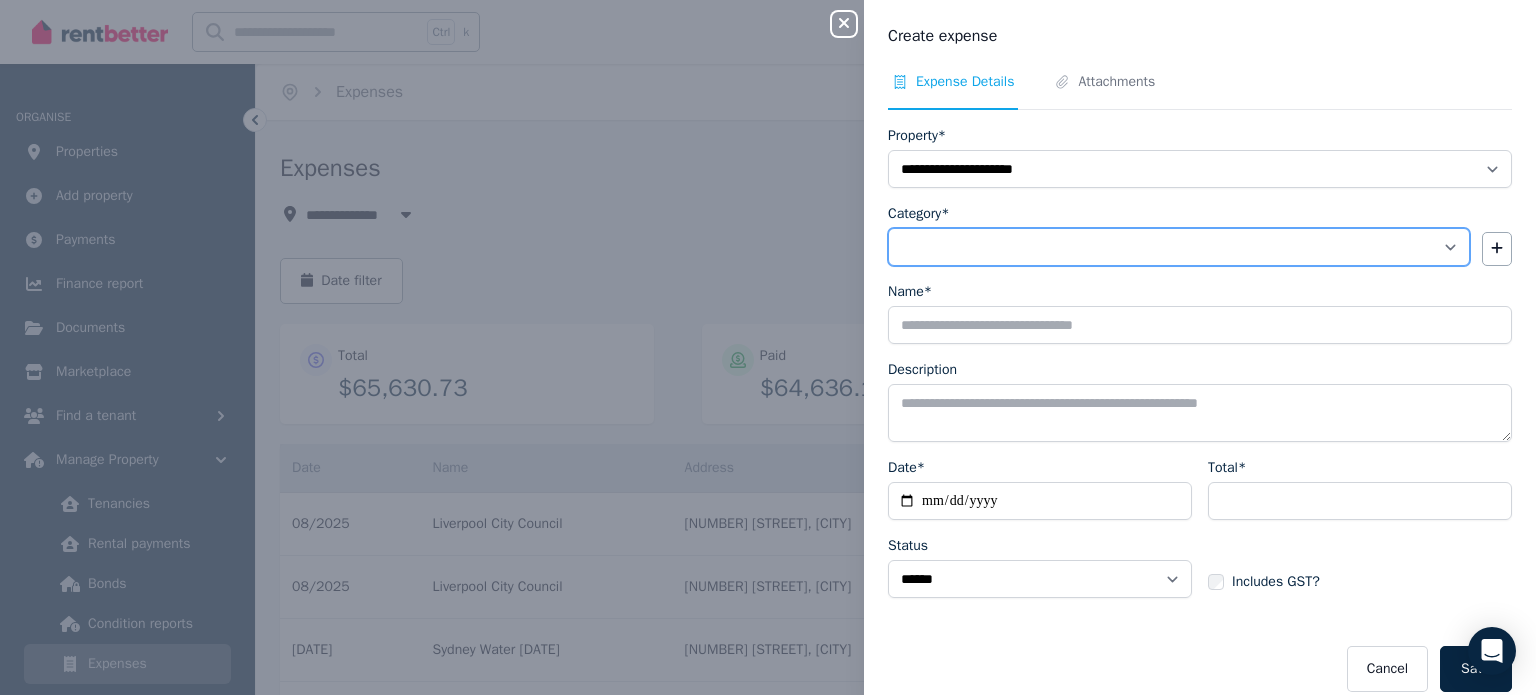 select on "**********" 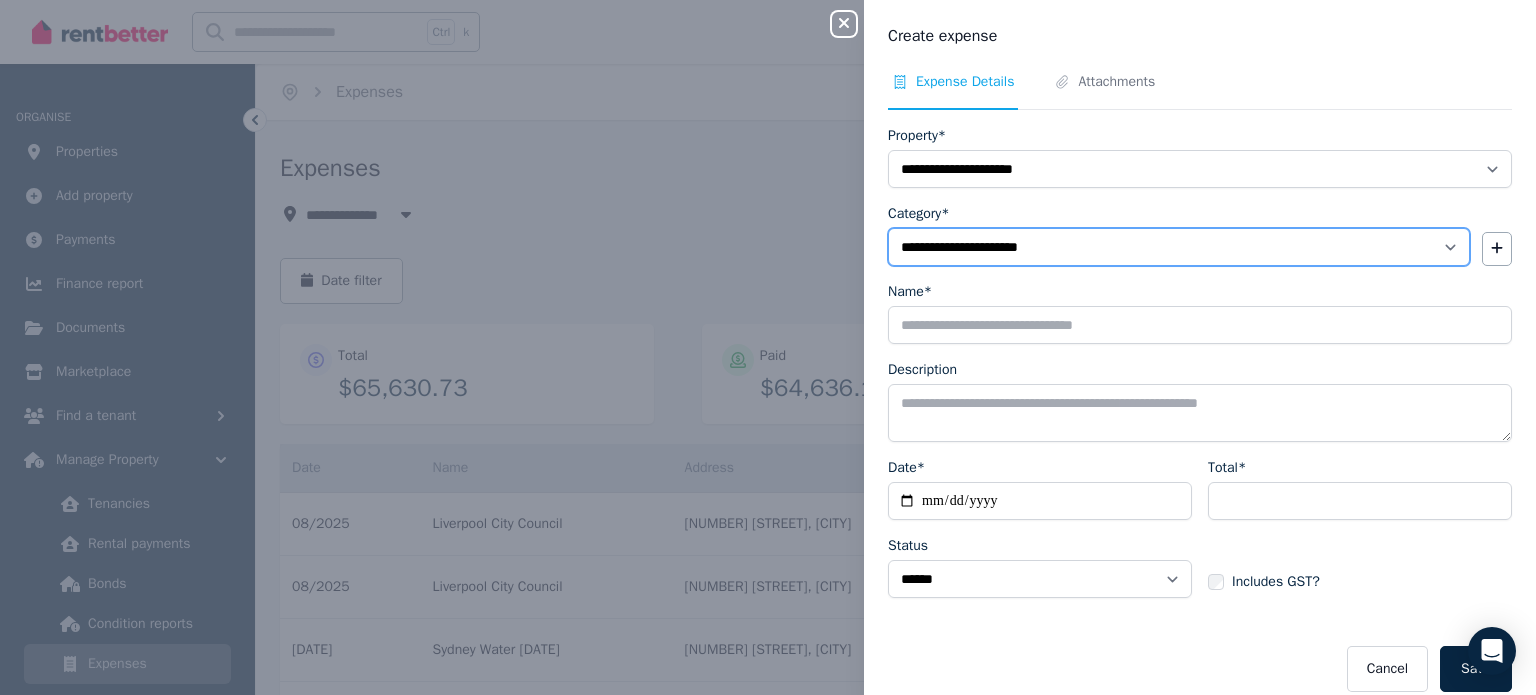 click on "**********" at bounding box center (1179, 247) 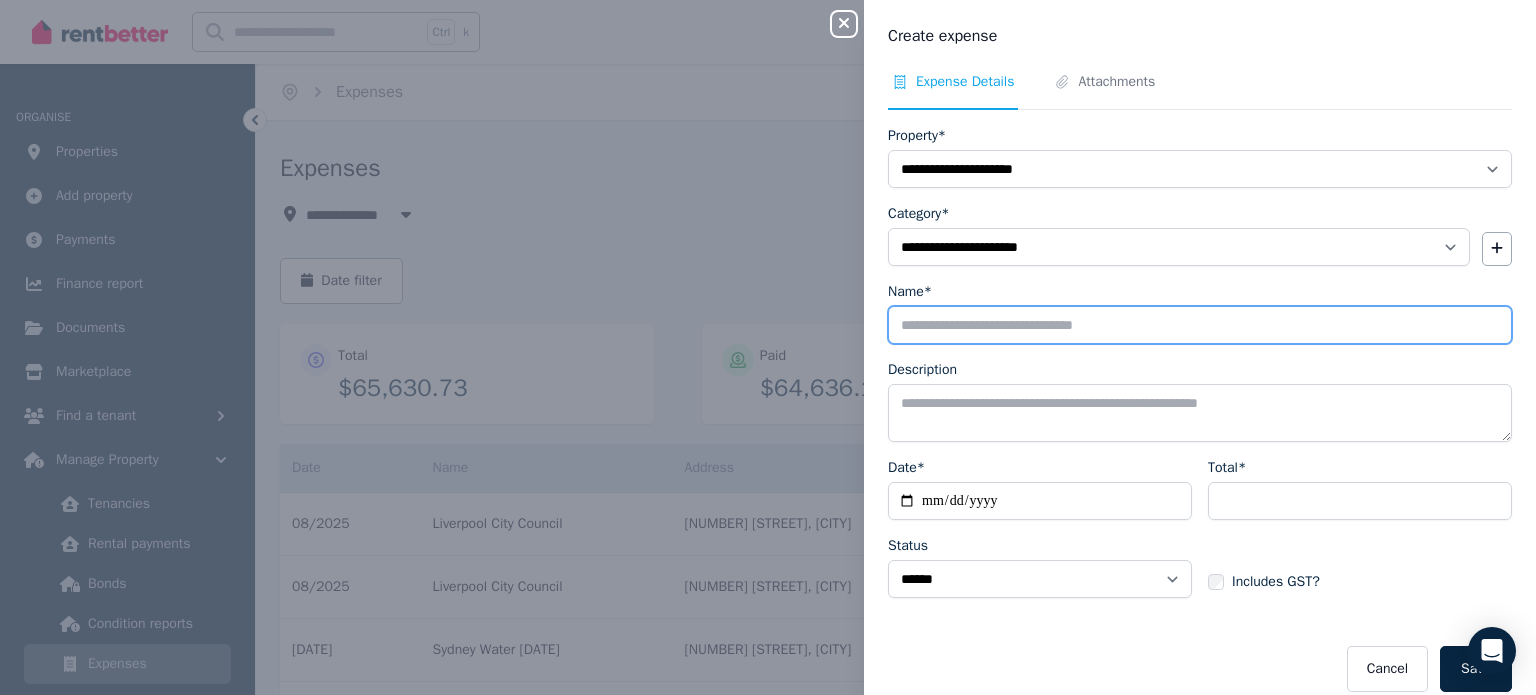 click on "Name*" at bounding box center [1200, 325] 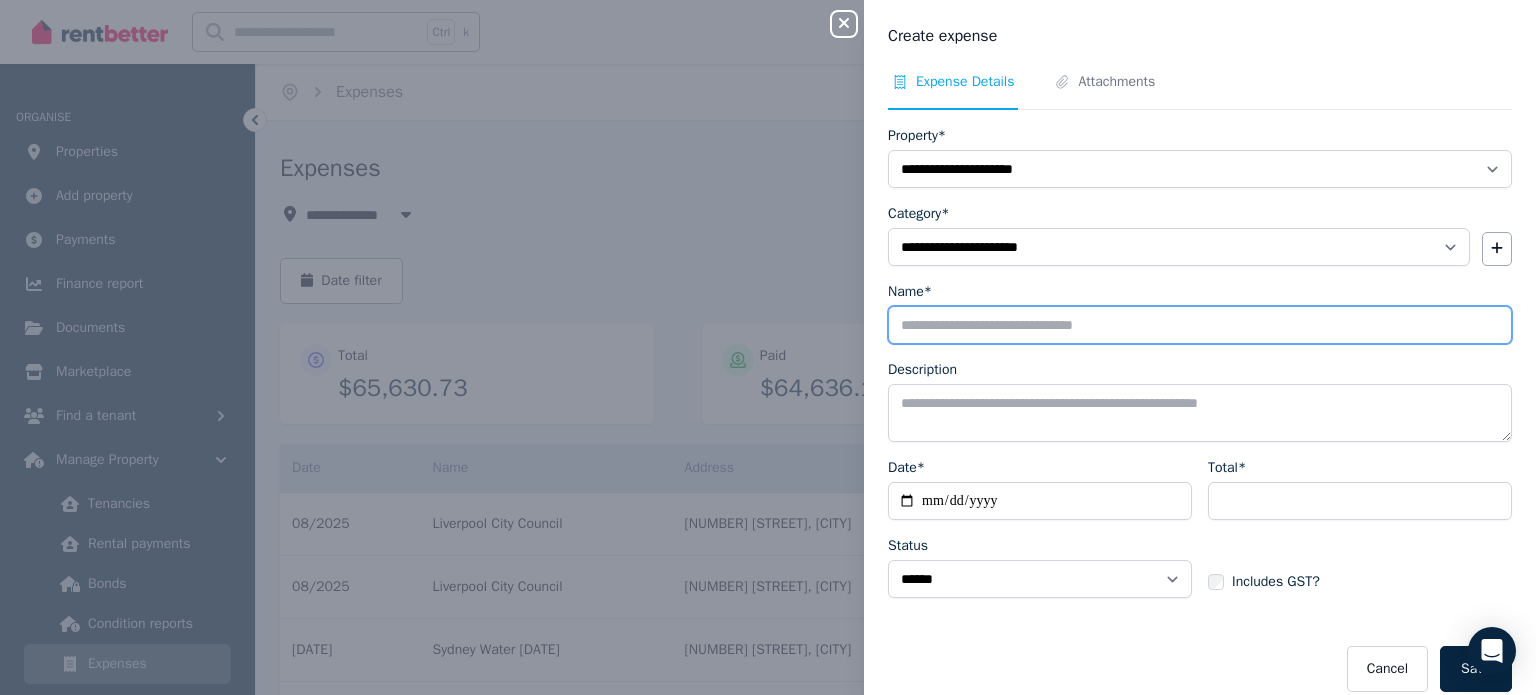 type on "**********" 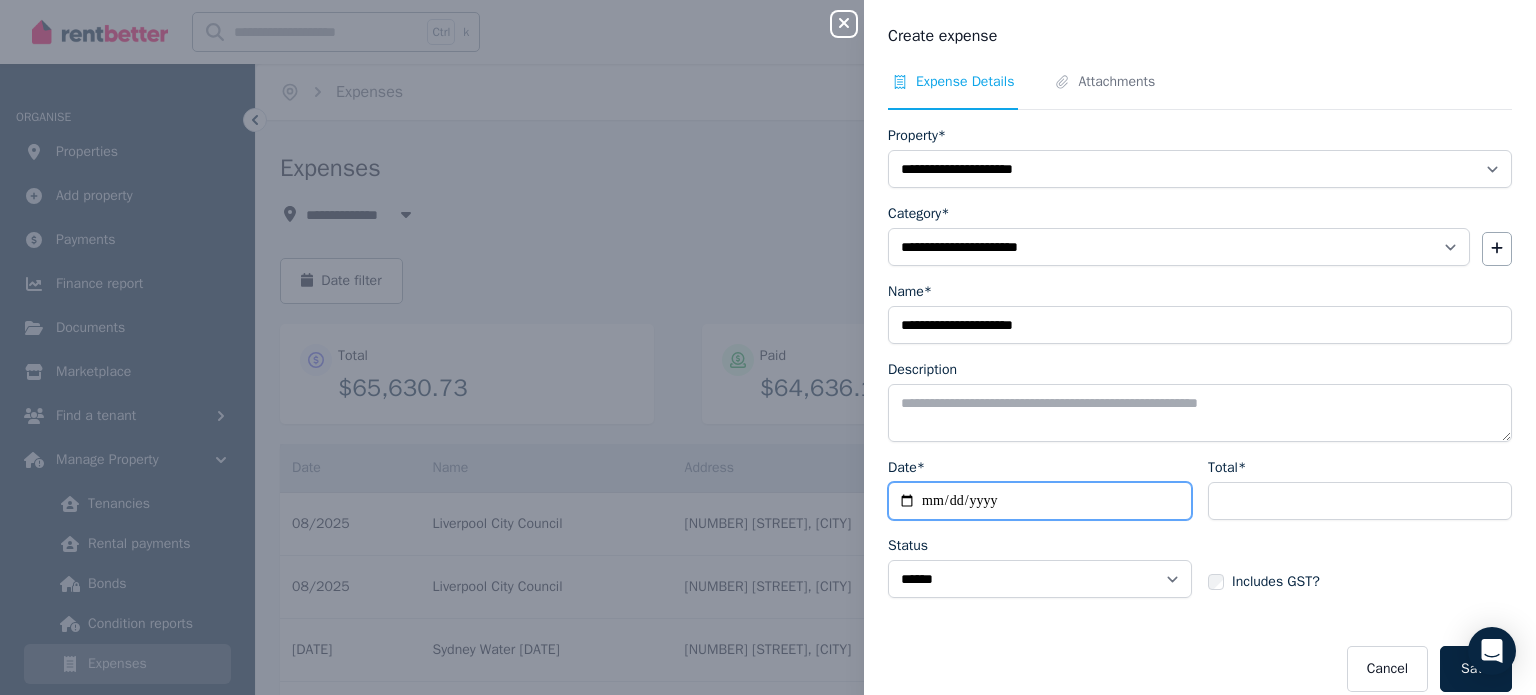 click on "Date*" at bounding box center (1040, 501) 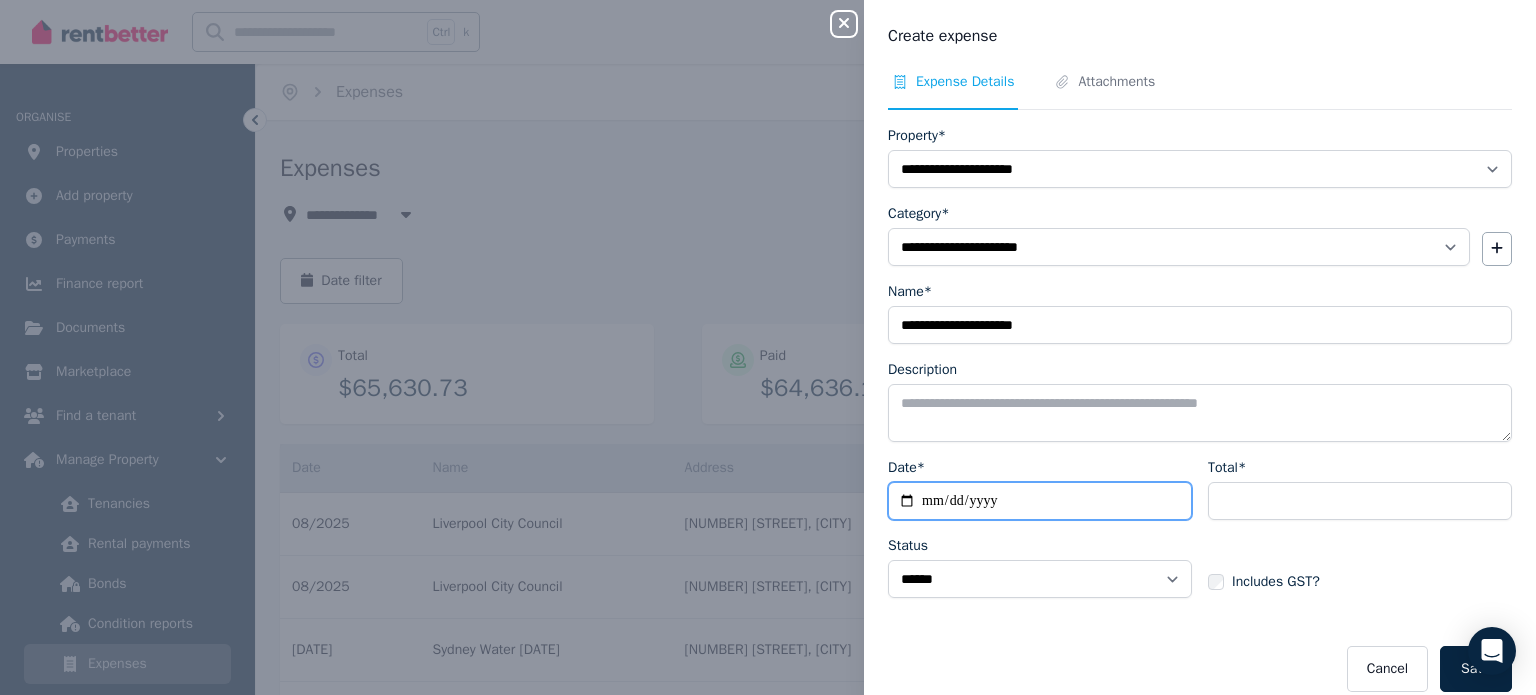 type on "**********" 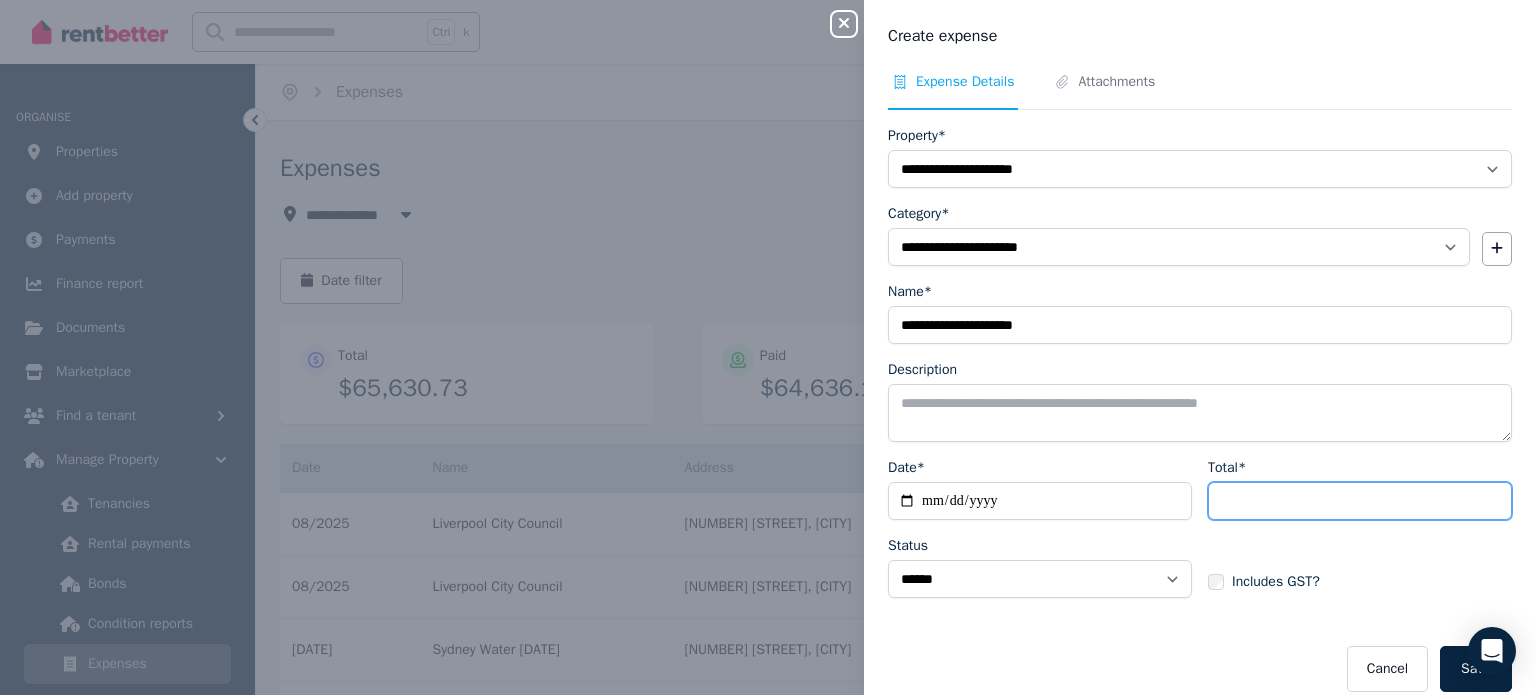 click on "Total*" at bounding box center [1360, 501] 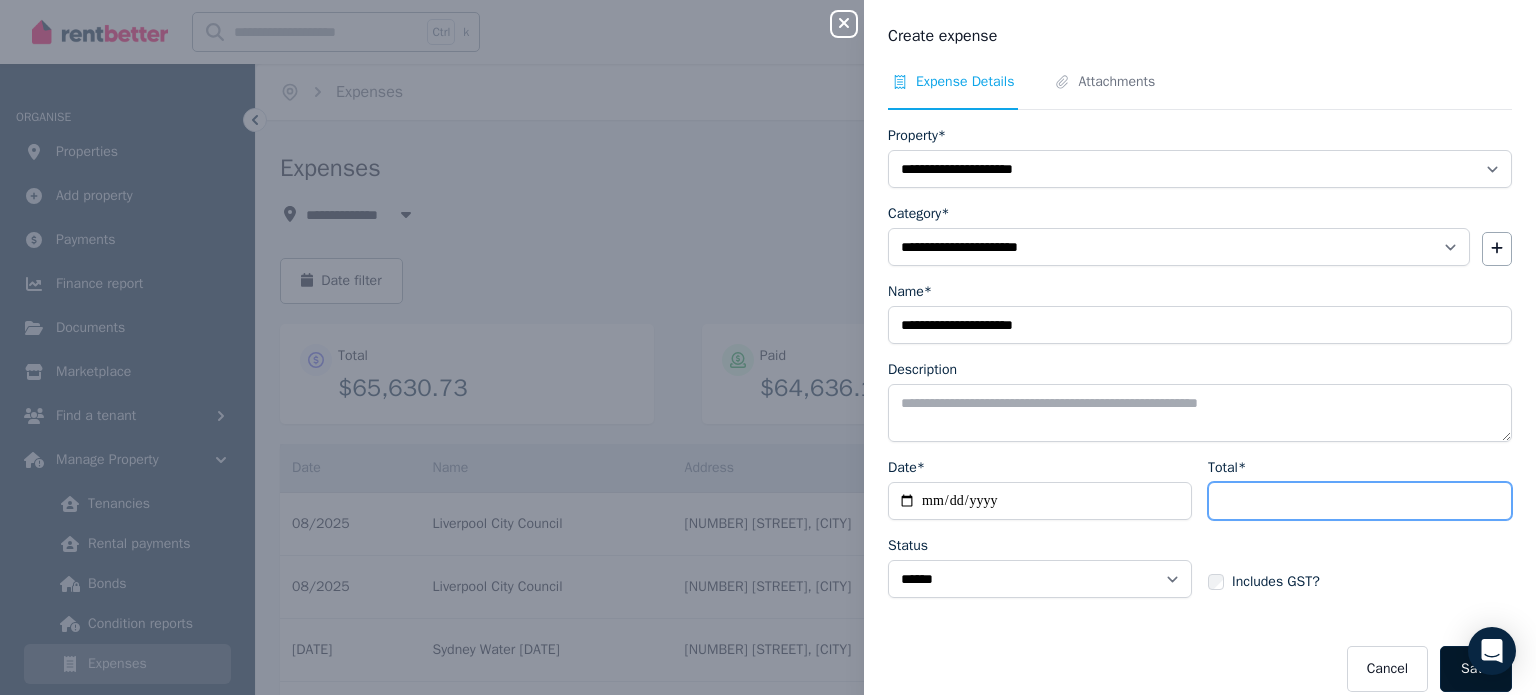 type on "******" 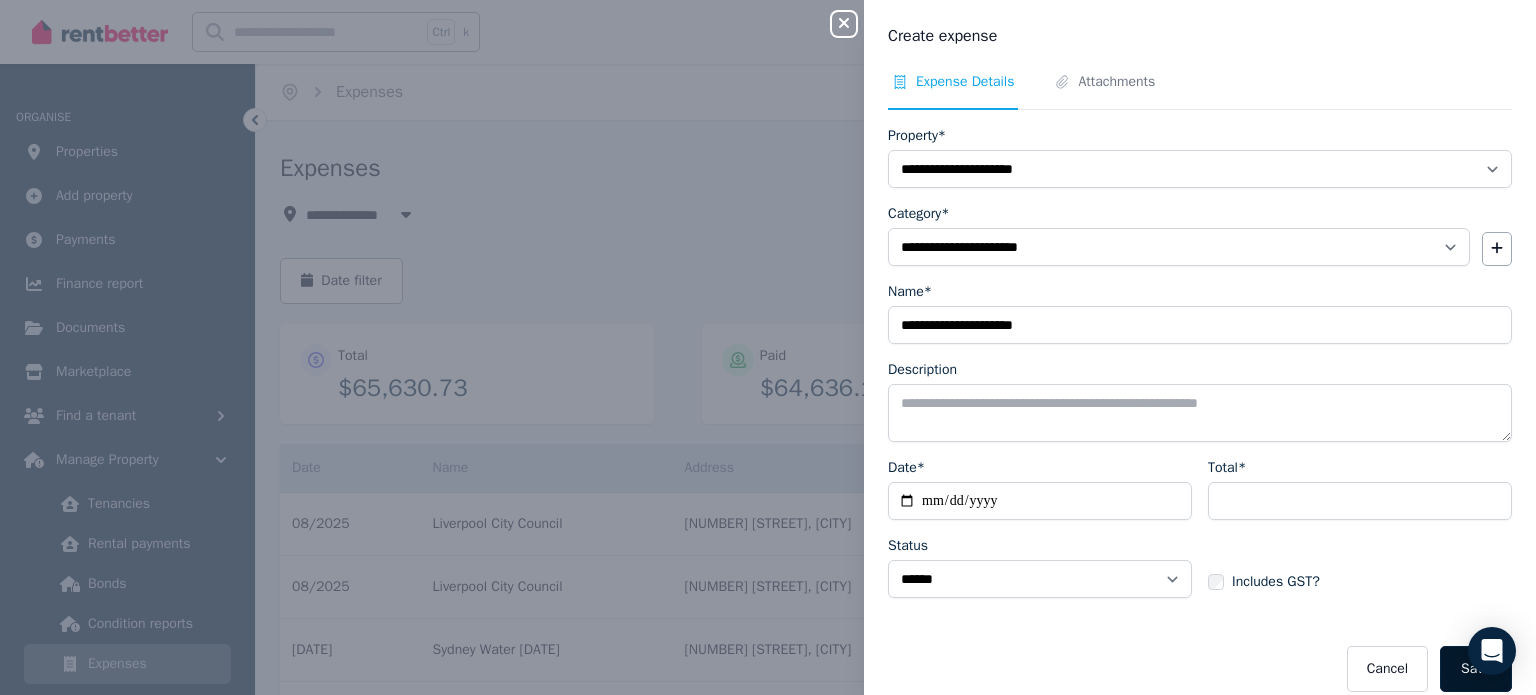 click on "Save" at bounding box center [1476, 669] 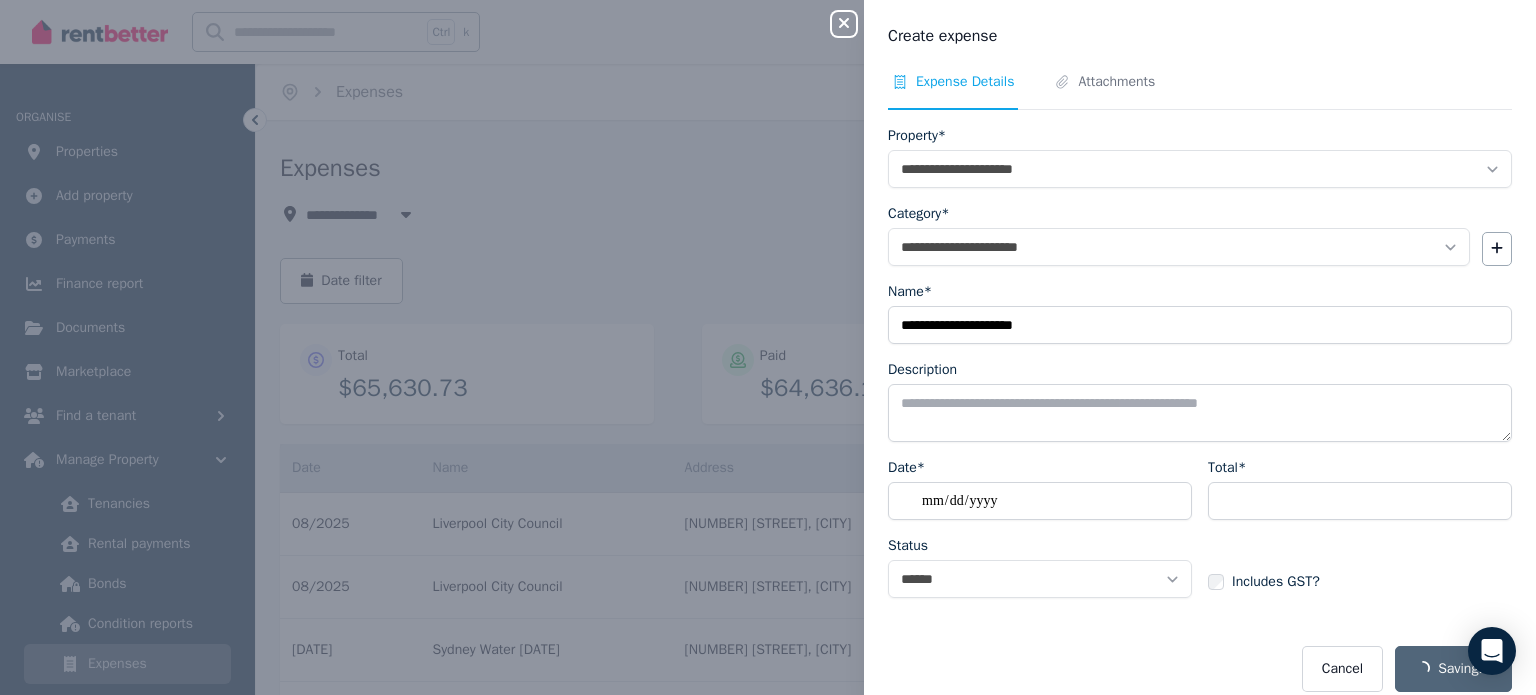 select on "**********" 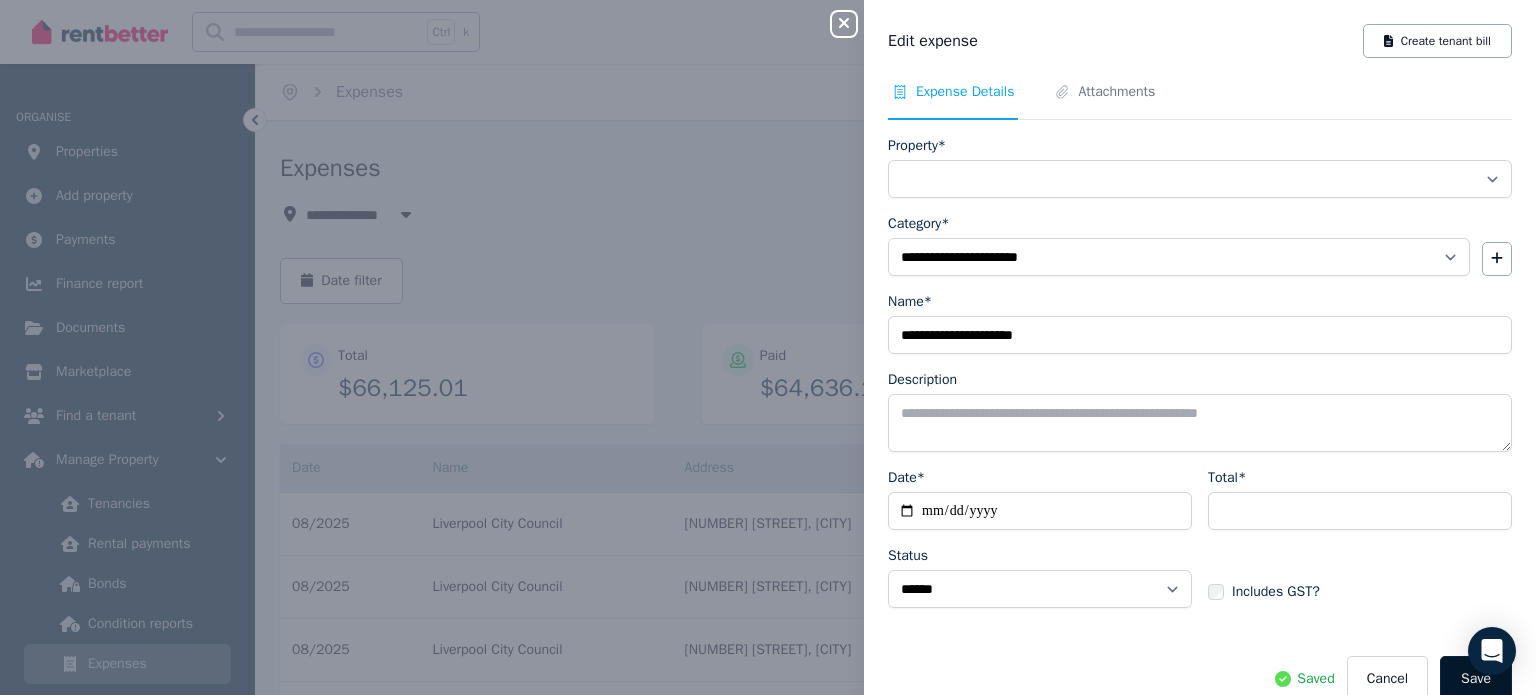 select on "**********" 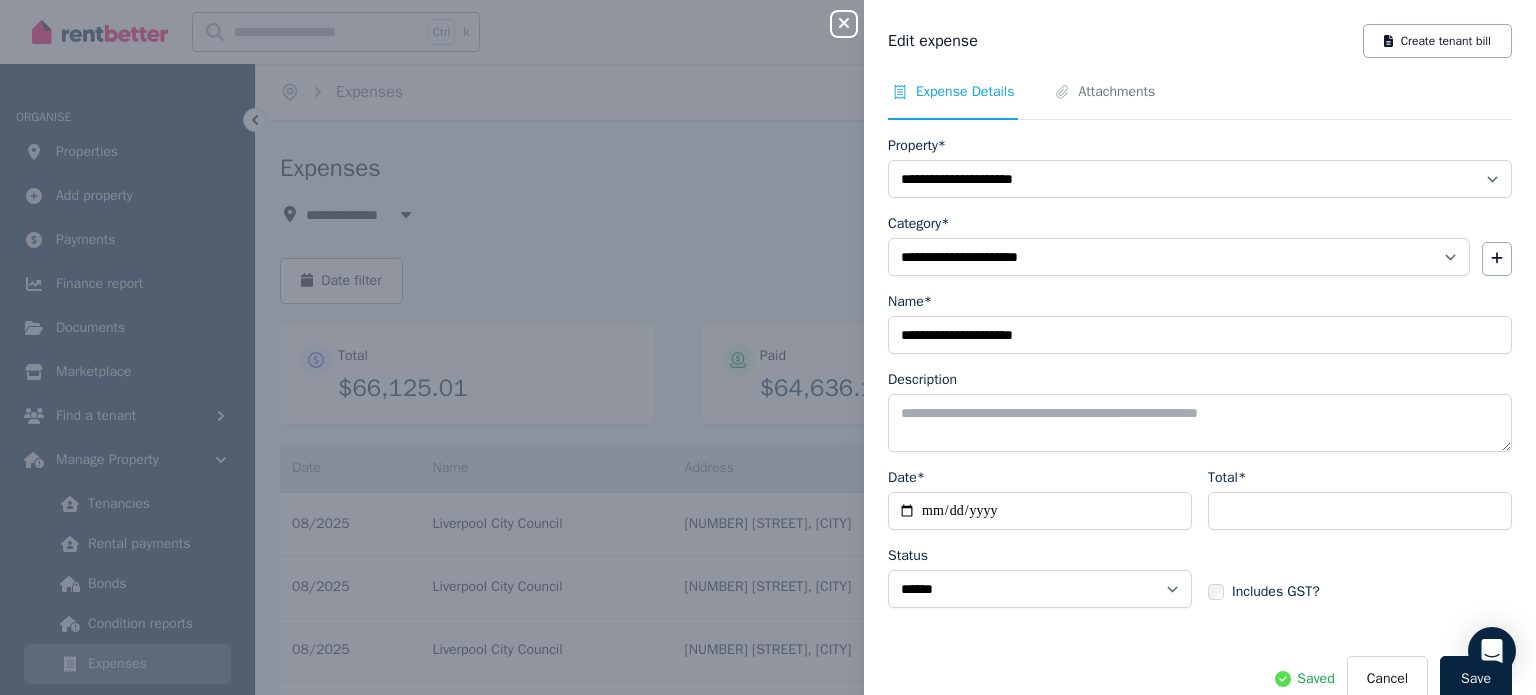click 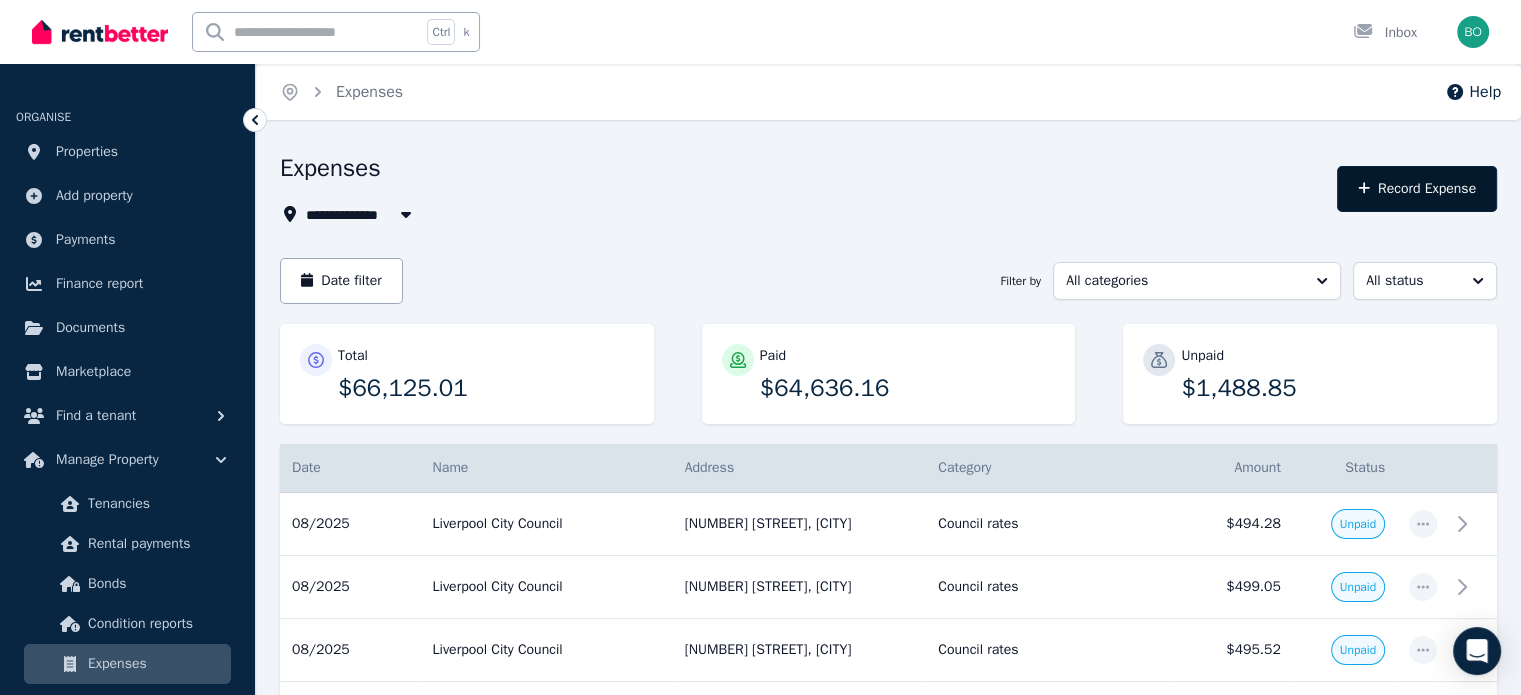 click on "Record Expense" at bounding box center [1417, 189] 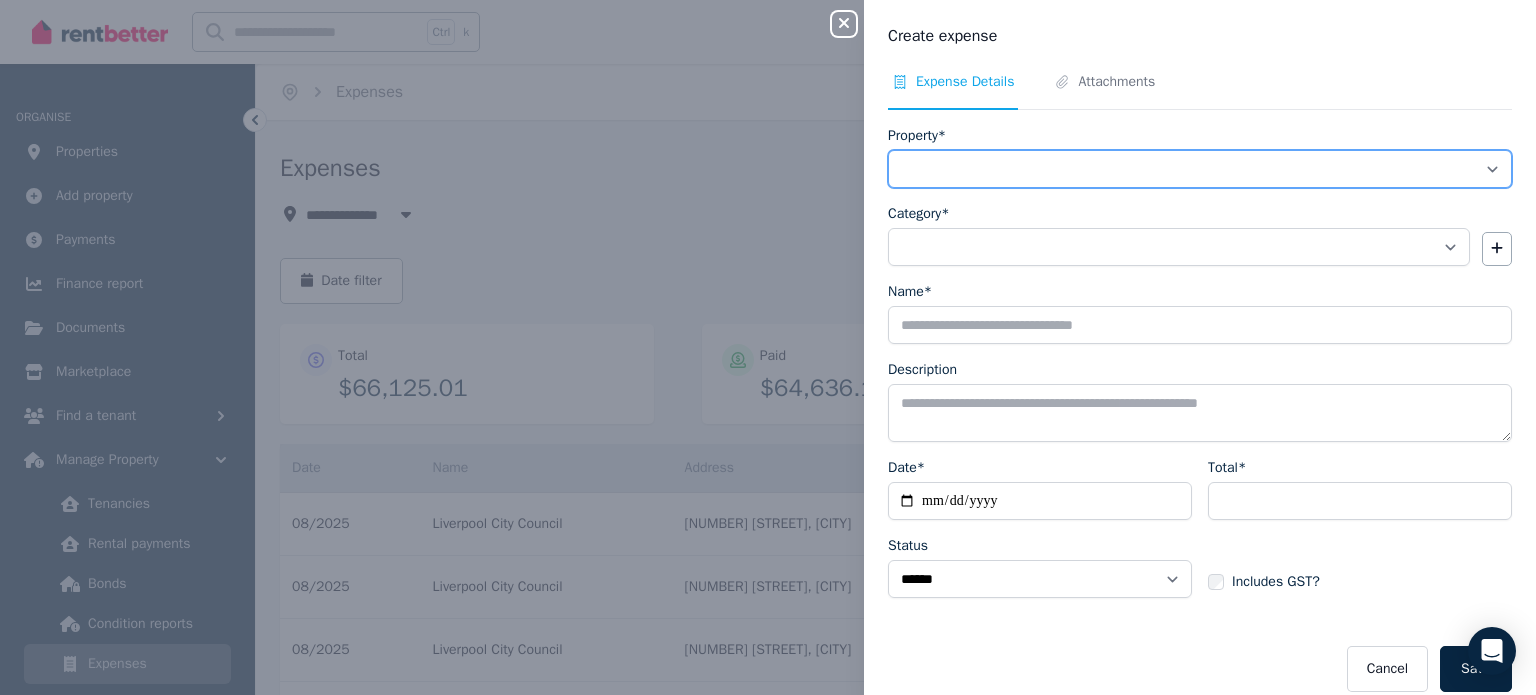 click on "**********" at bounding box center (1200, 169) 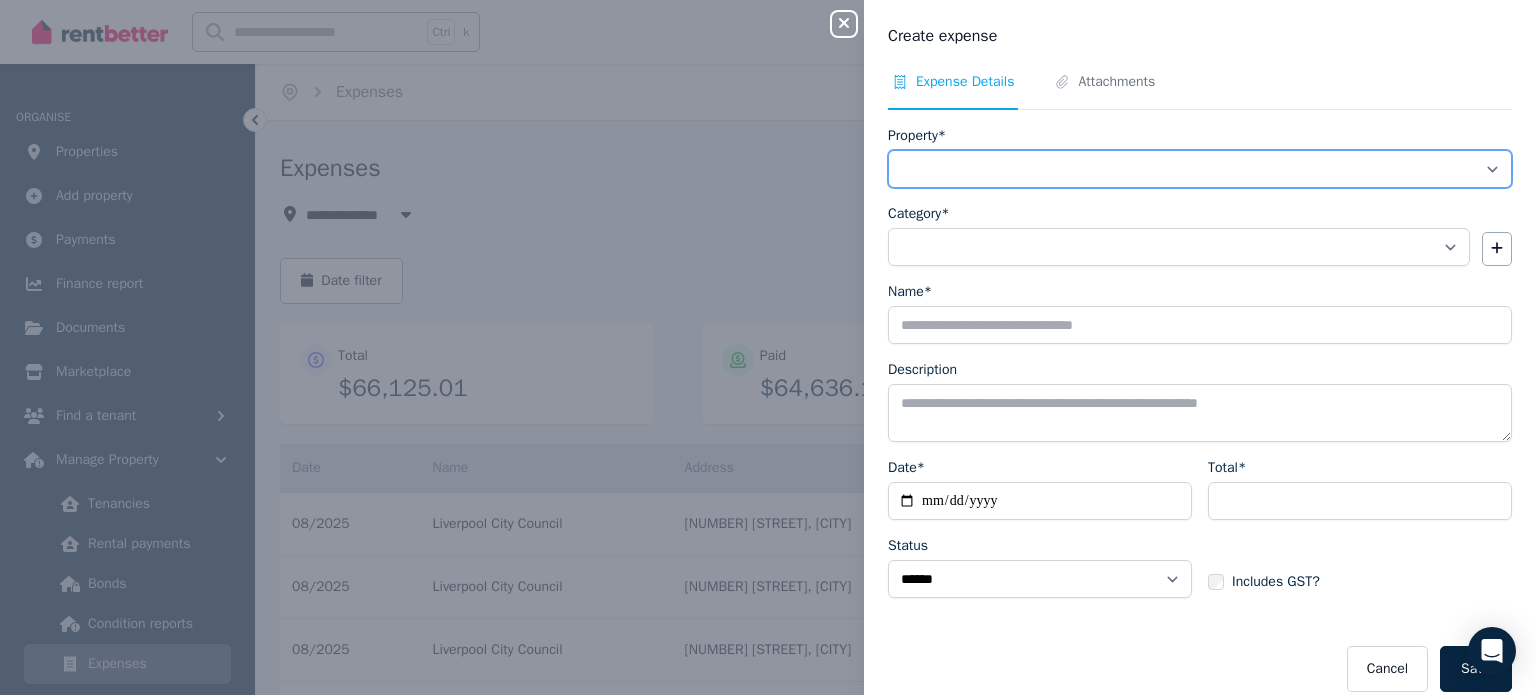 select on "**********" 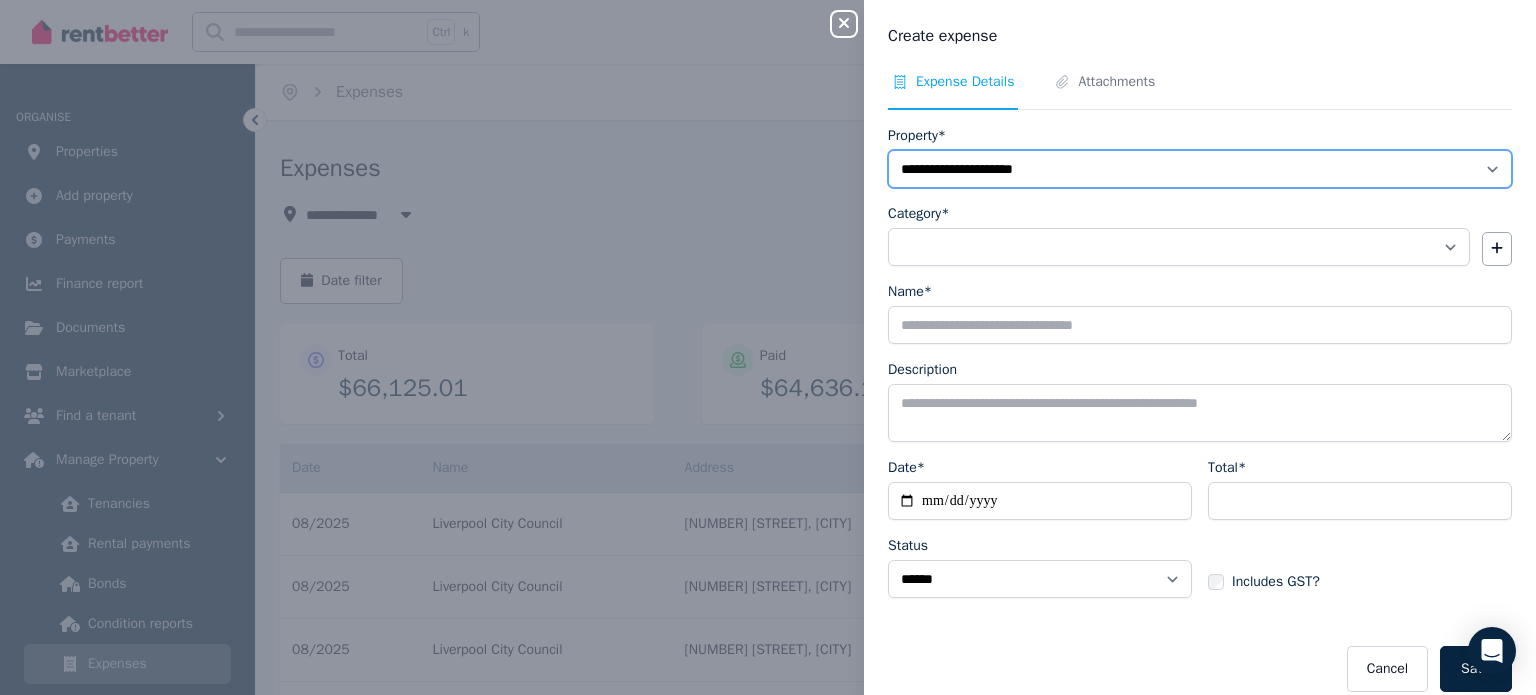 click on "**********" at bounding box center [1200, 169] 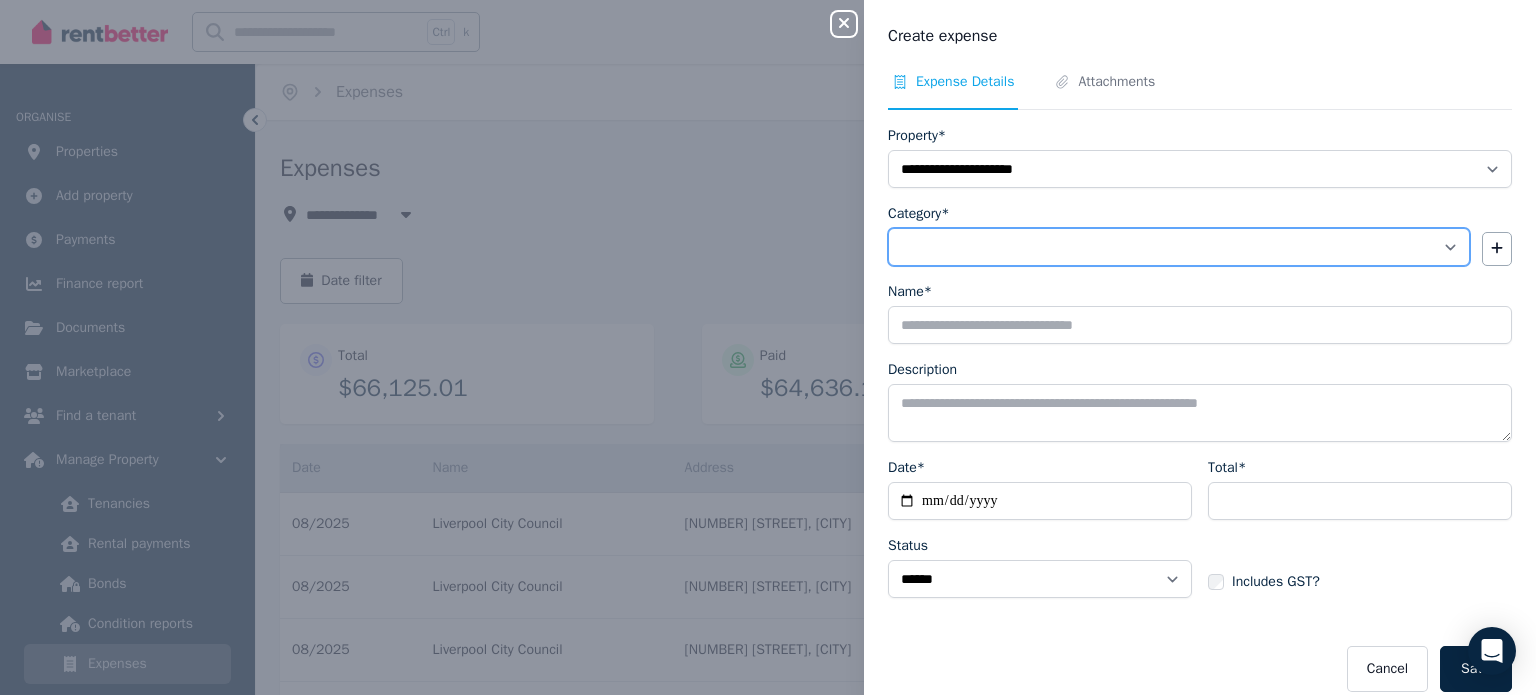 click on "**********" at bounding box center (1179, 247) 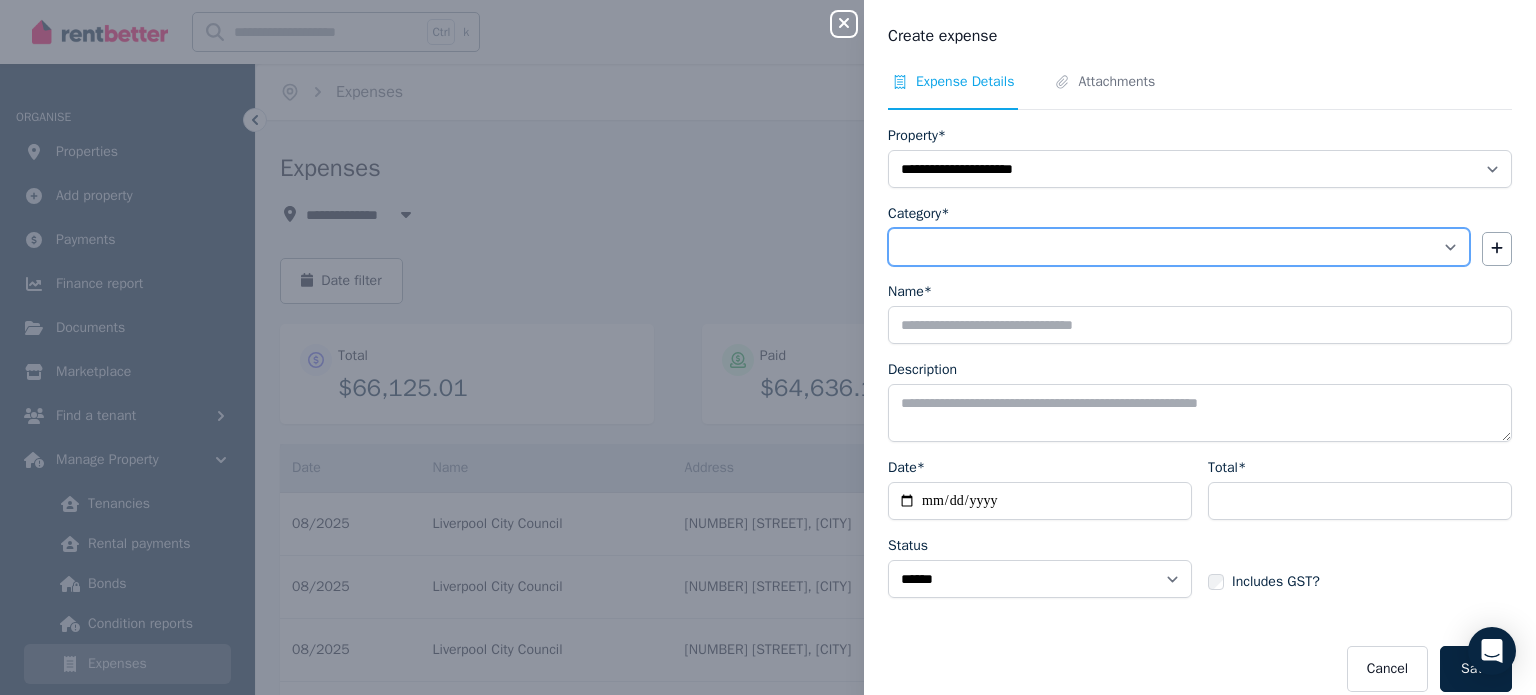 select on "**********" 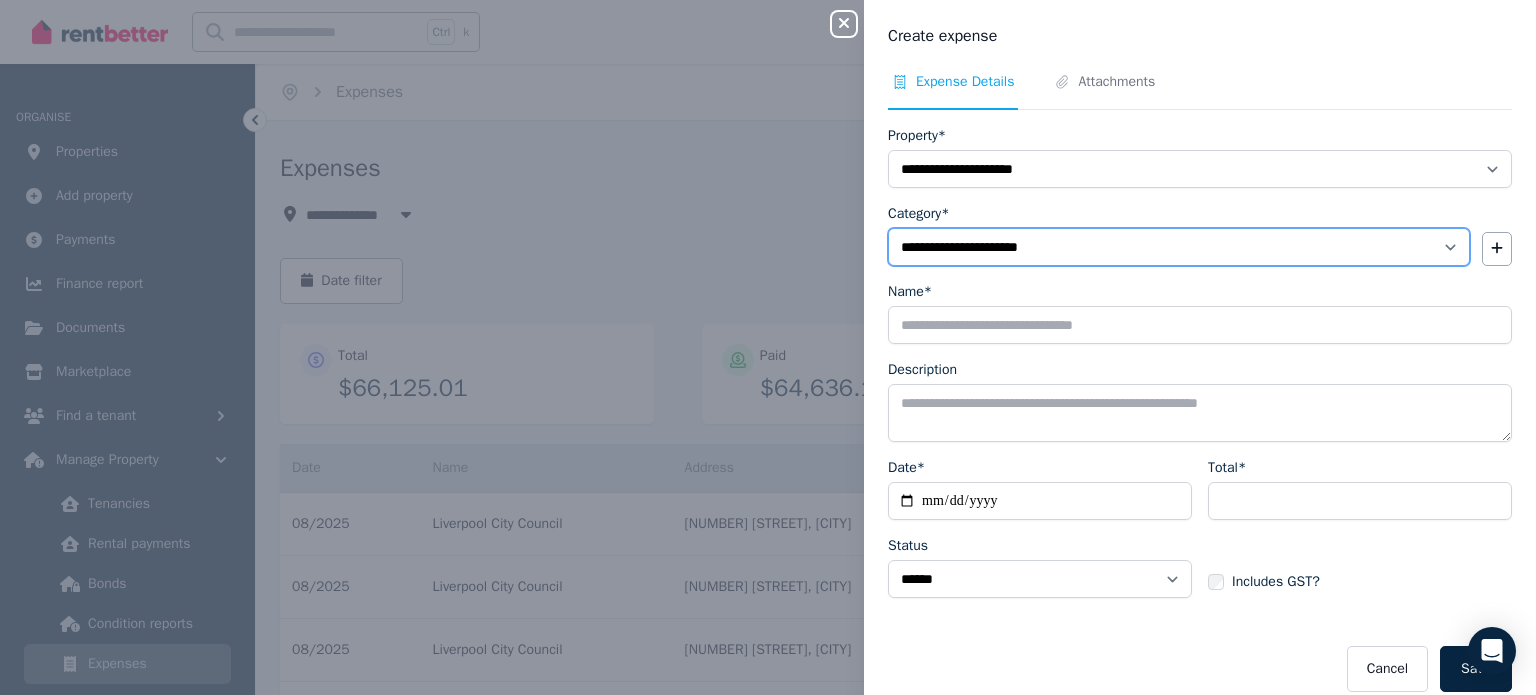 click on "**********" at bounding box center (1179, 247) 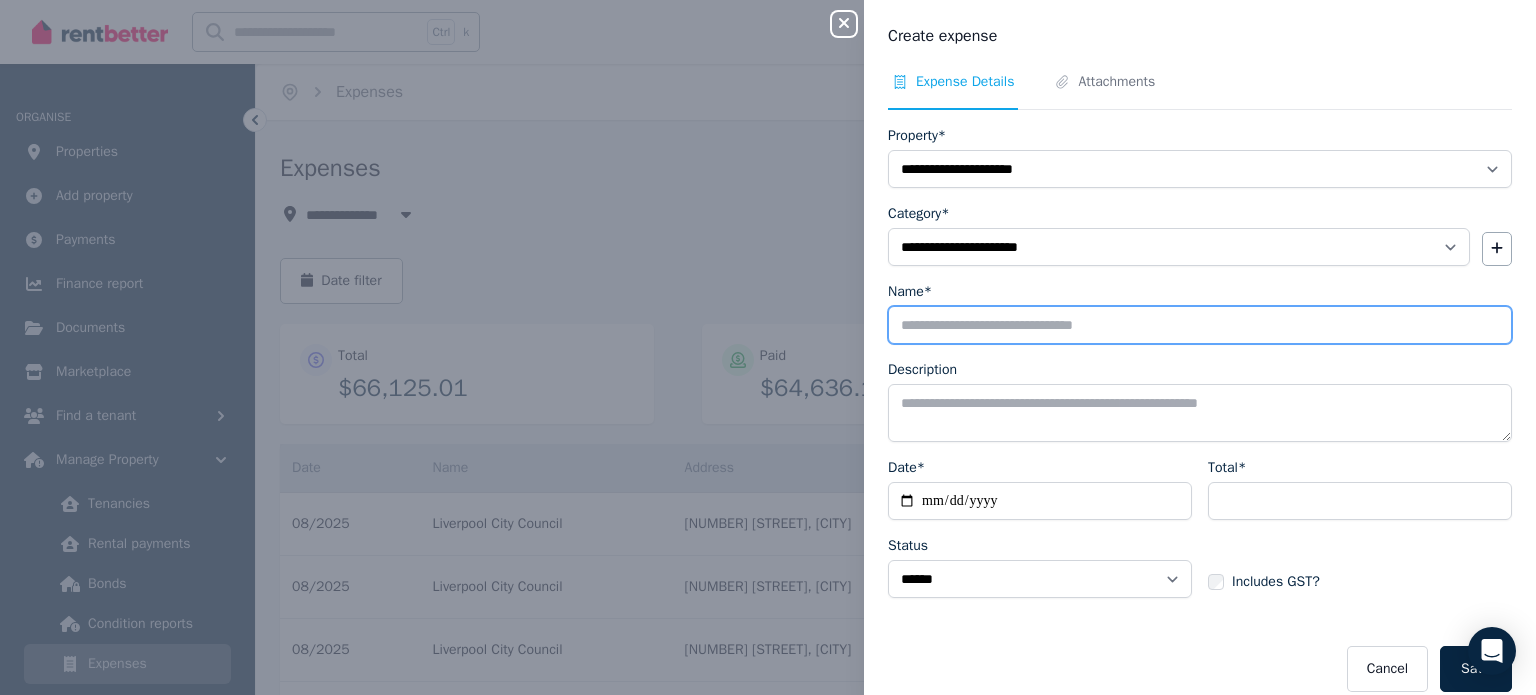 click on "Name*" at bounding box center (1200, 325) 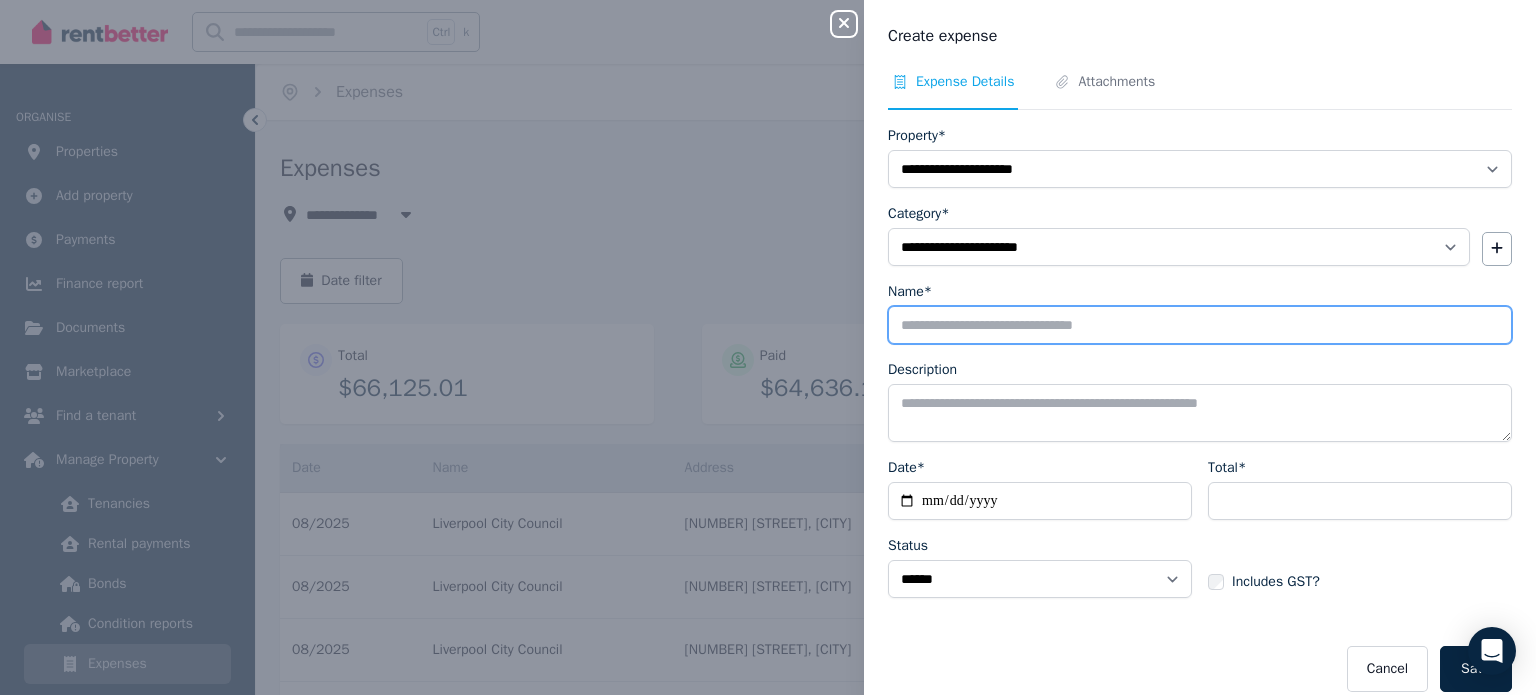 type on "**********" 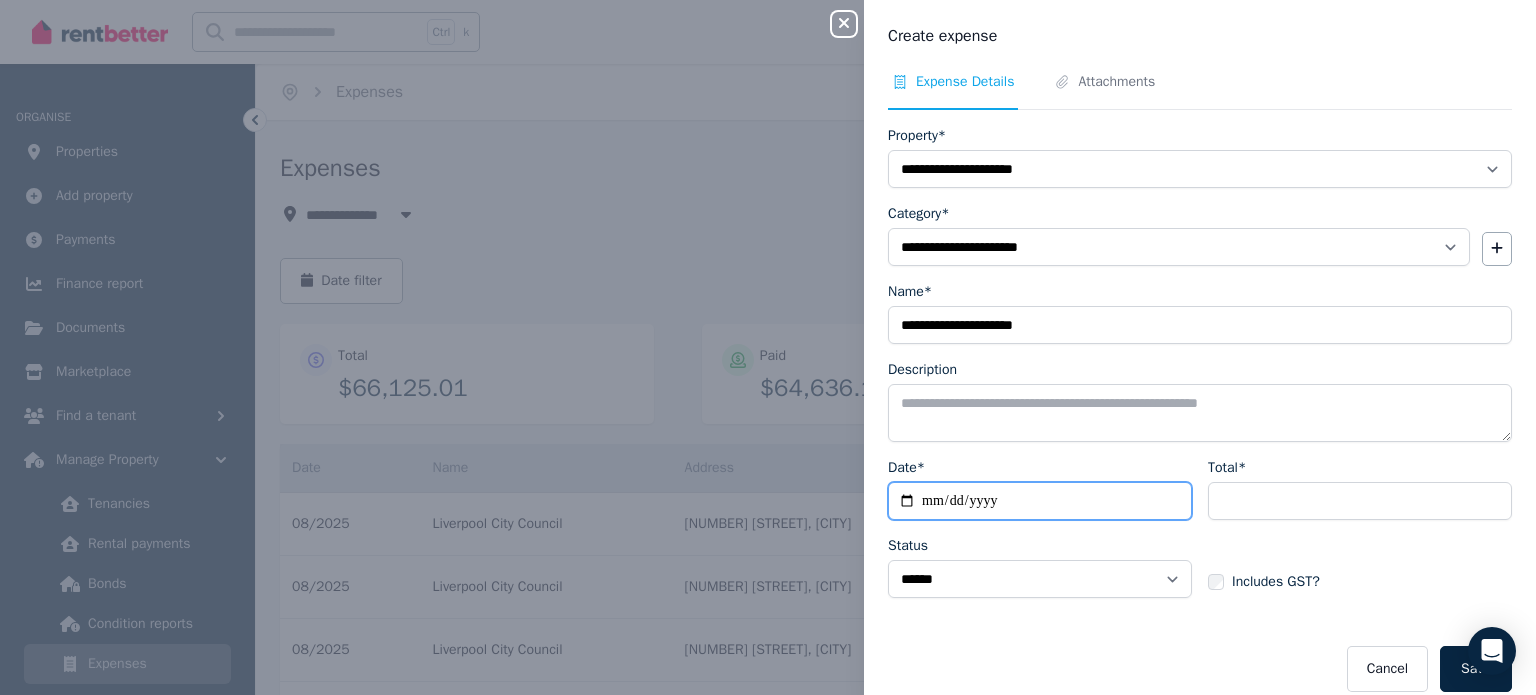 click on "Date*" at bounding box center (1040, 501) 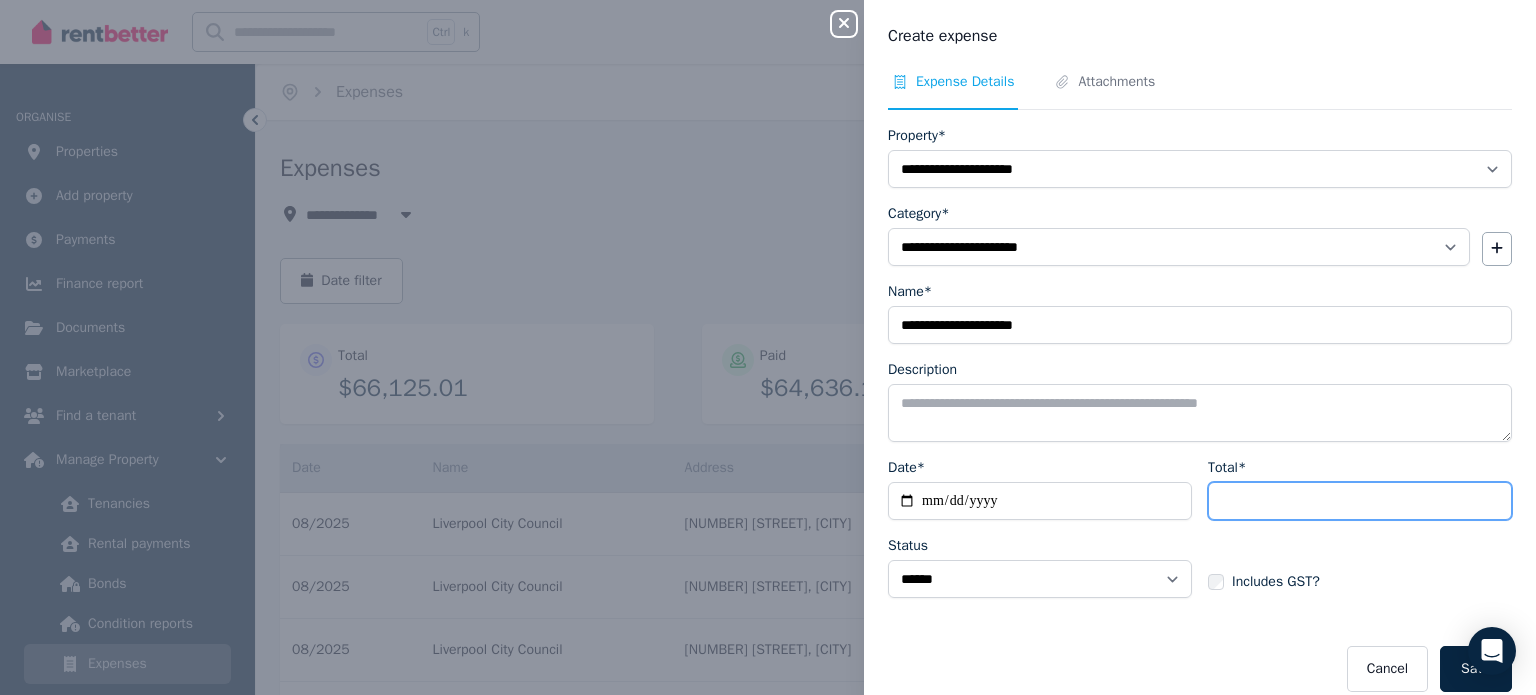 click on "Total*" at bounding box center (1360, 501) 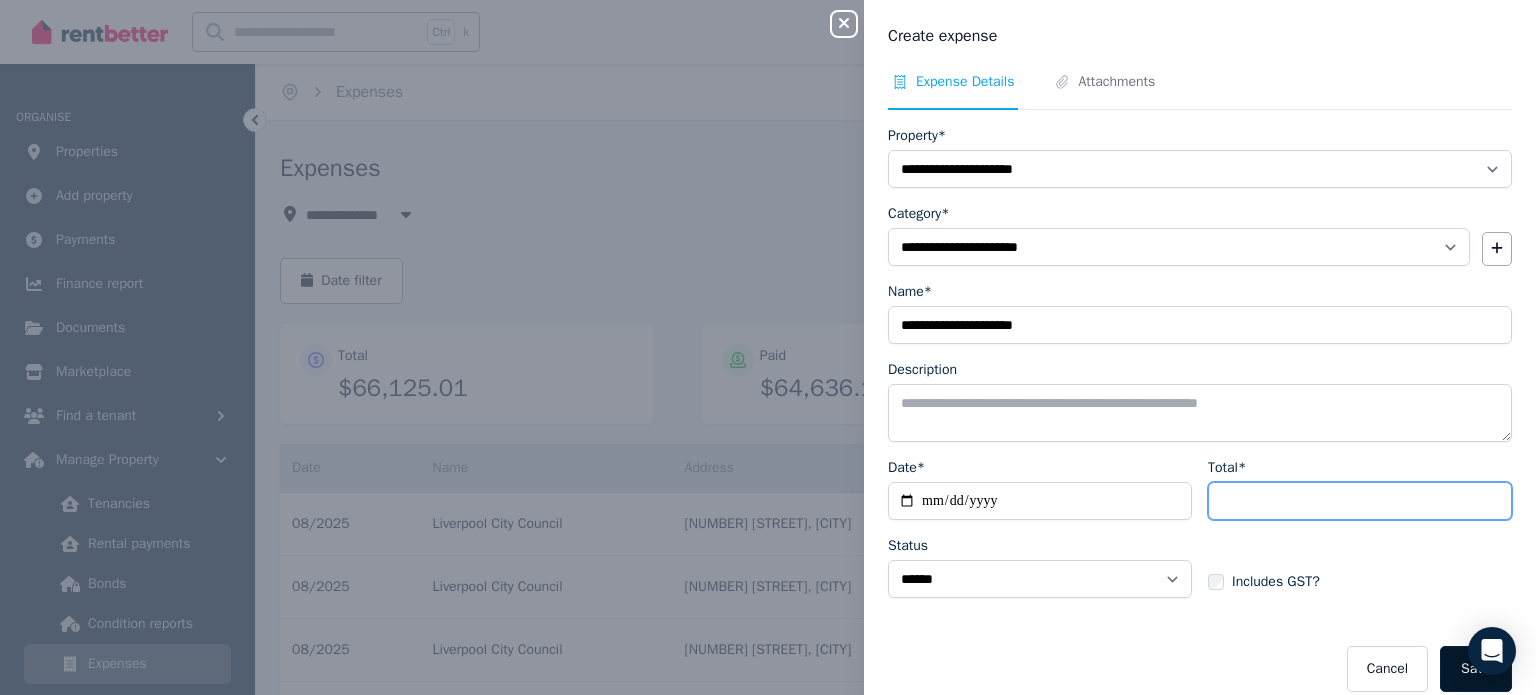 type on "******" 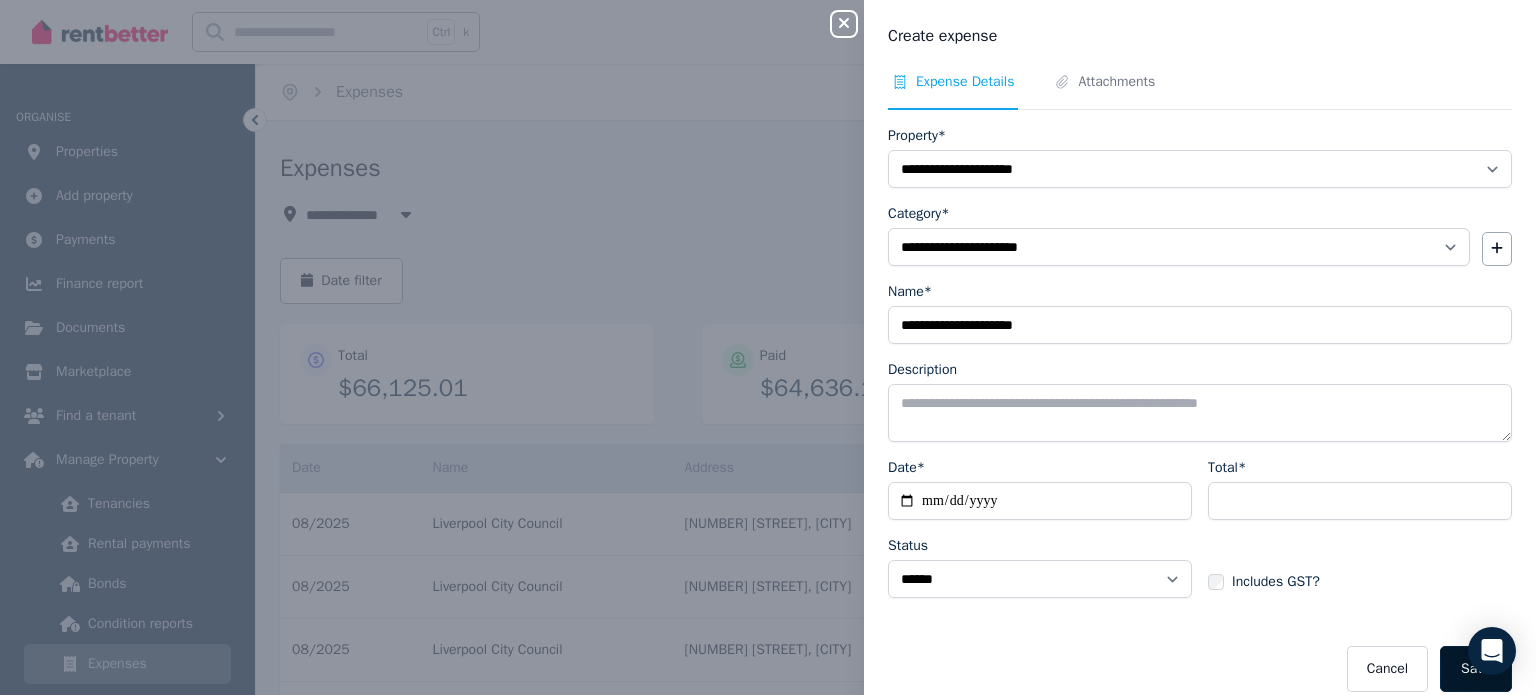 click on "Save" at bounding box center [1476, 669] 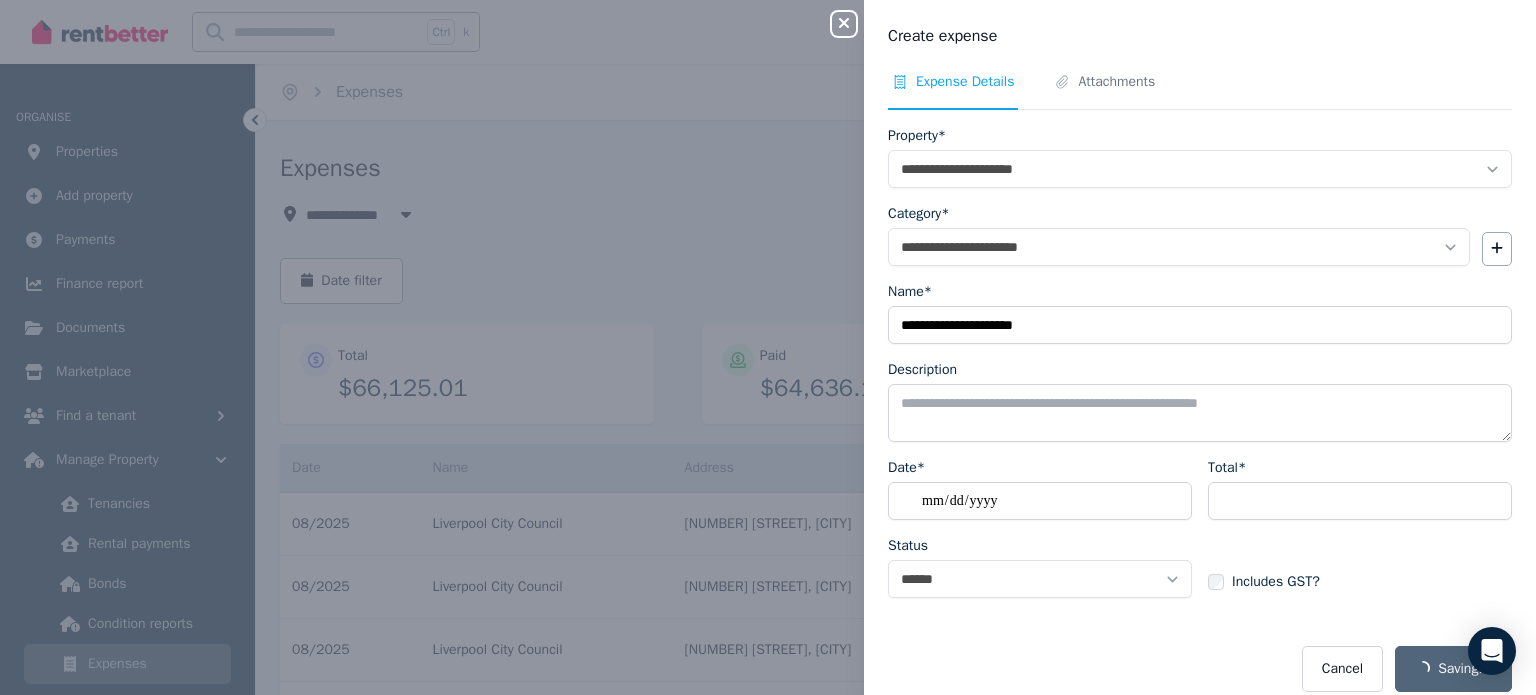 select on "**********" 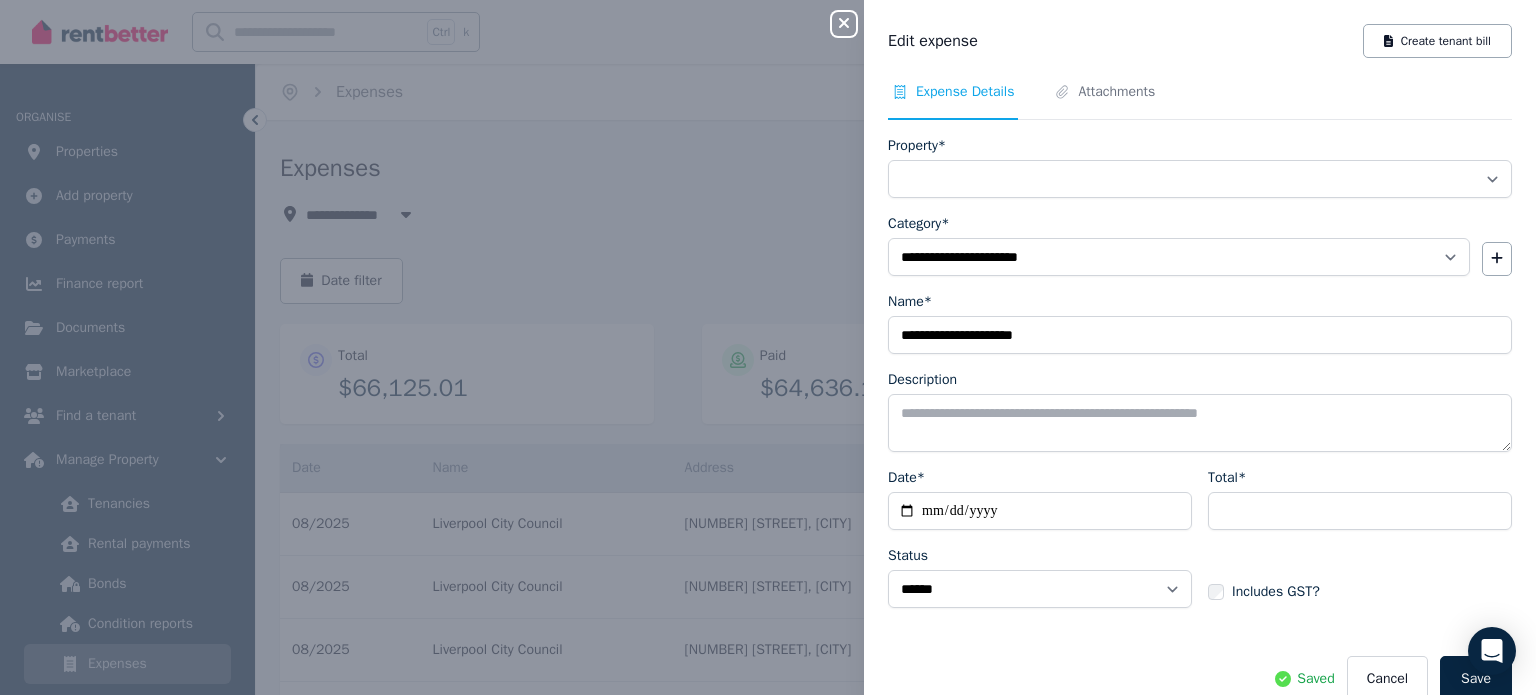 select on "**********" 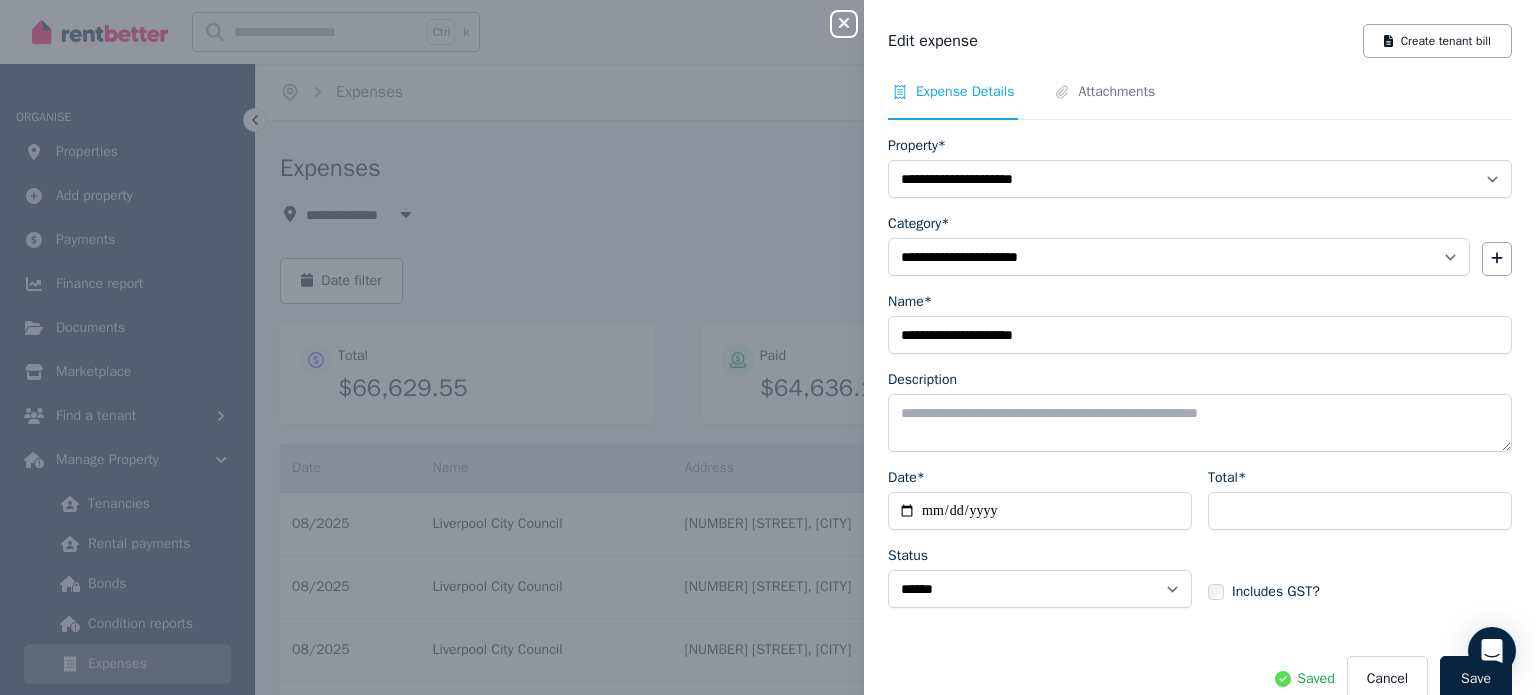 click 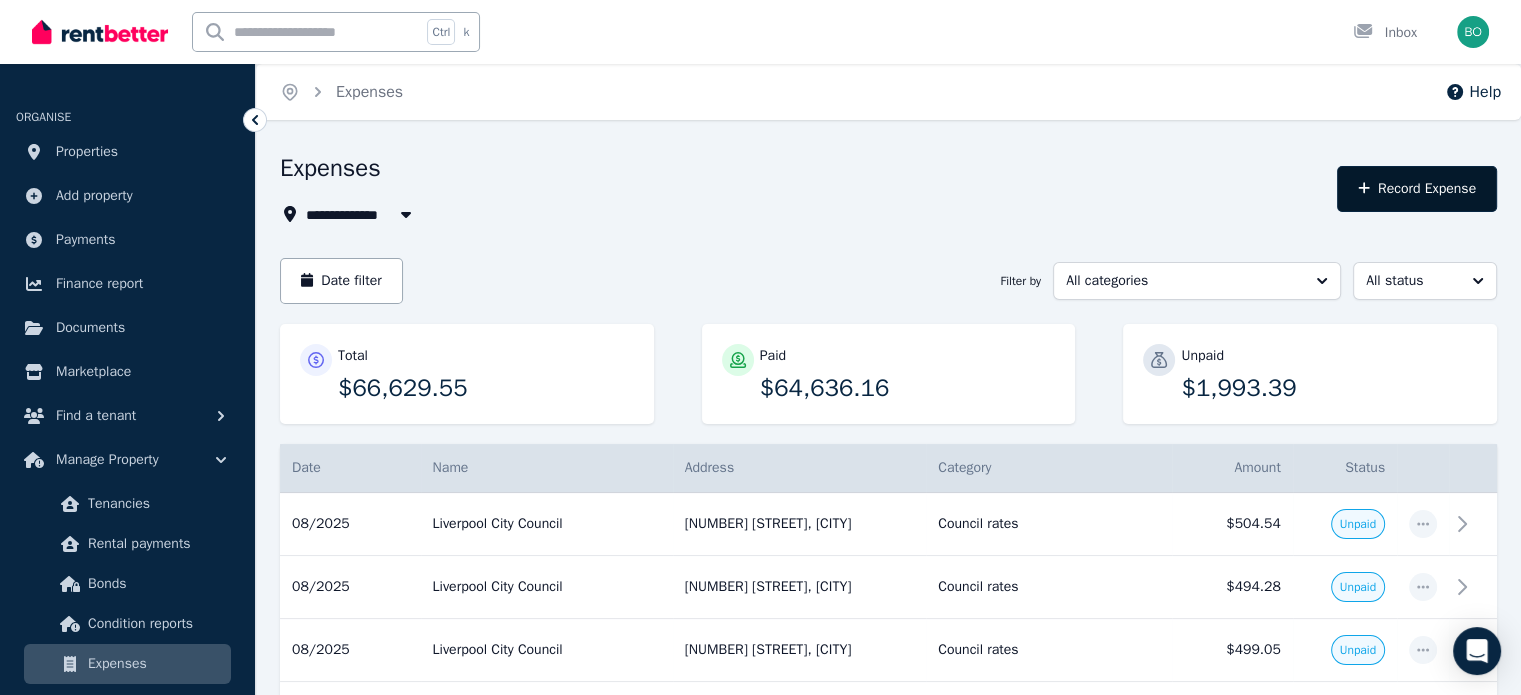 click on "Record Expense" at bounding box center [1417, 189] 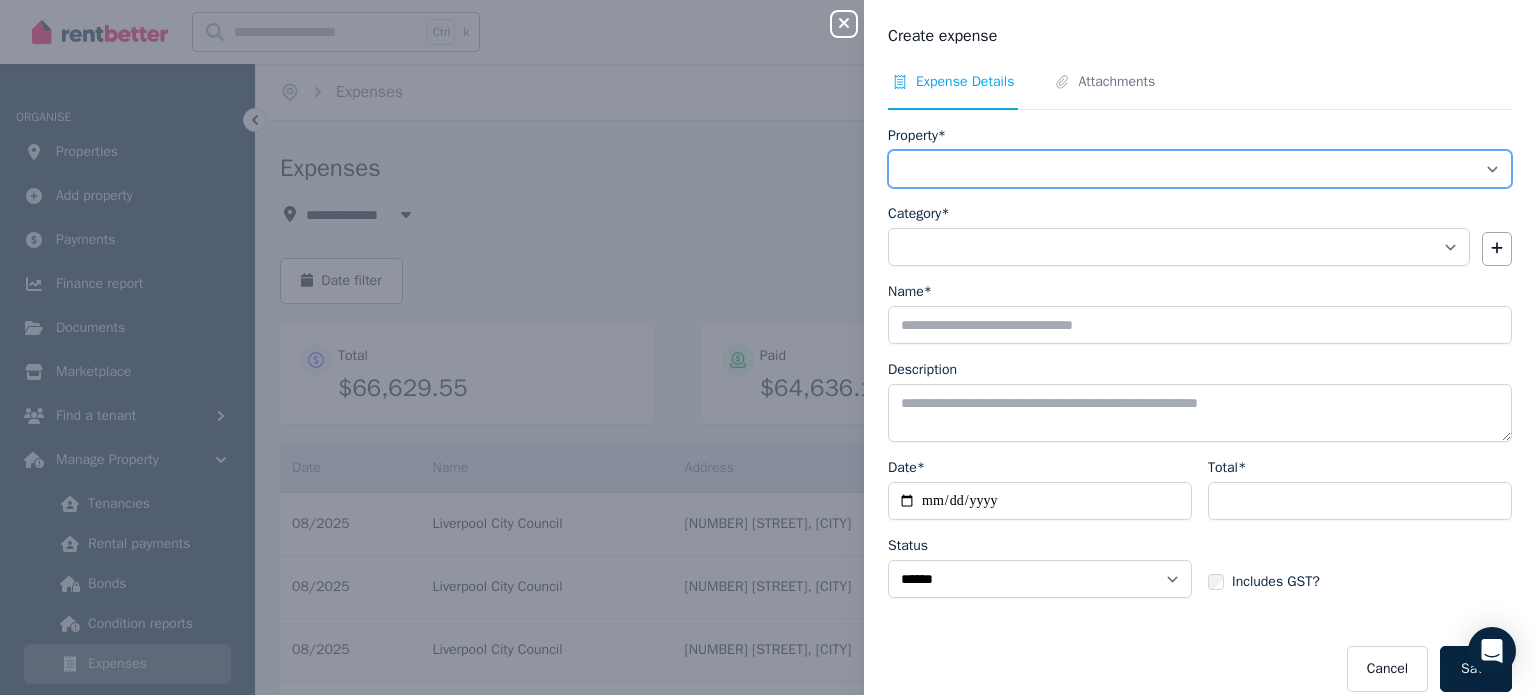 click on "**********" at bounding box center (1200, 169) 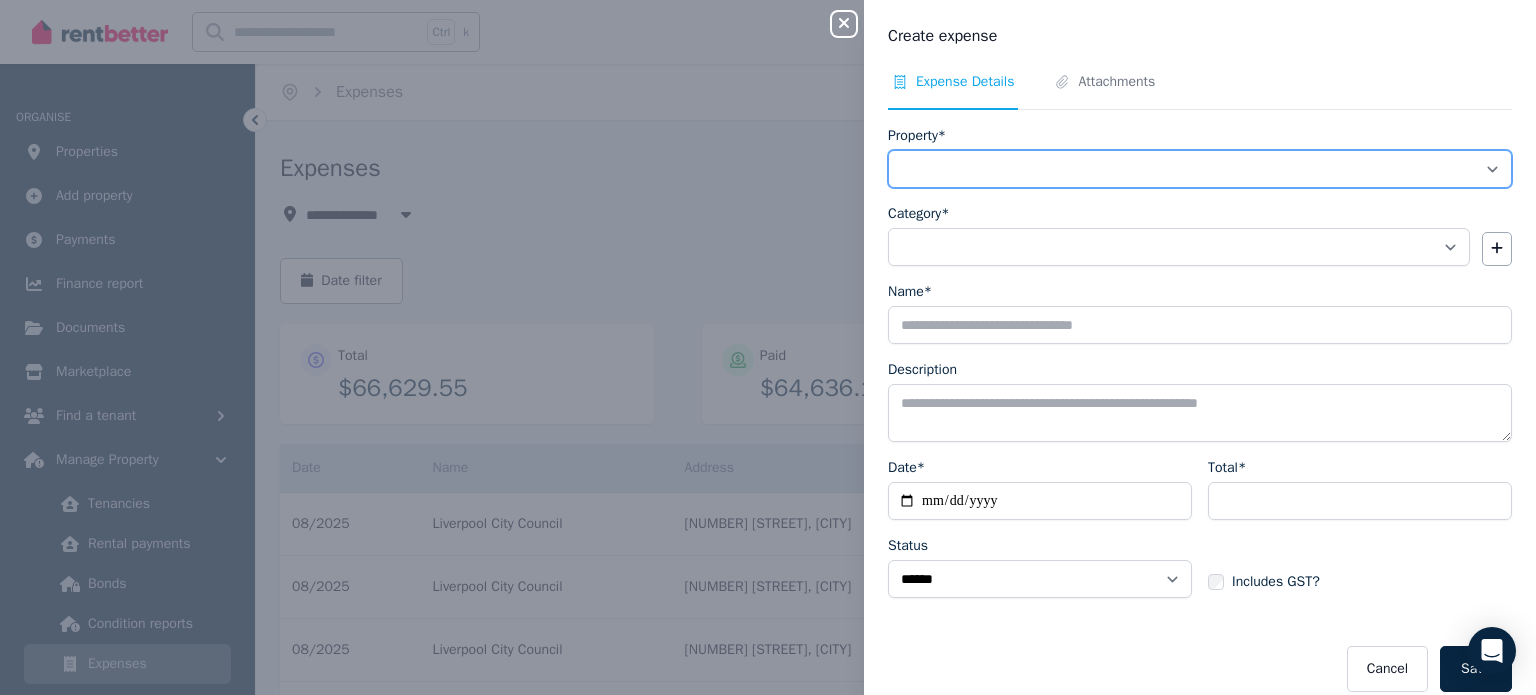 select on "**********" 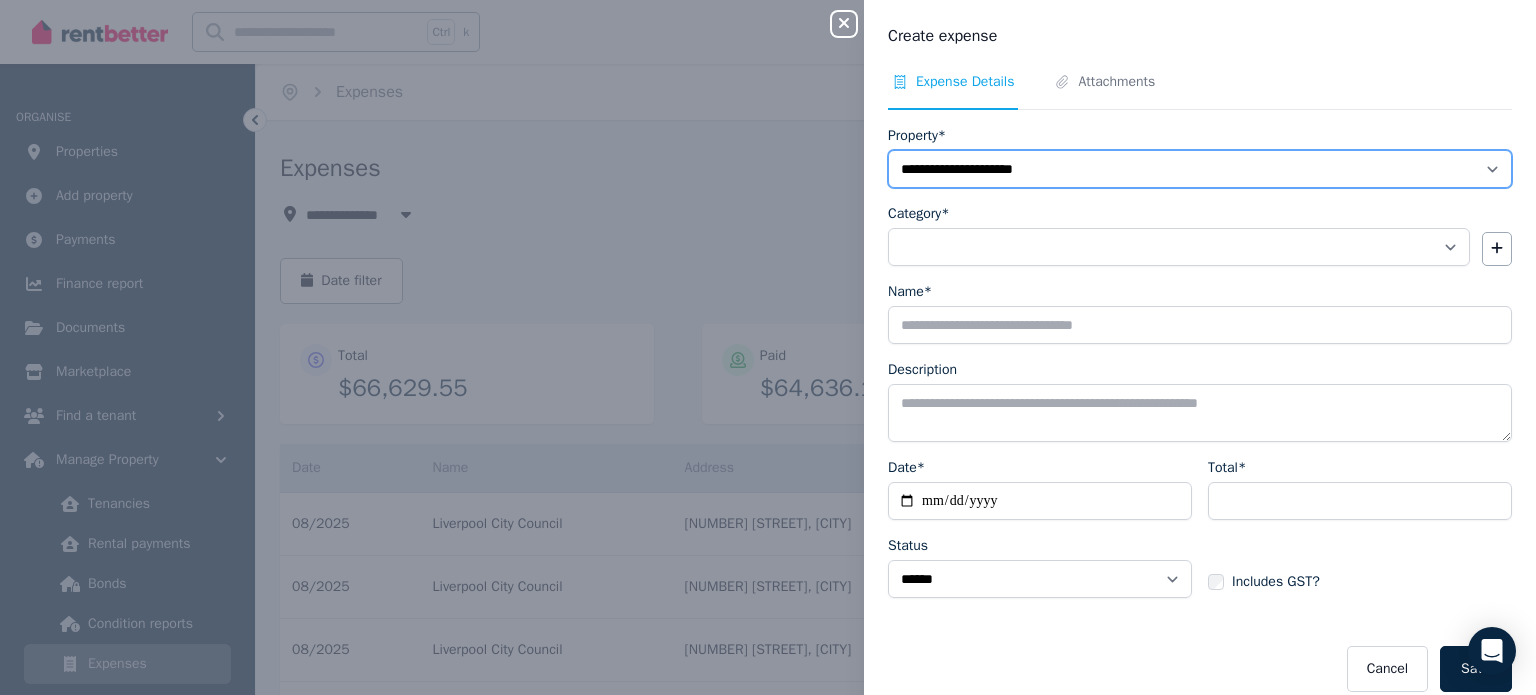 click on "**********" at bounding box center (1200, 169) 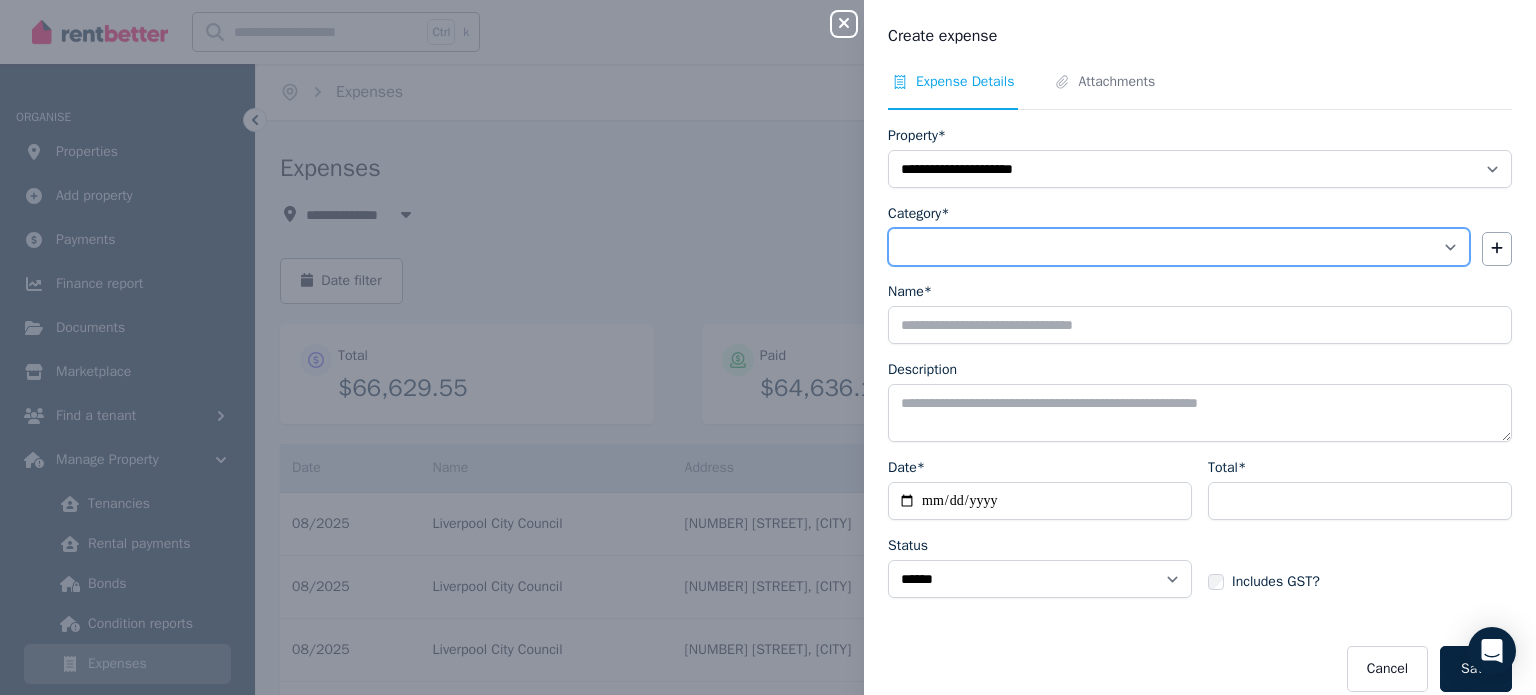 click on "**********" at bounding box center [1179, 247] 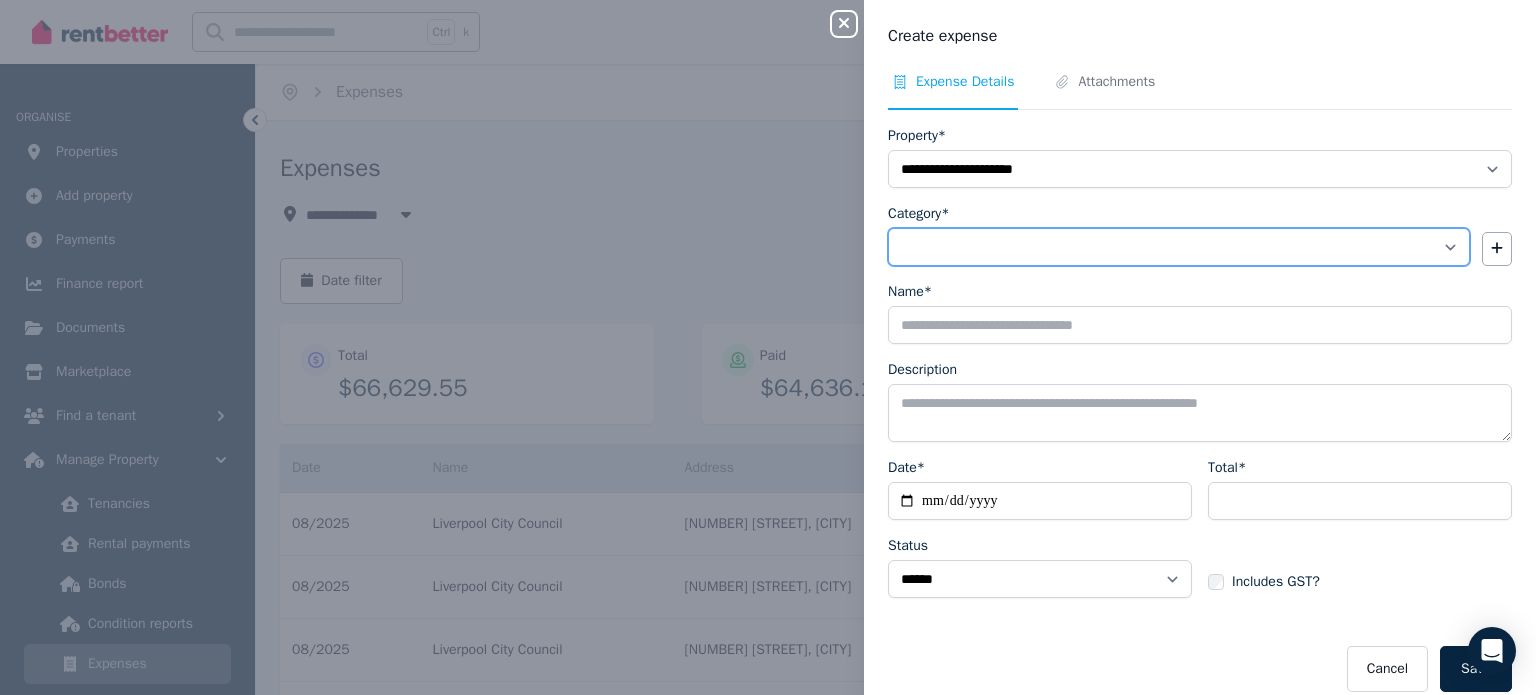 select on "**********" 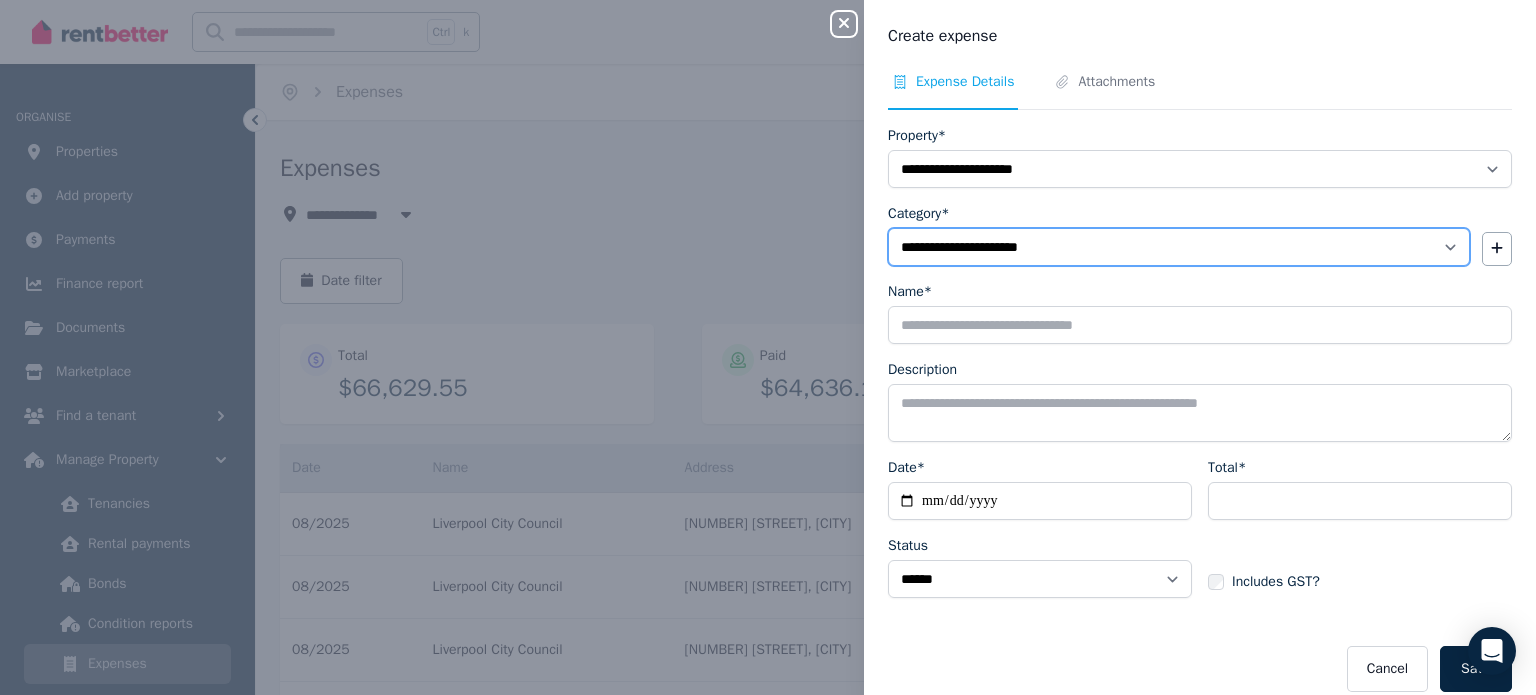 click on "**********" at bounding box center (1179, 247) 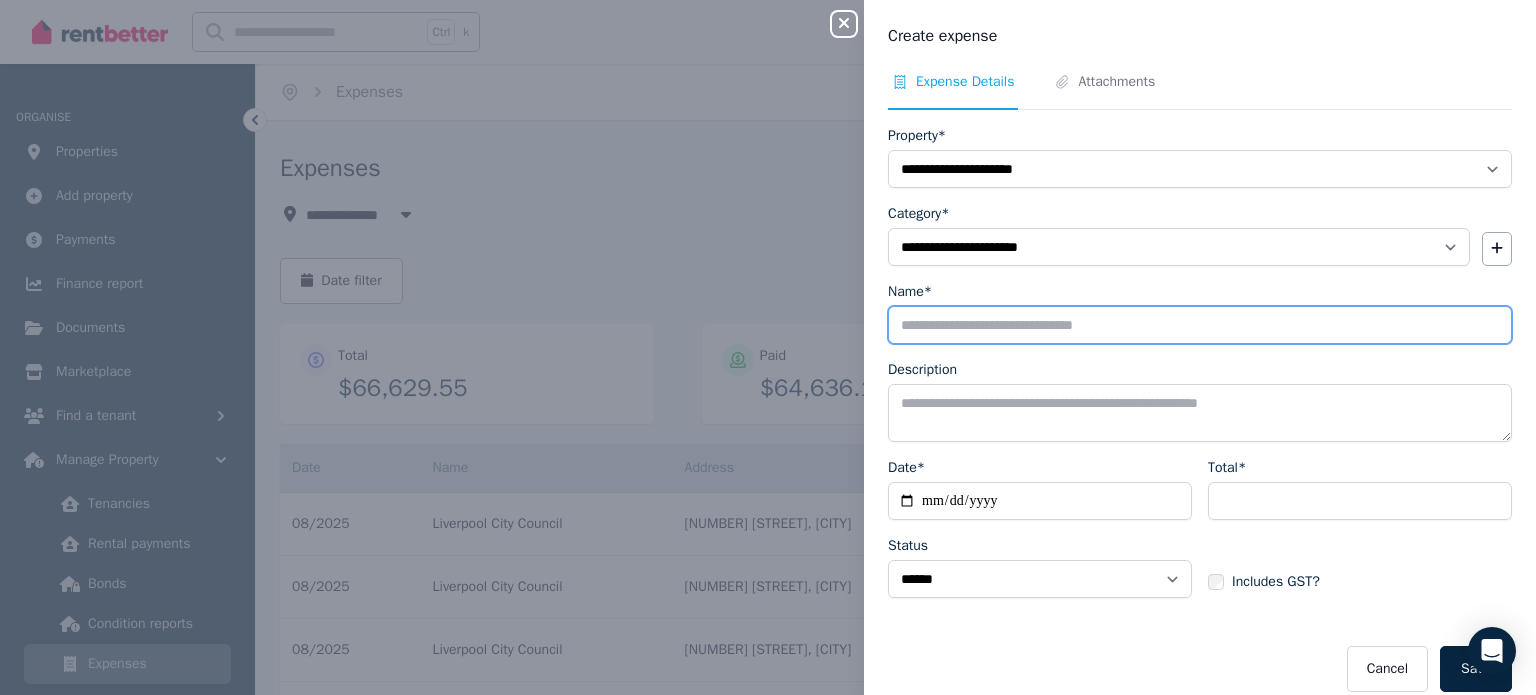 click on "Name*" at bounding box center (1200, 325) 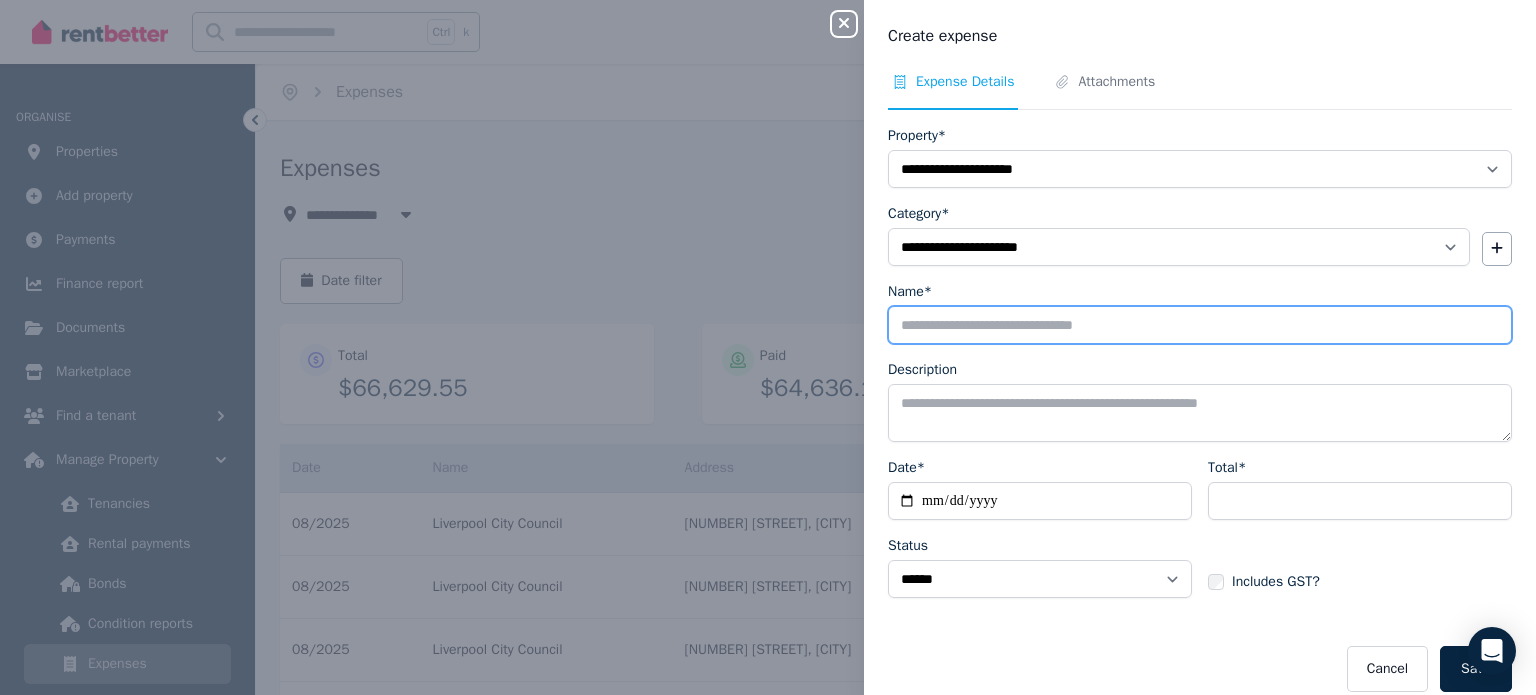 type on "**********" 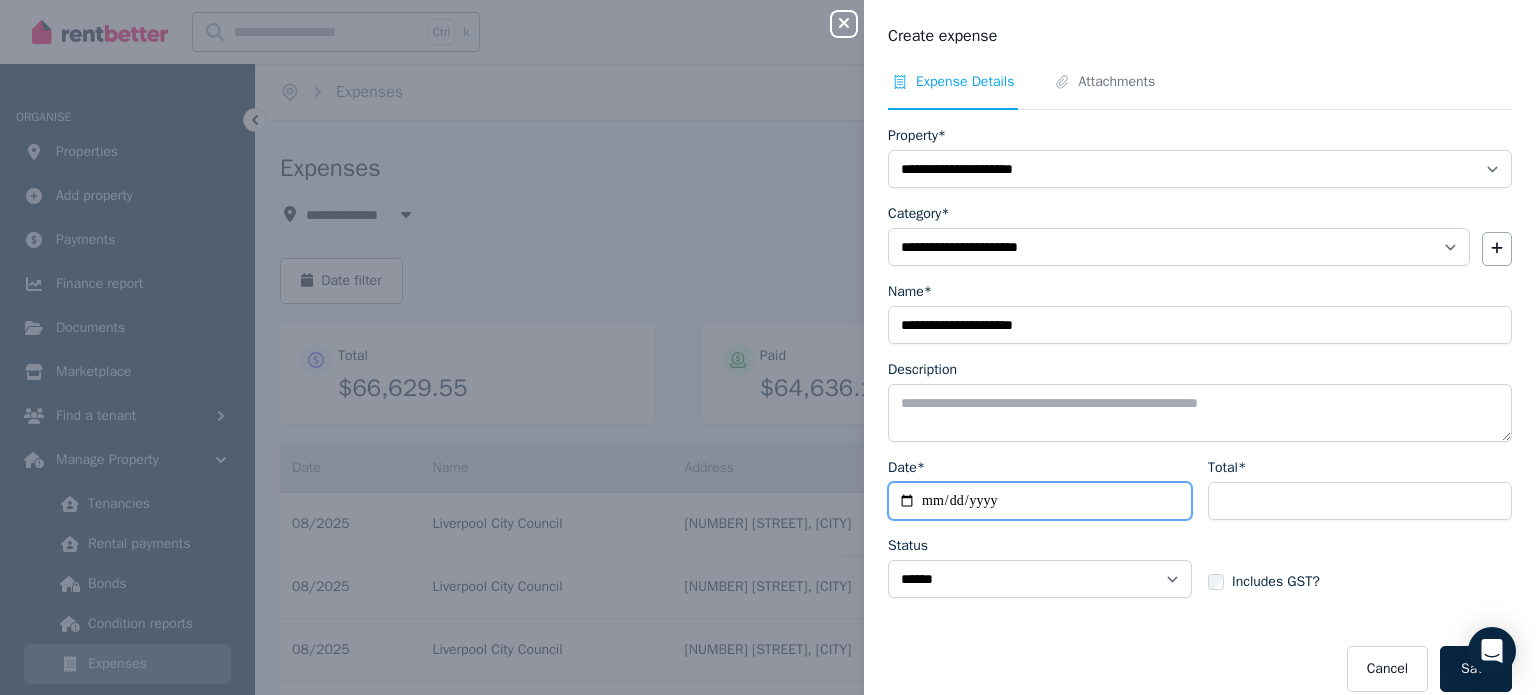 click on "Date*" at bounding box center (1040, 501) 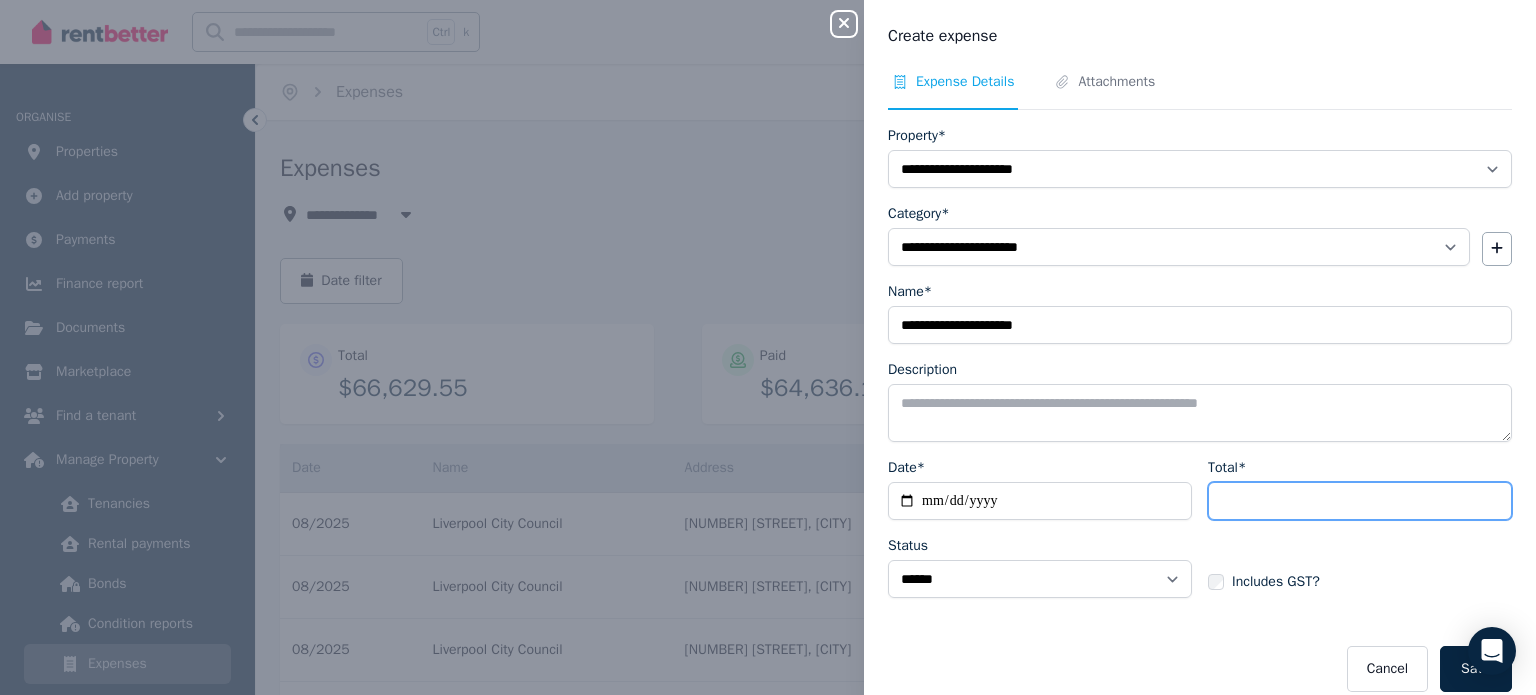 click on "Total*" at bounding box center (1360, 501) 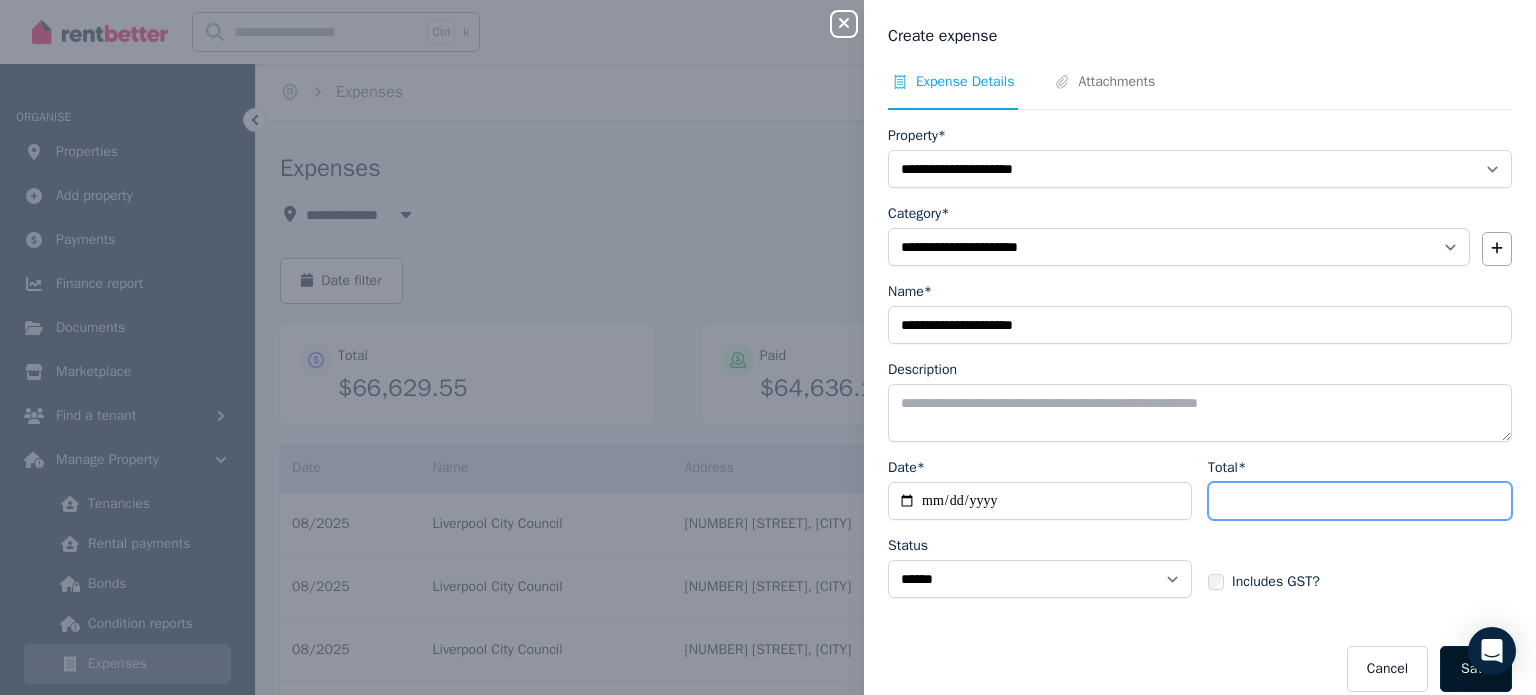 type on "******" 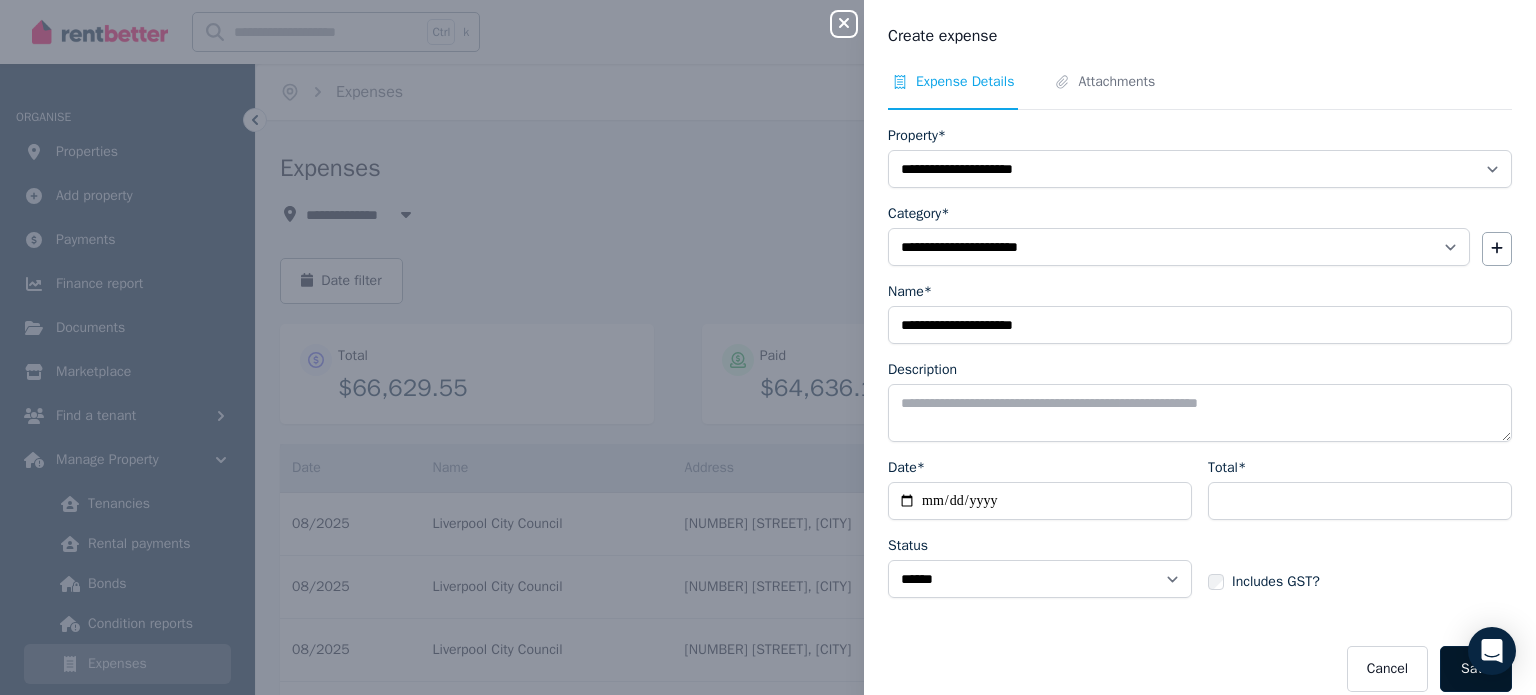 click on "Save" at bounding box center (1476, 669) 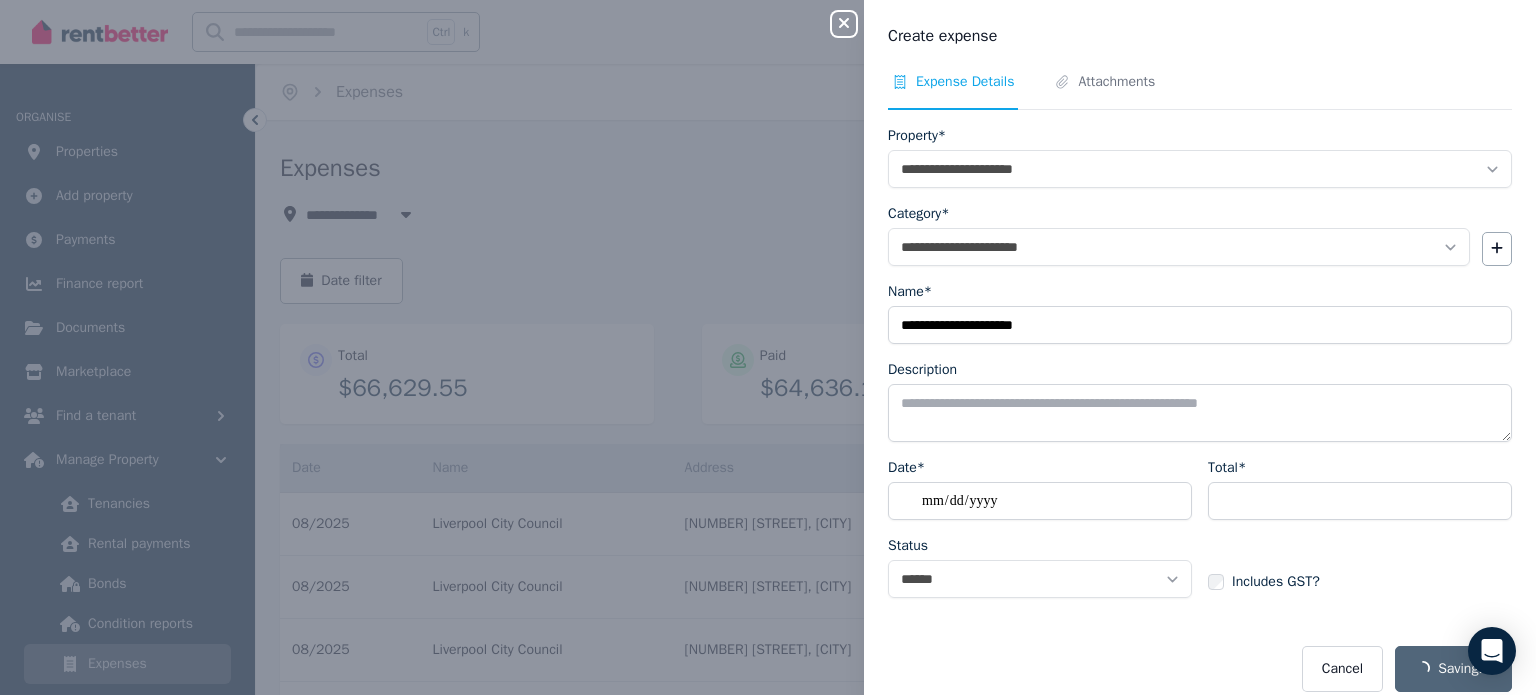 select on "**********" 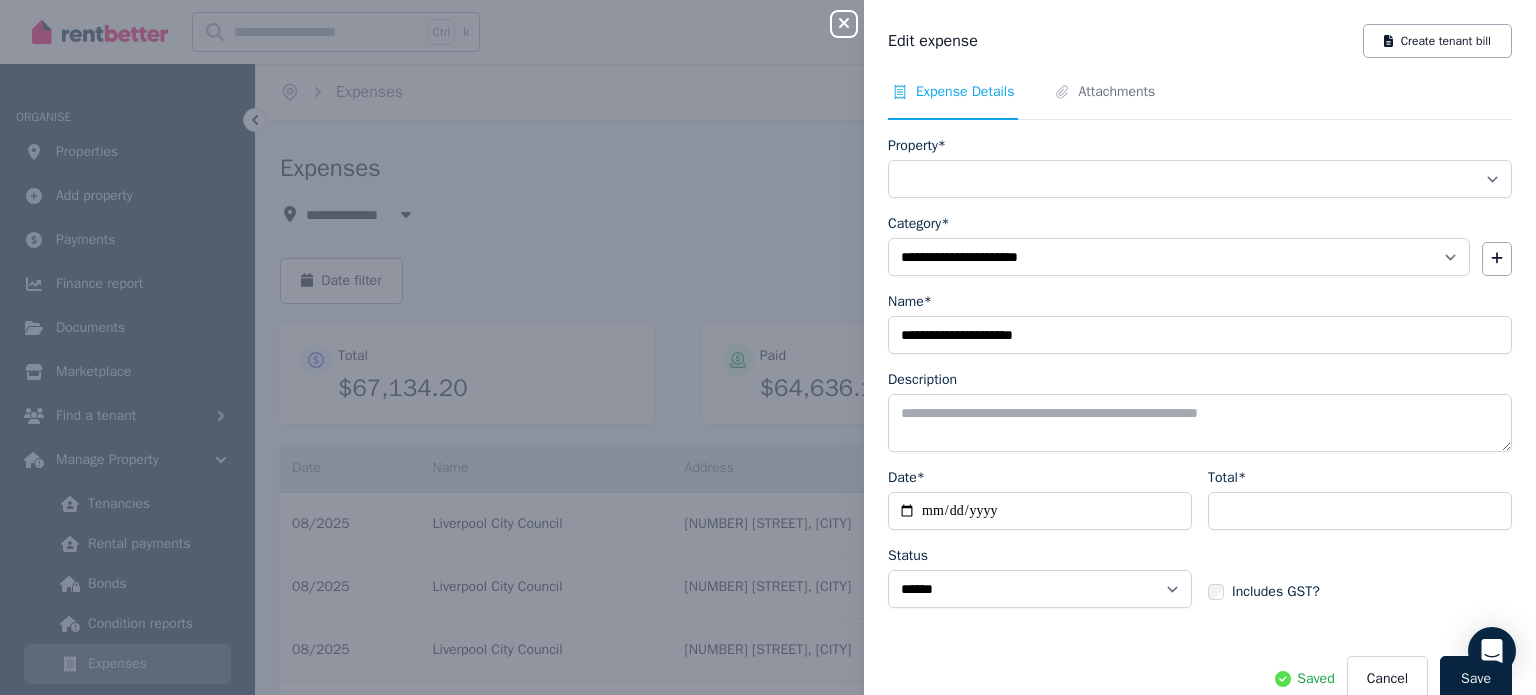 select on "**********" 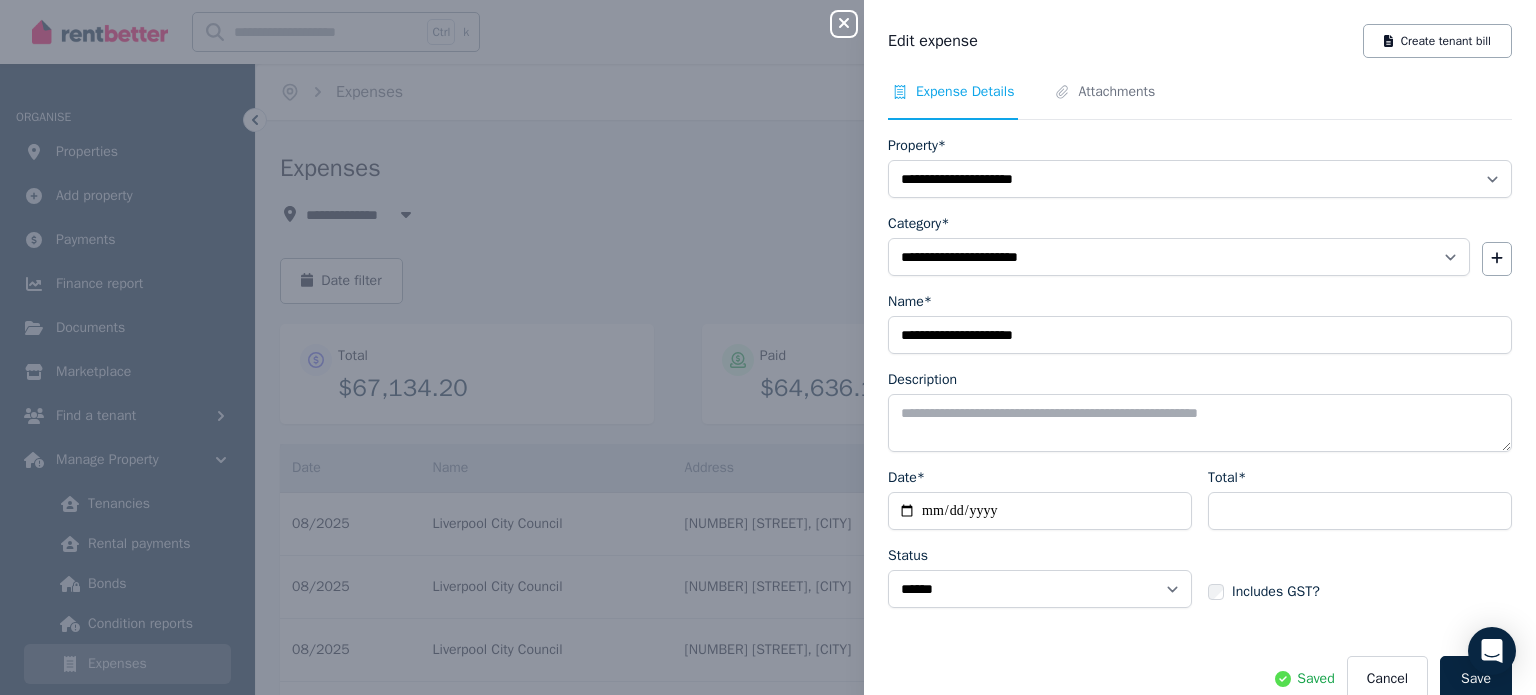 click 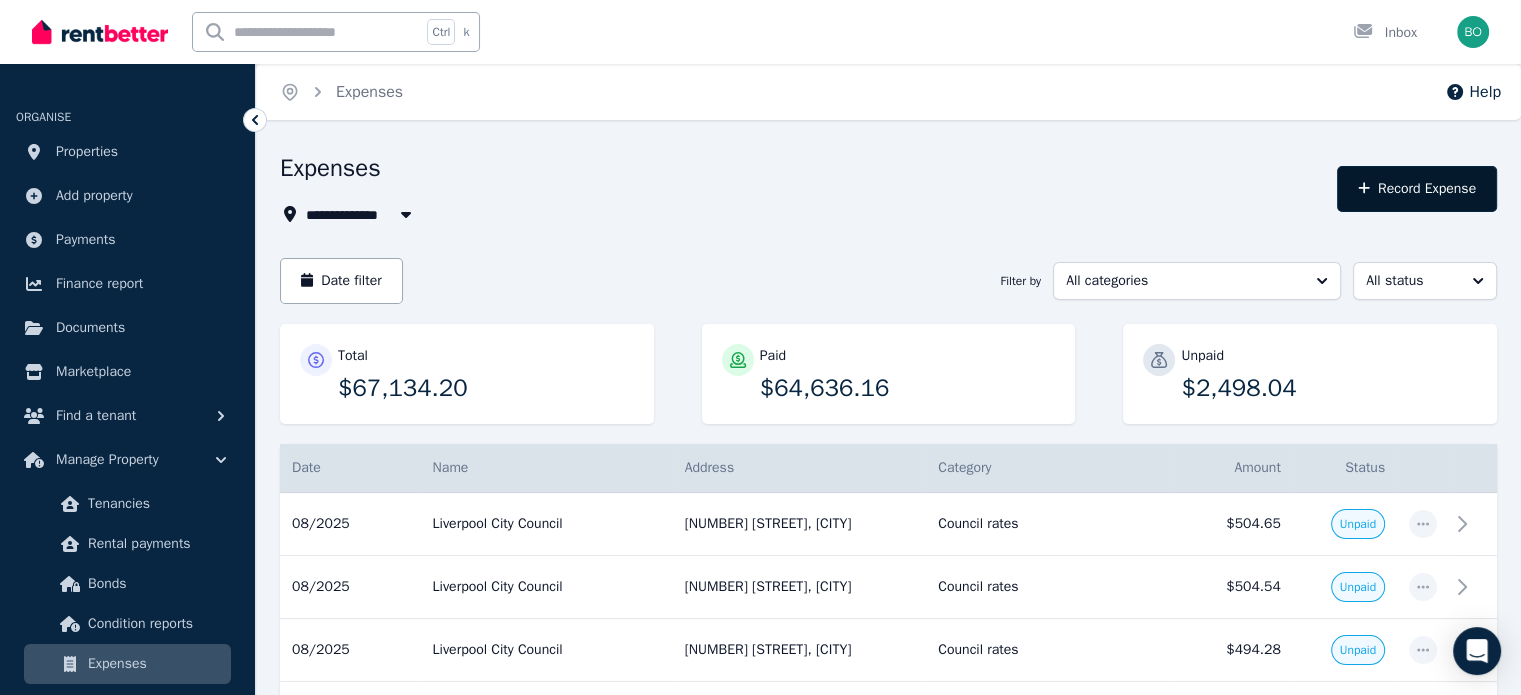 click on "Record Expense" at bounding box center (1417, 189) 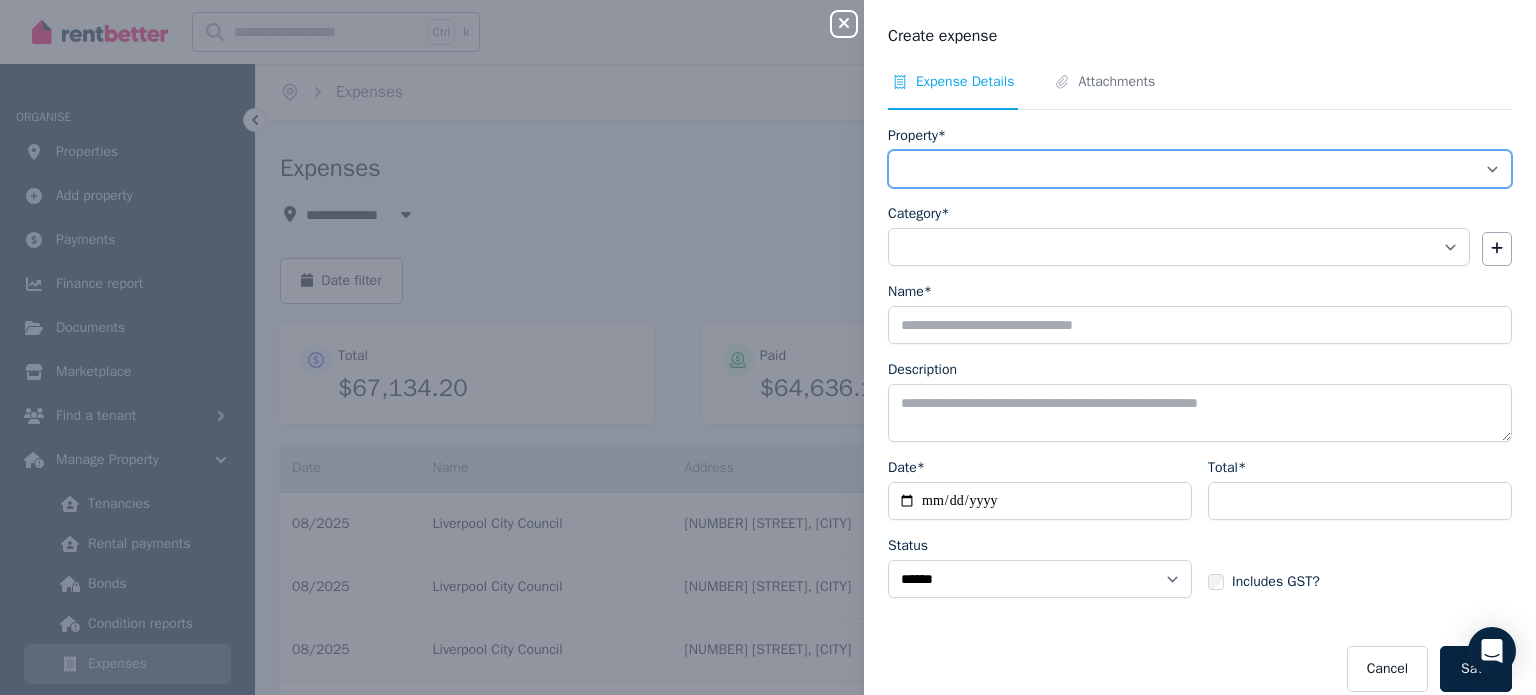 click on "**********" at bounding box center (1200, 169) 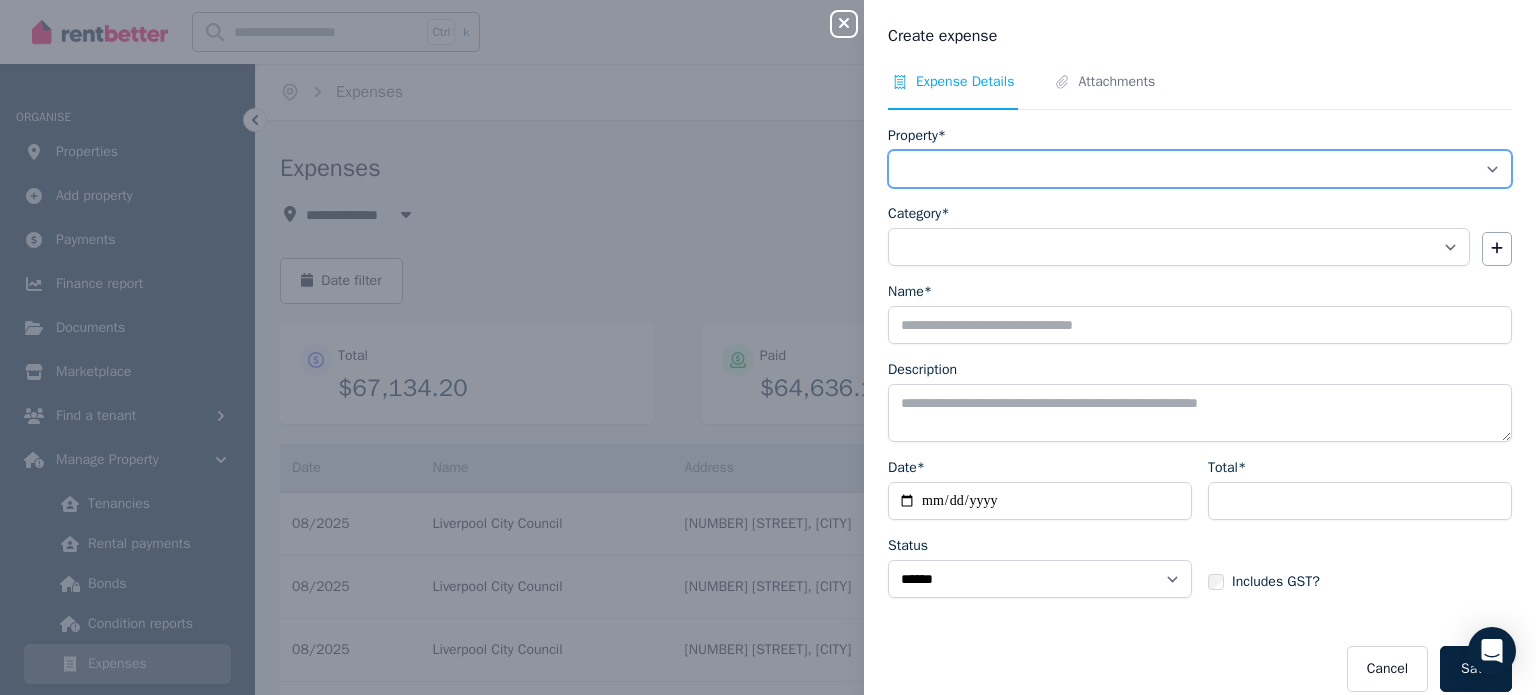 select on "**********" 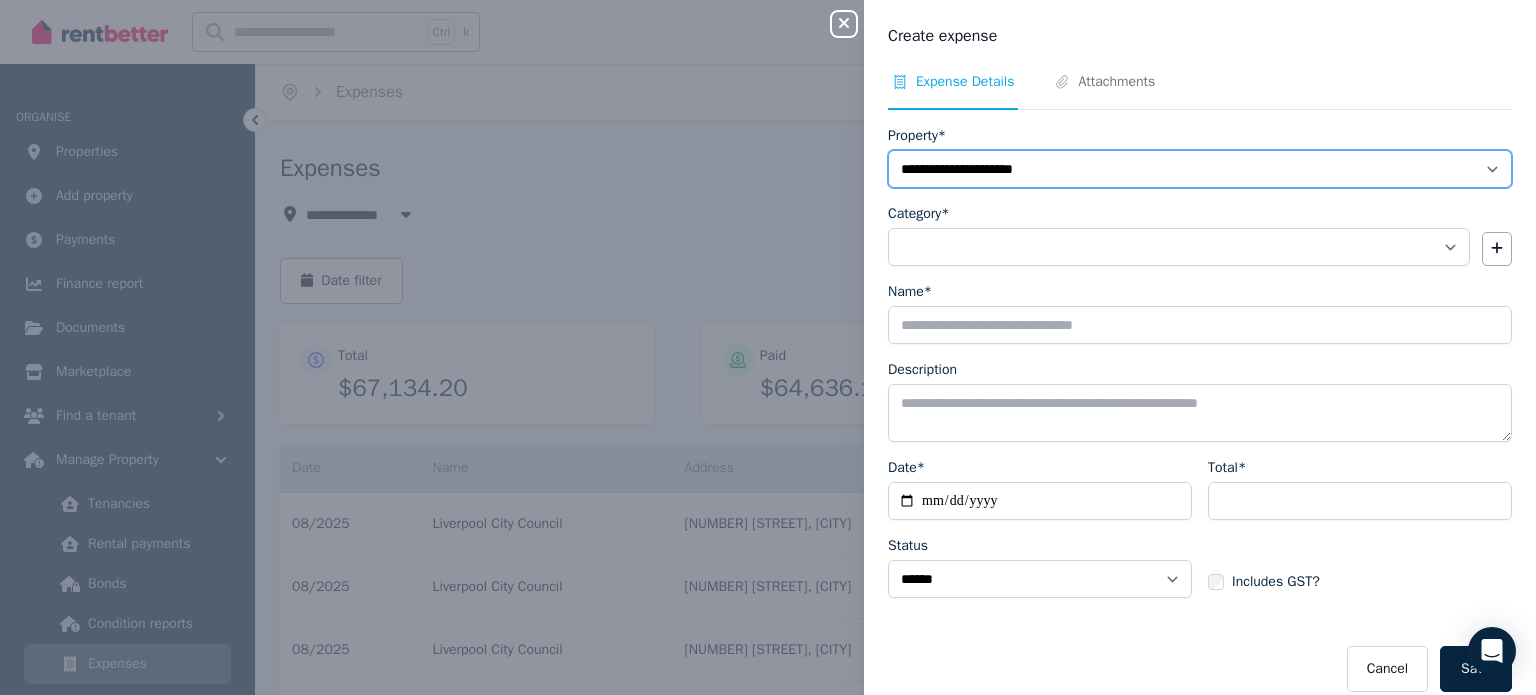 click on "**********" at bounding box center (1200, 169) 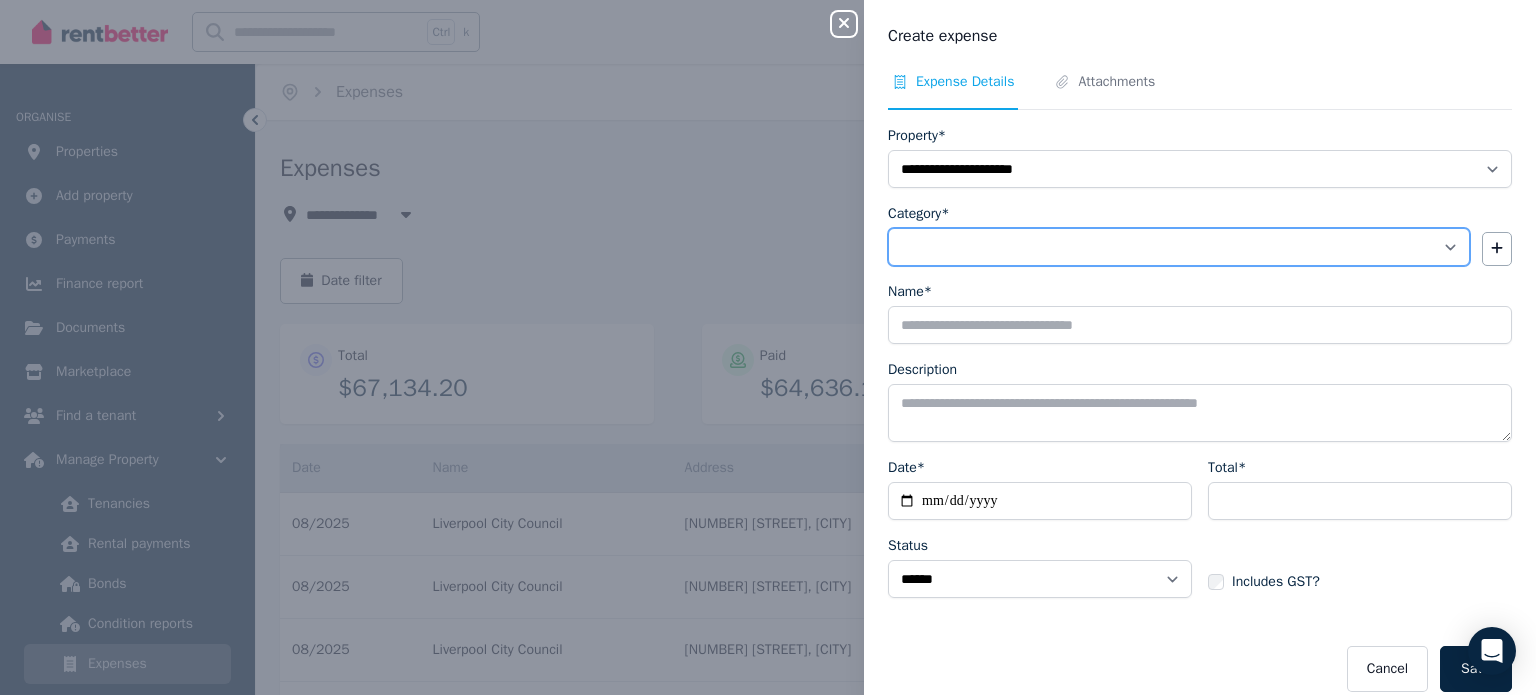 click on "**********" at bounding box center [1179, 247] 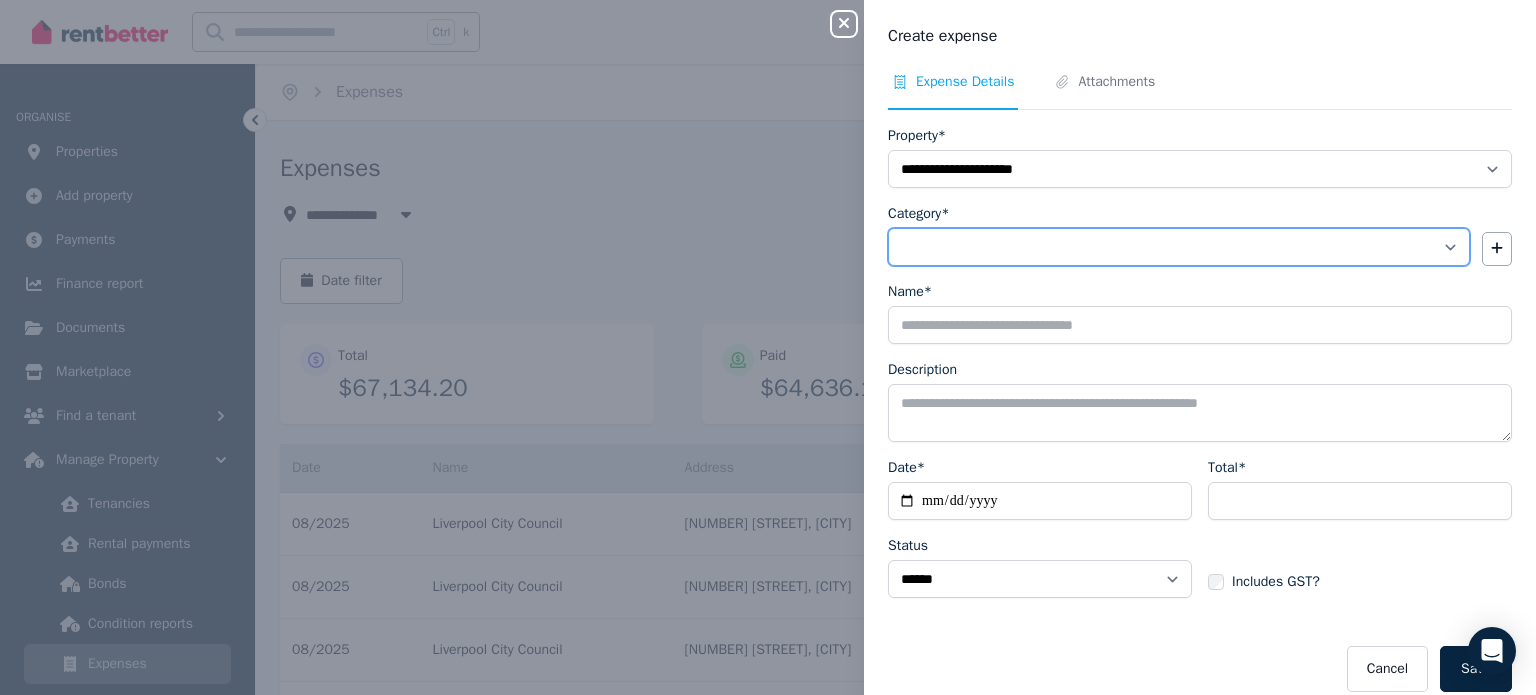 select on "**********" 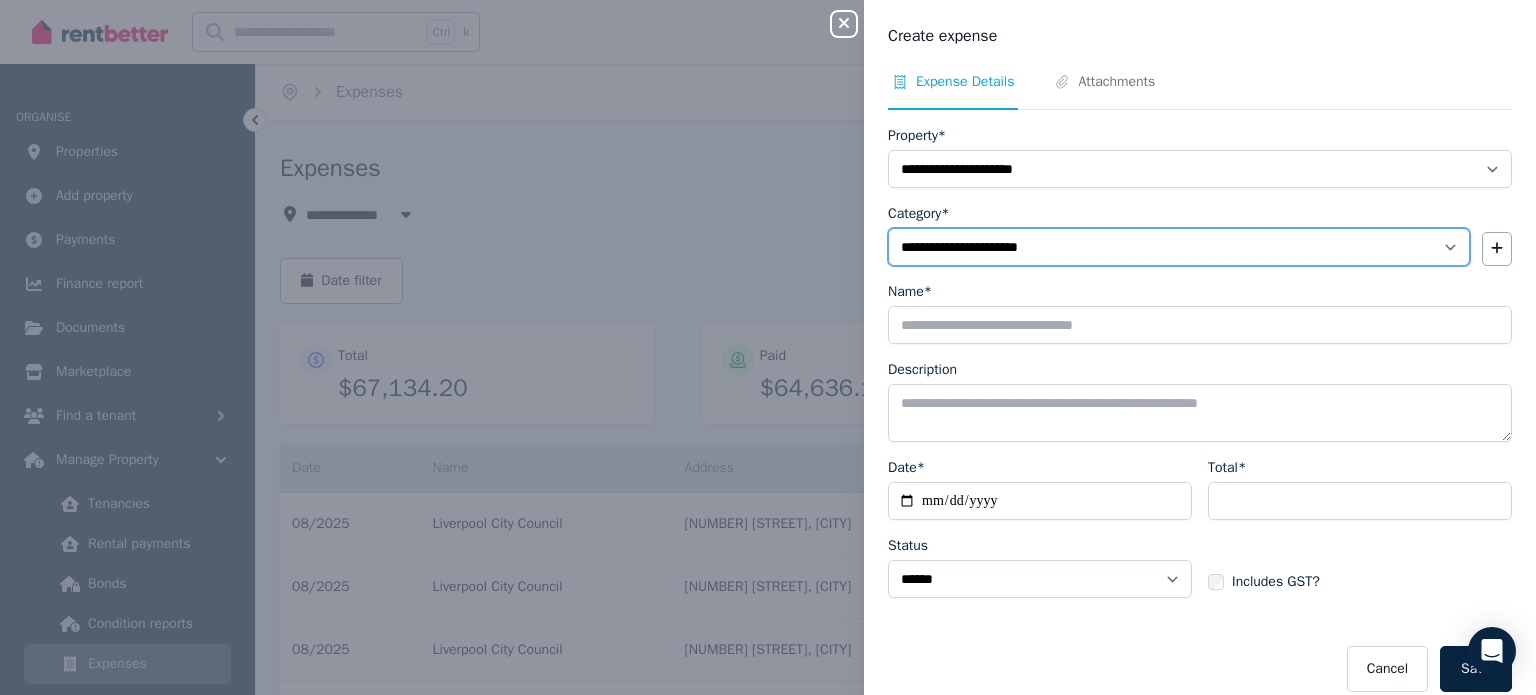click on "**********" at bounding box center [1179, 247] 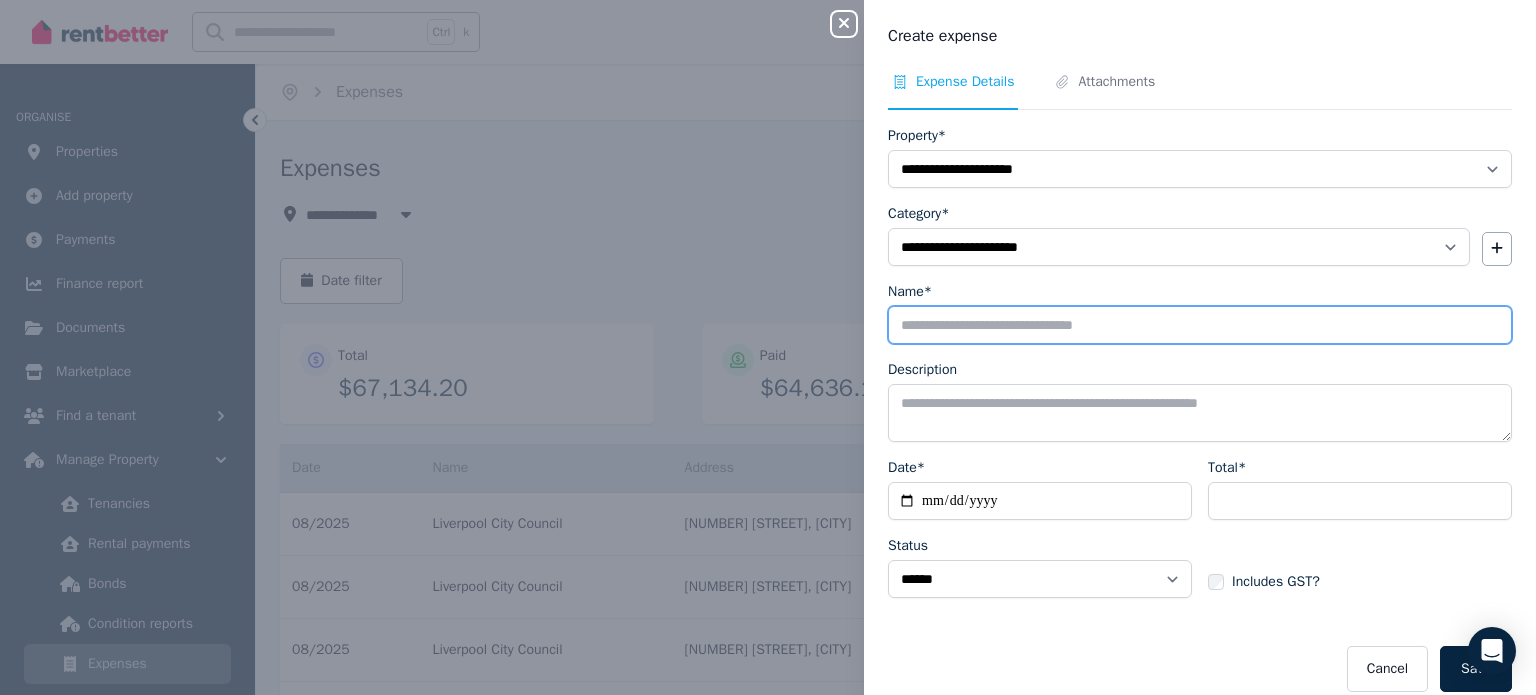 click on "Name*" at bounding box center [1200, 325] 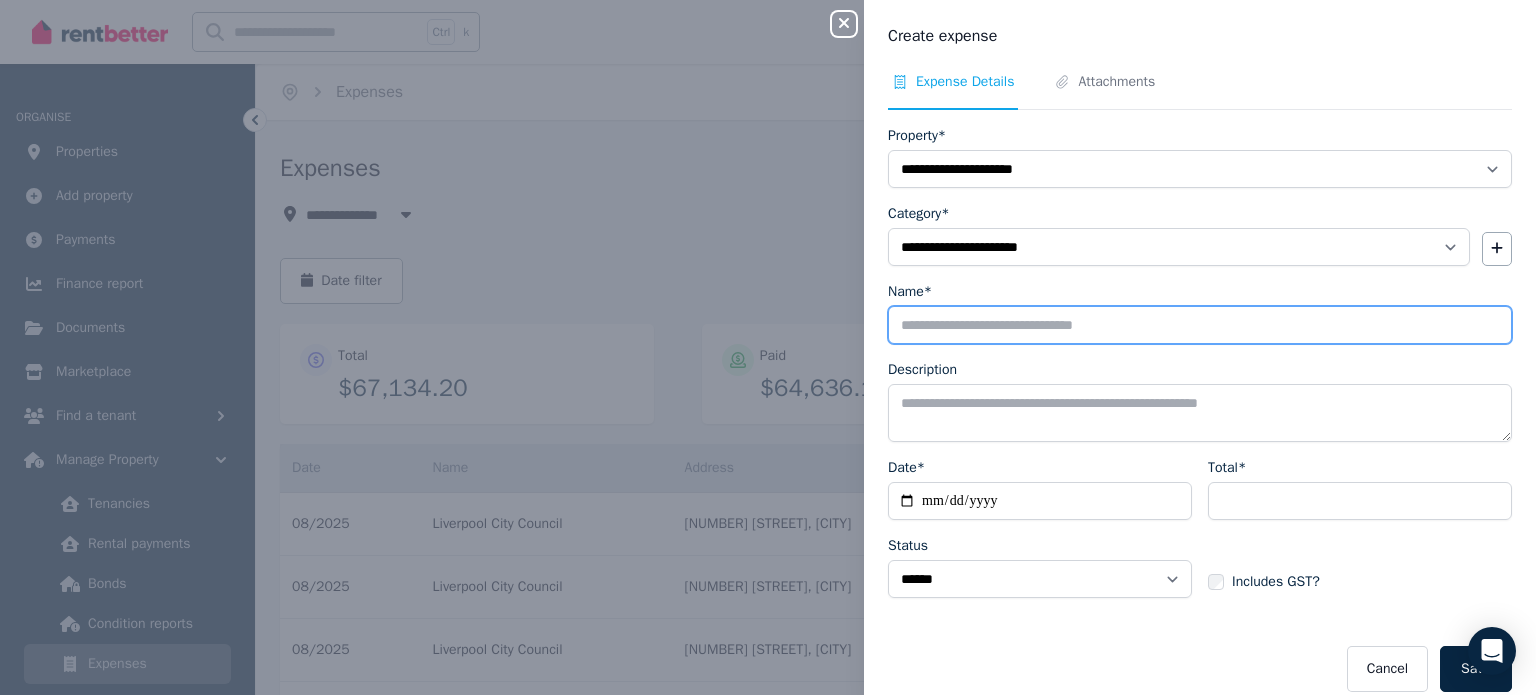 type on "**********" 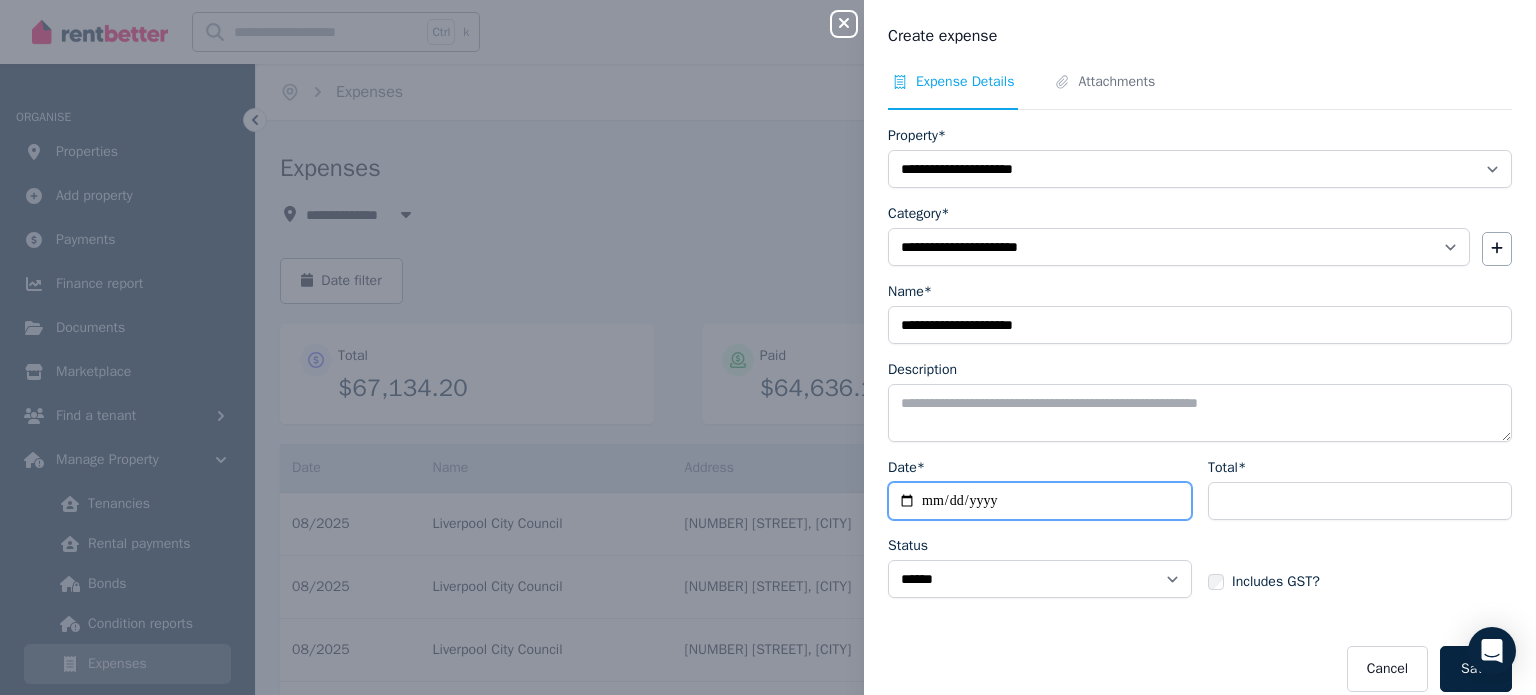 click on "Date*" at bounding box center [1040, 501] 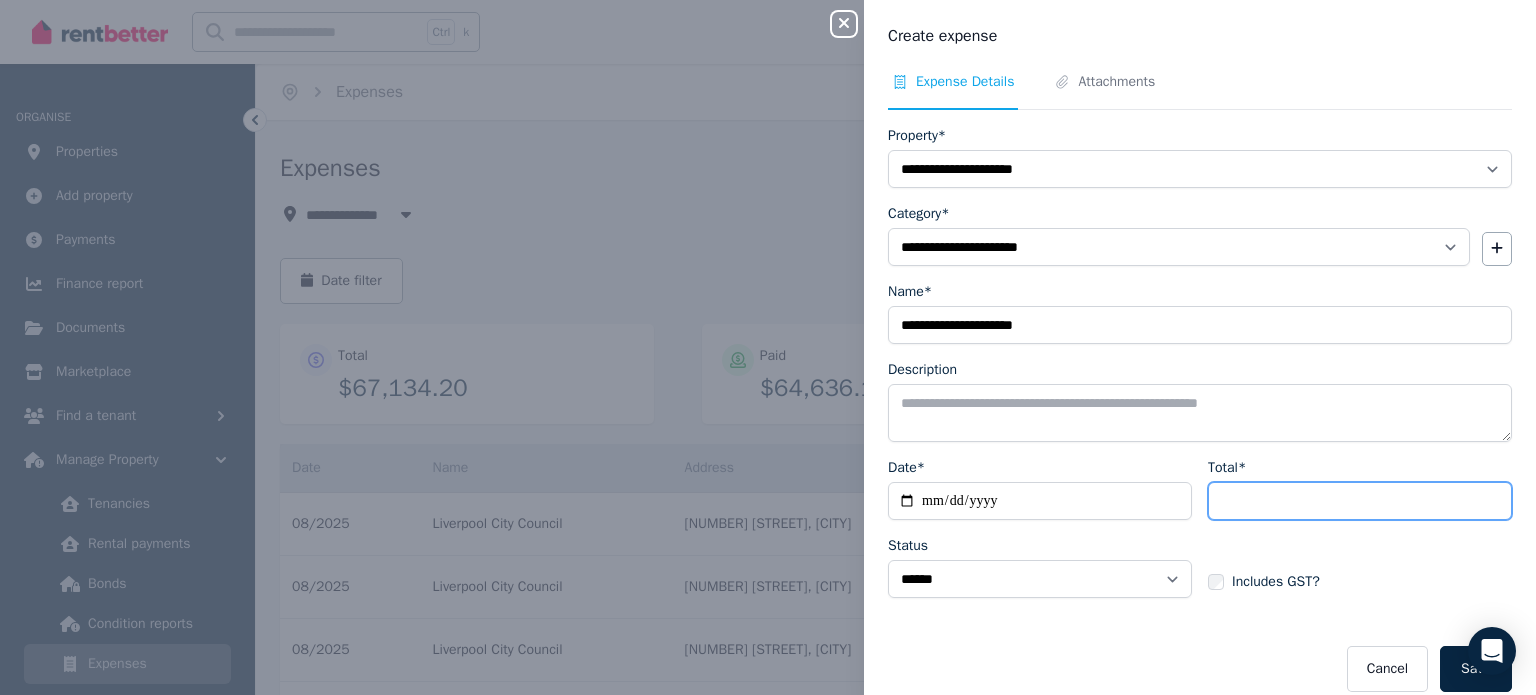 click on "Total*" at bounding box center [1360, 501] 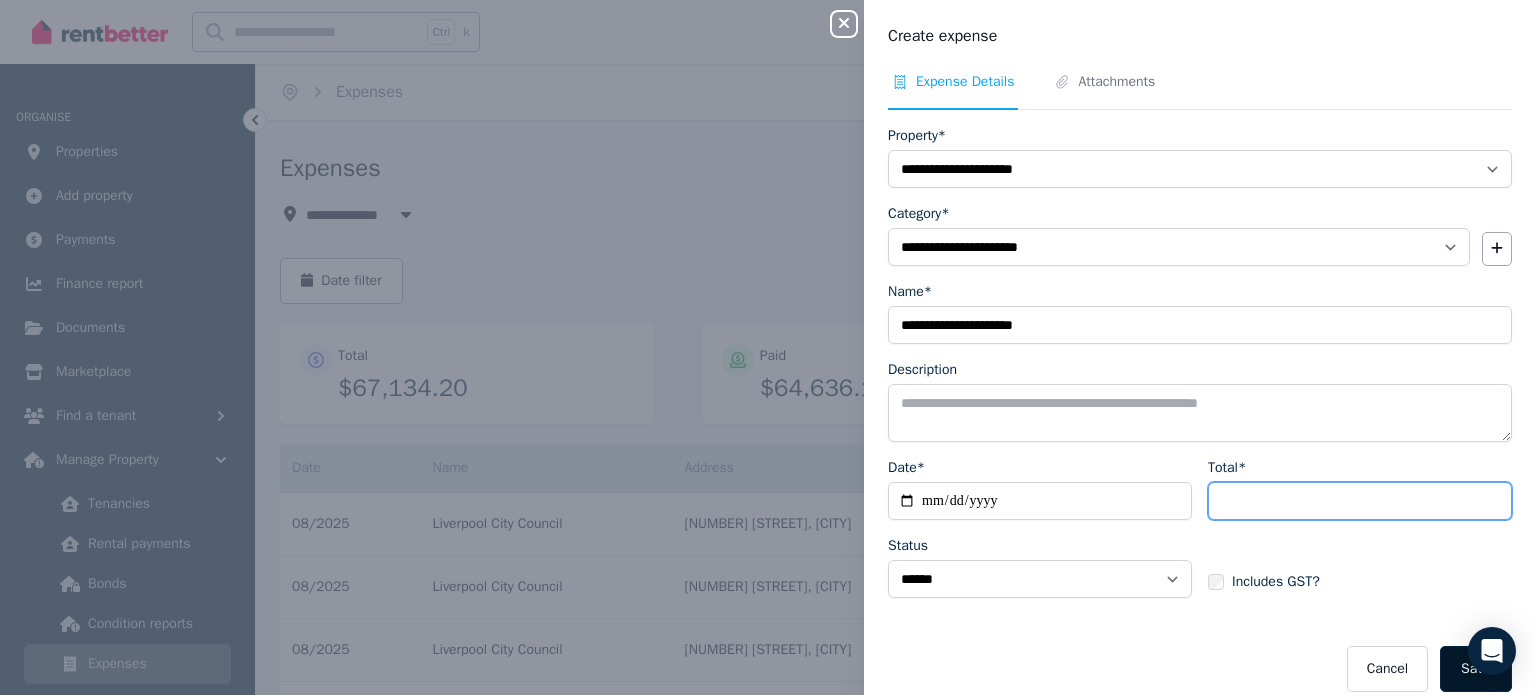 type on "******" 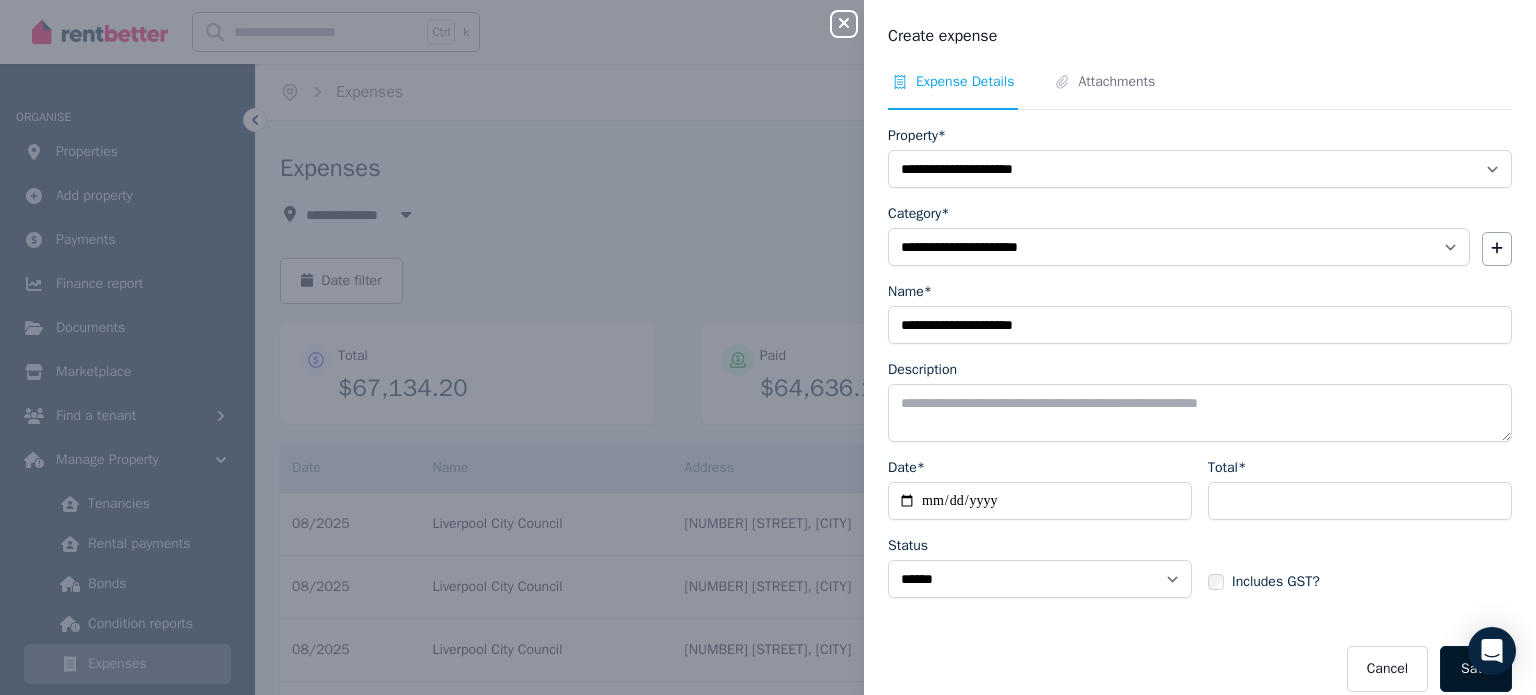 click on "Save" at bounding box center (1476, 669) 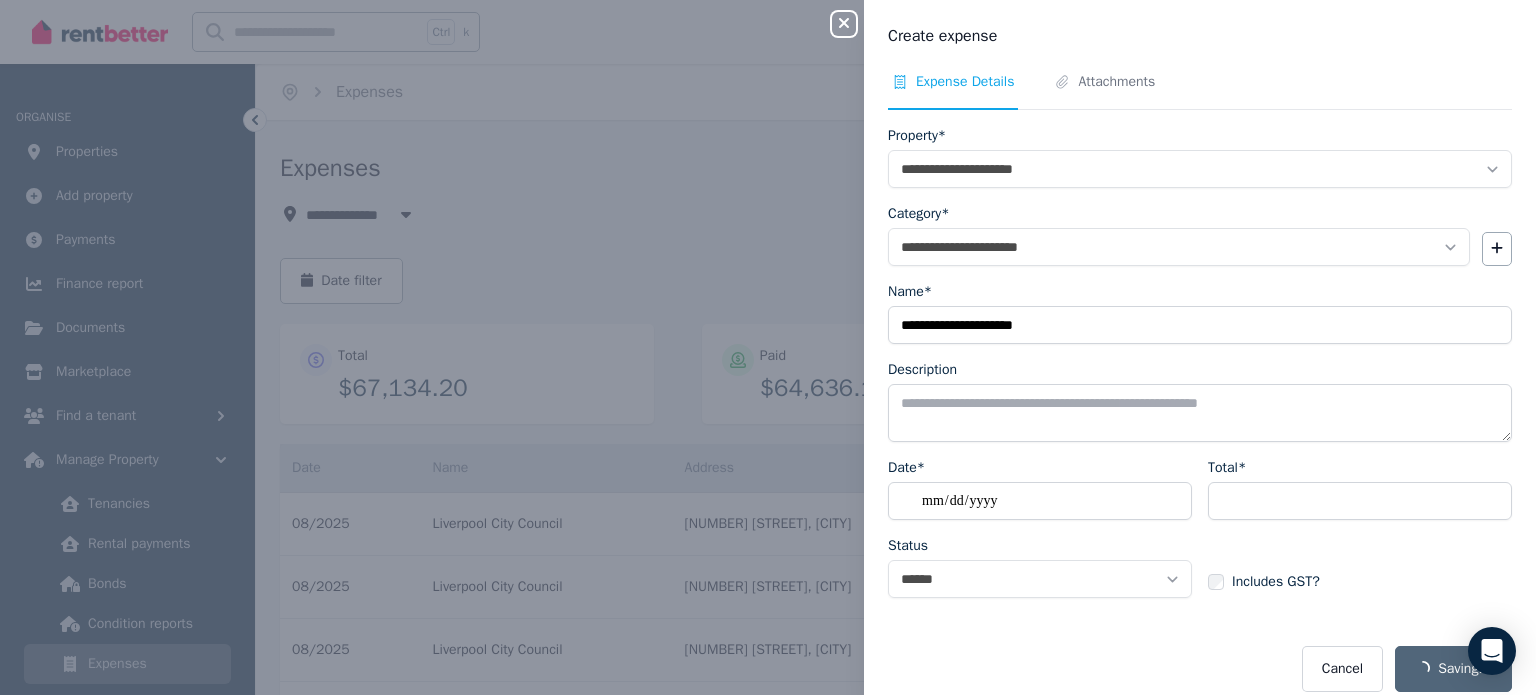 select on "**********" 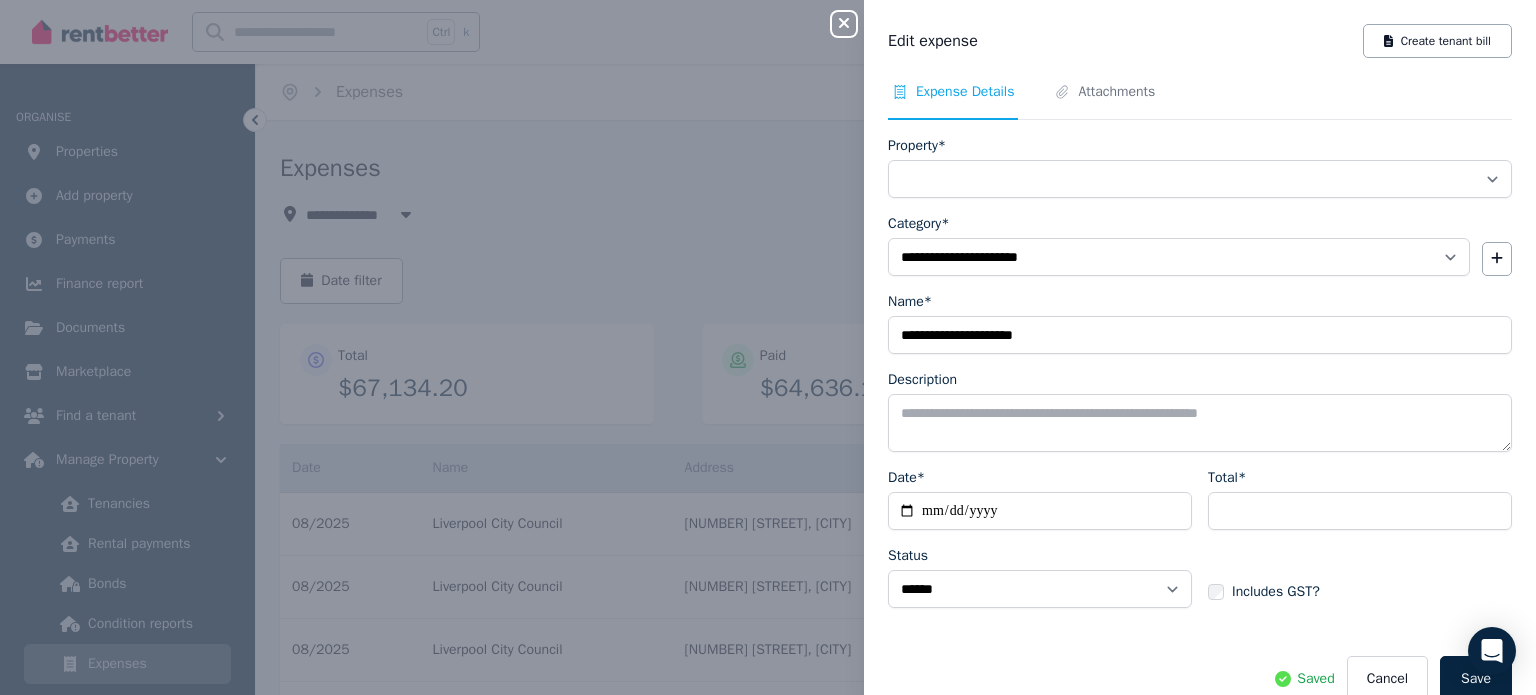 select on "**********" 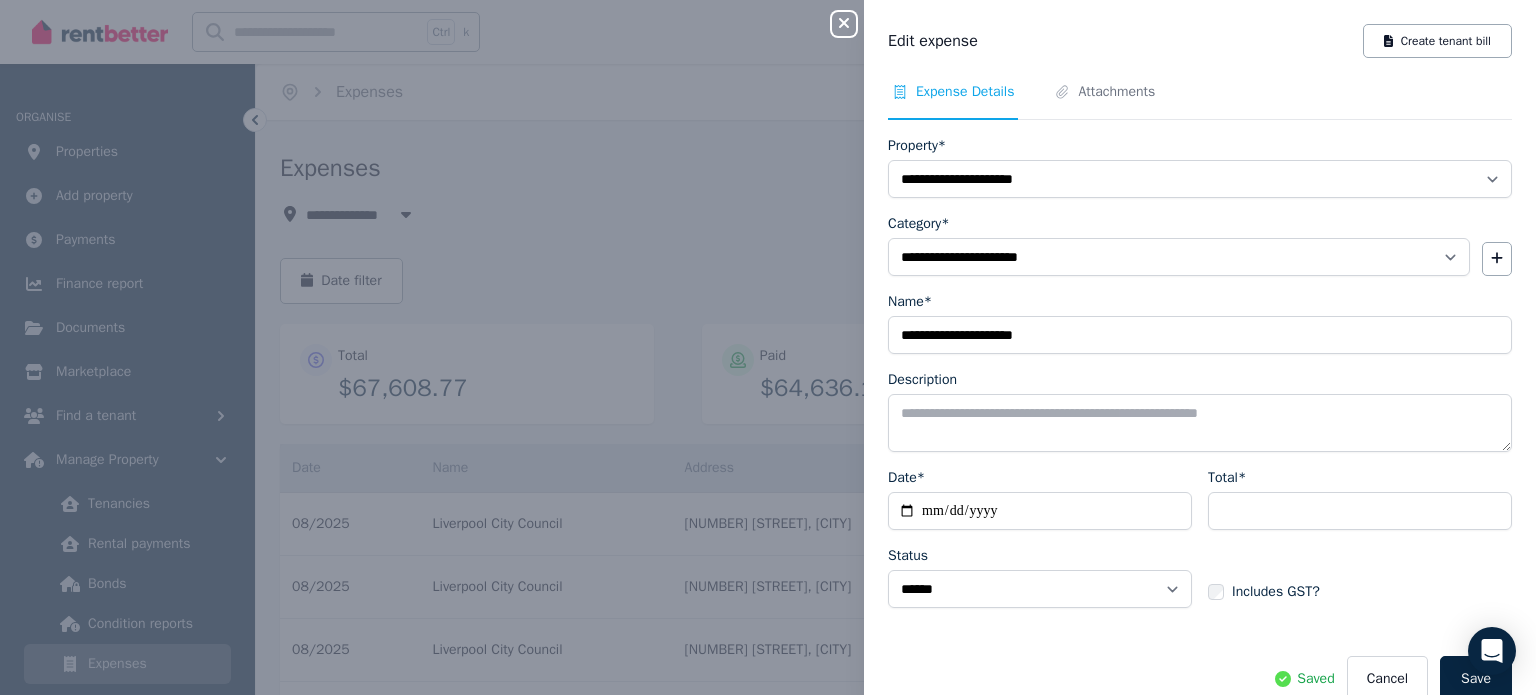 click 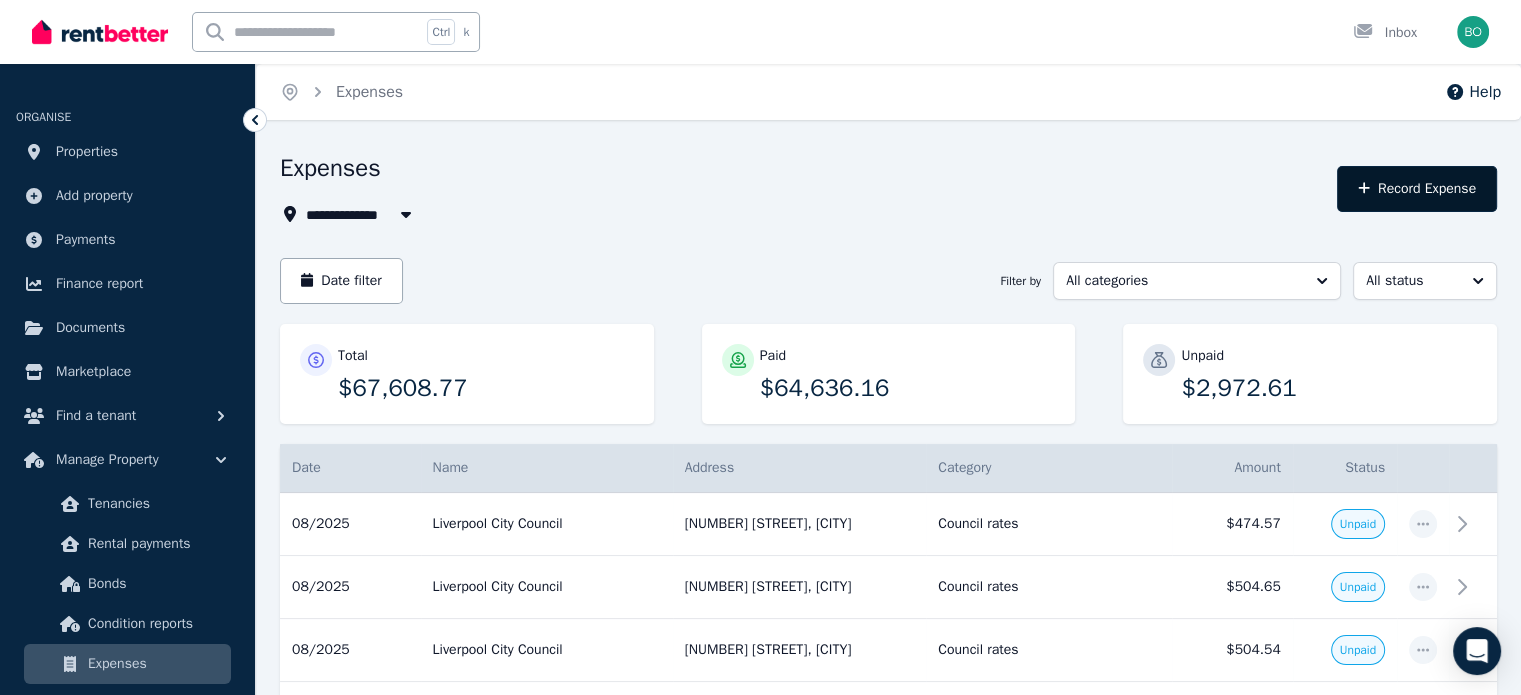 click on "Record Expense" at bounding box center [1417, 189] 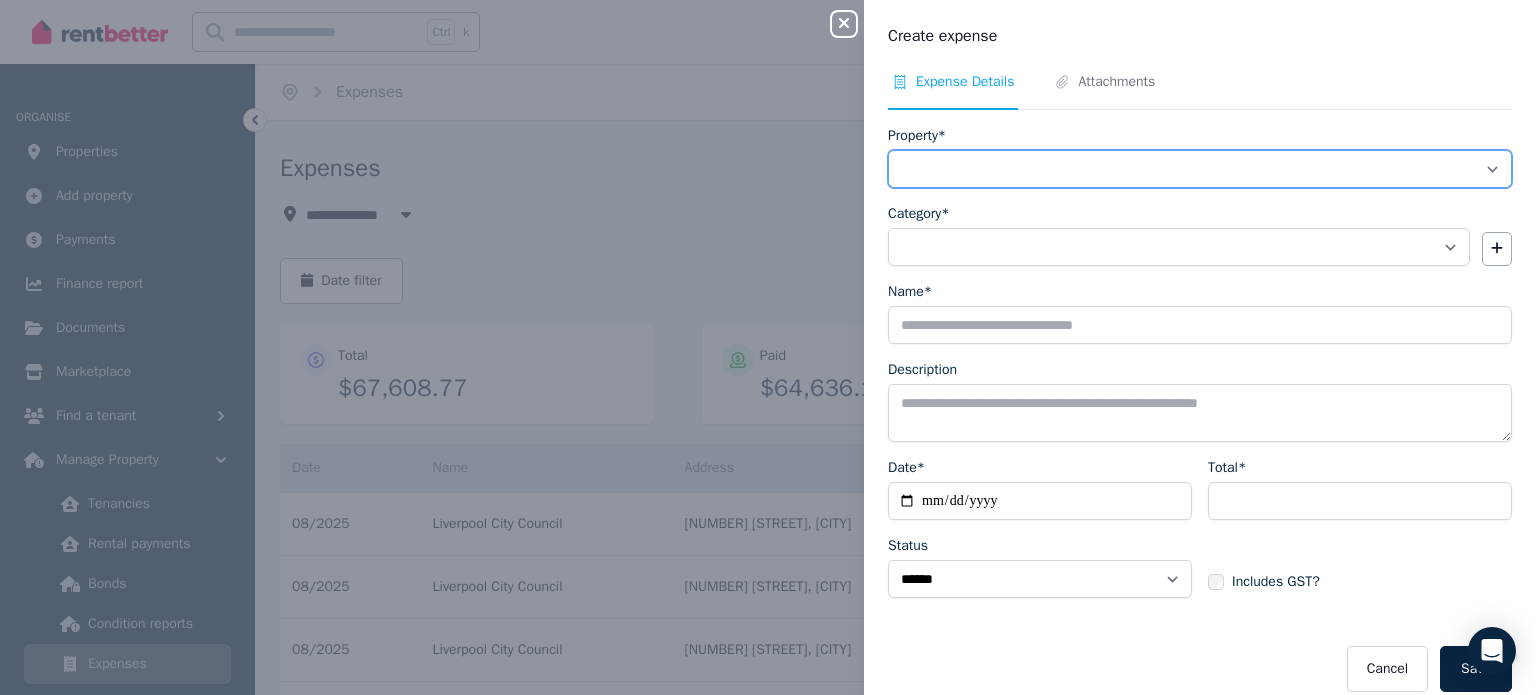 click on "**********" at bounding box center [1200, 169] 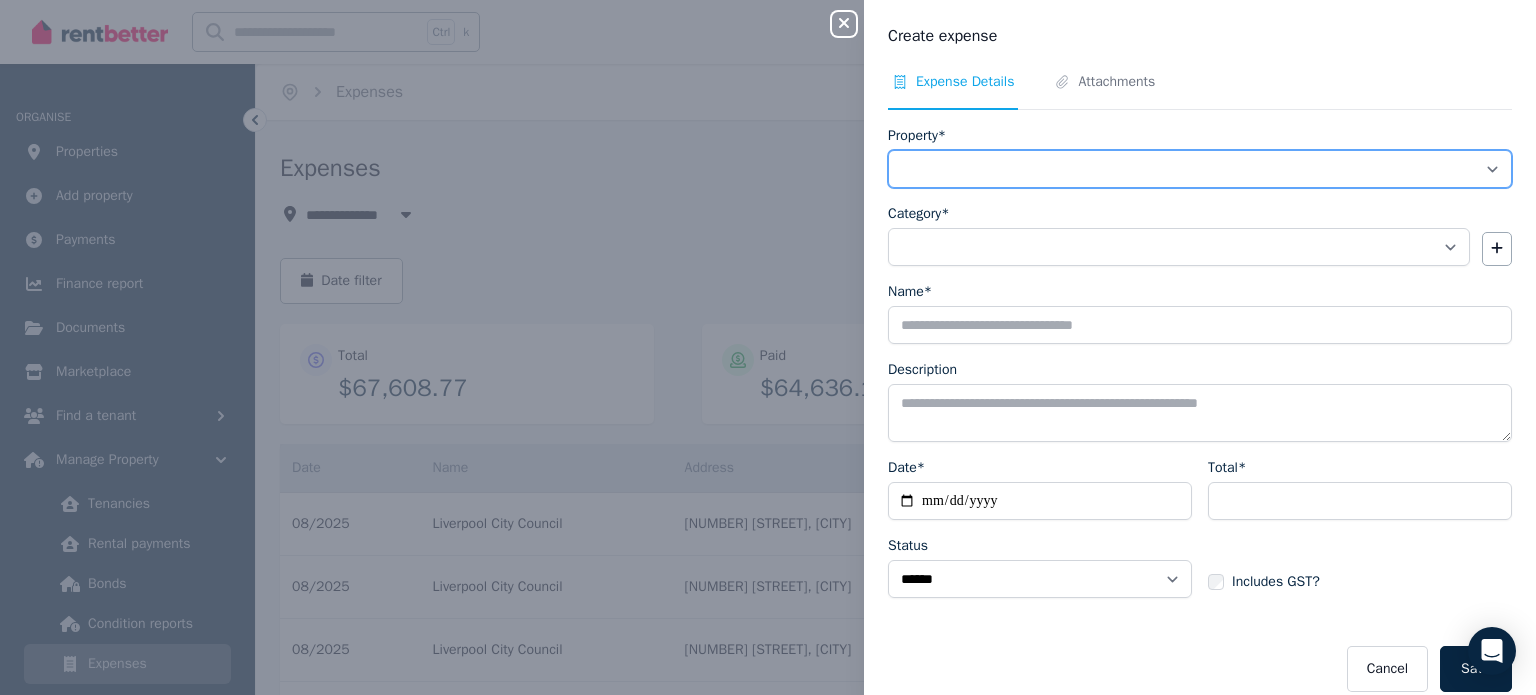 select on "**********" 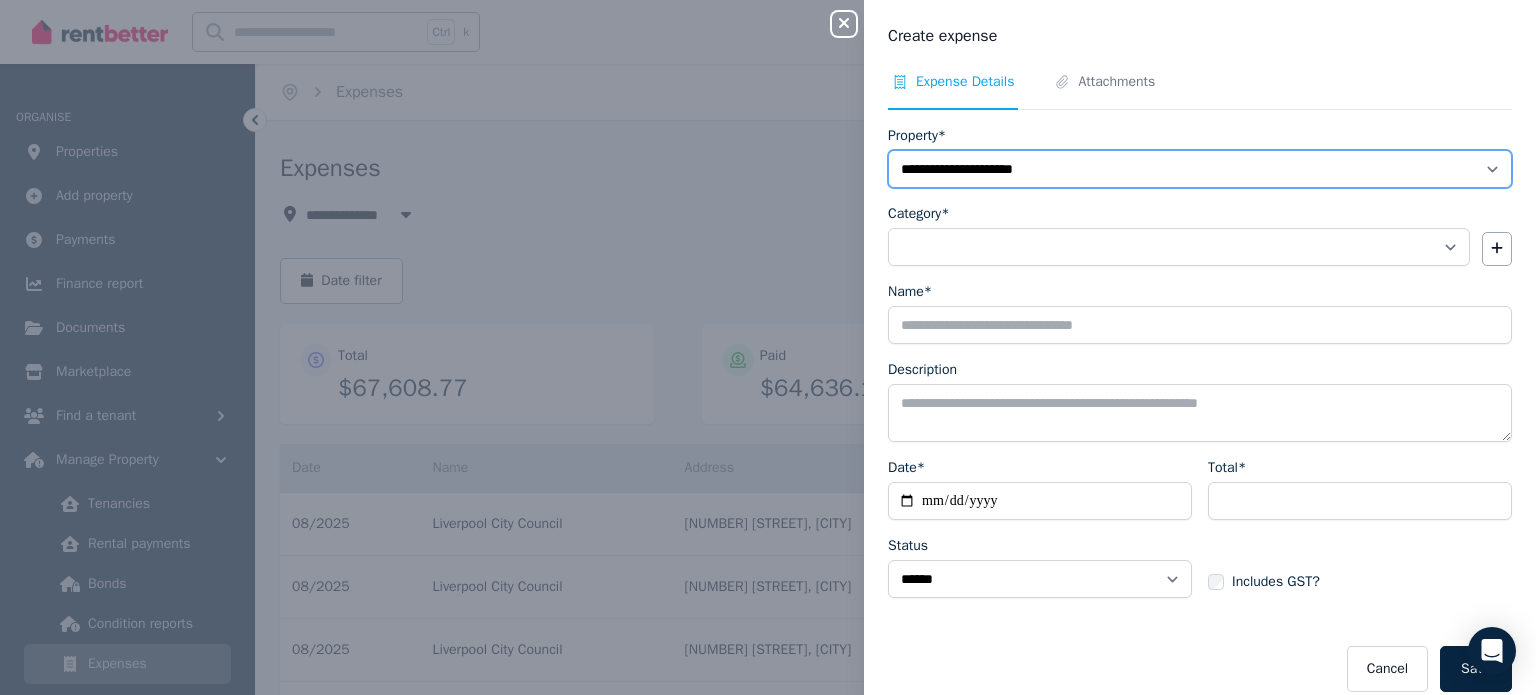 click on "**********" at bounding box center (1200, 169) 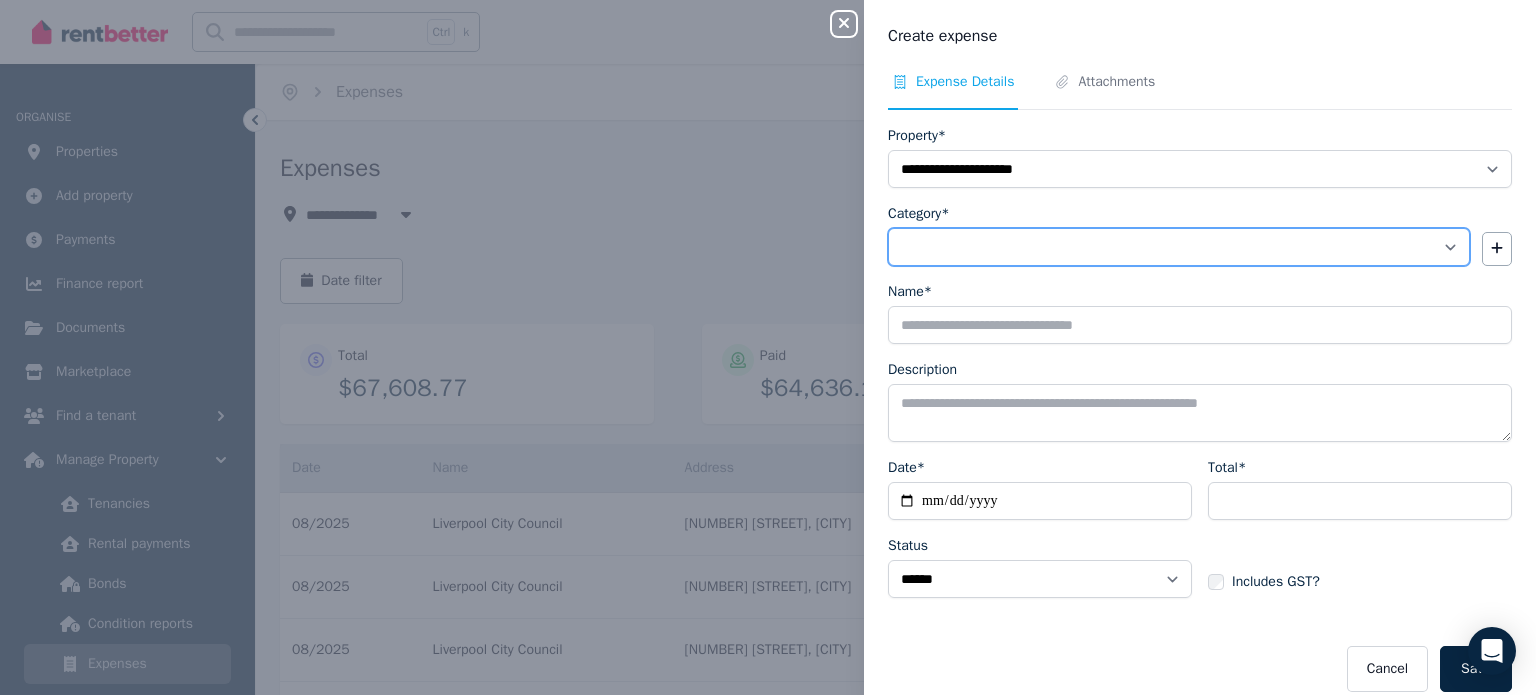 click on "**********" at bounding box center [1179, 247] 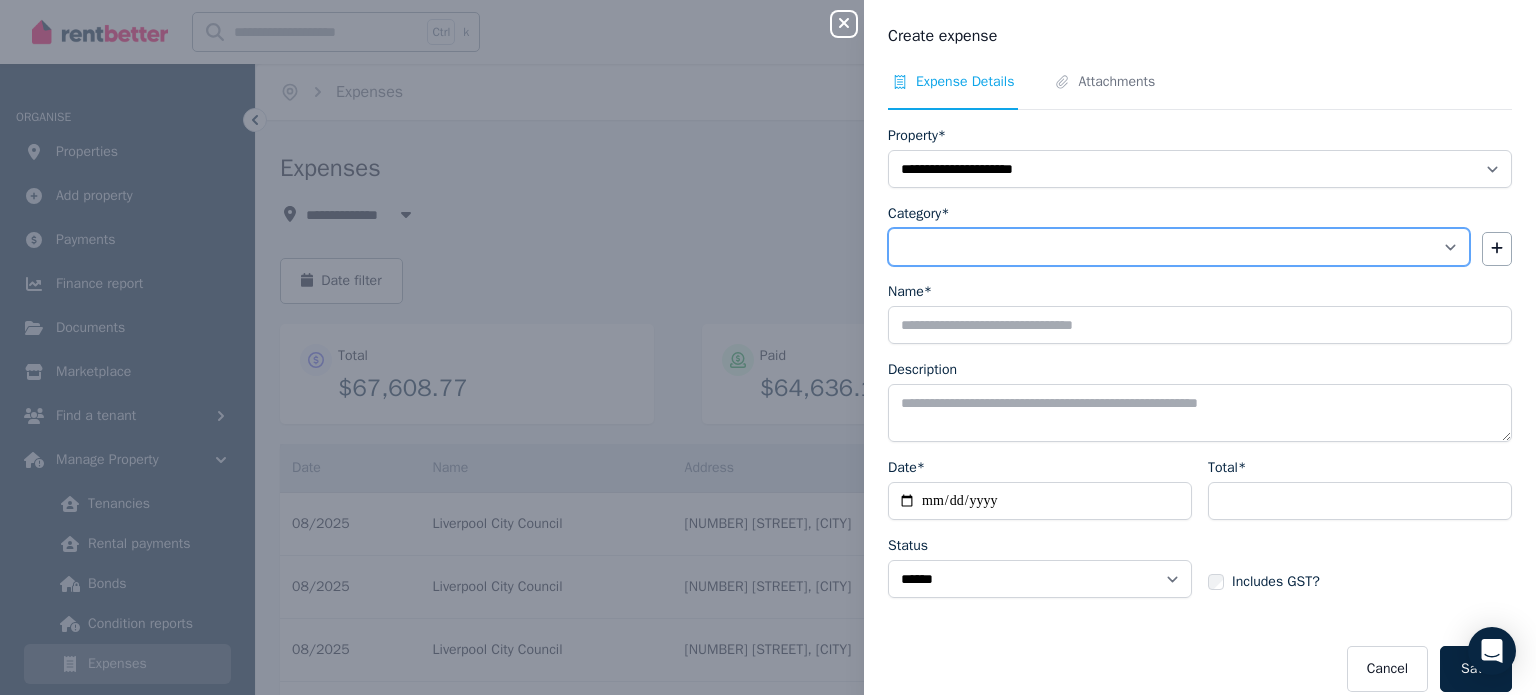 select on "**********" 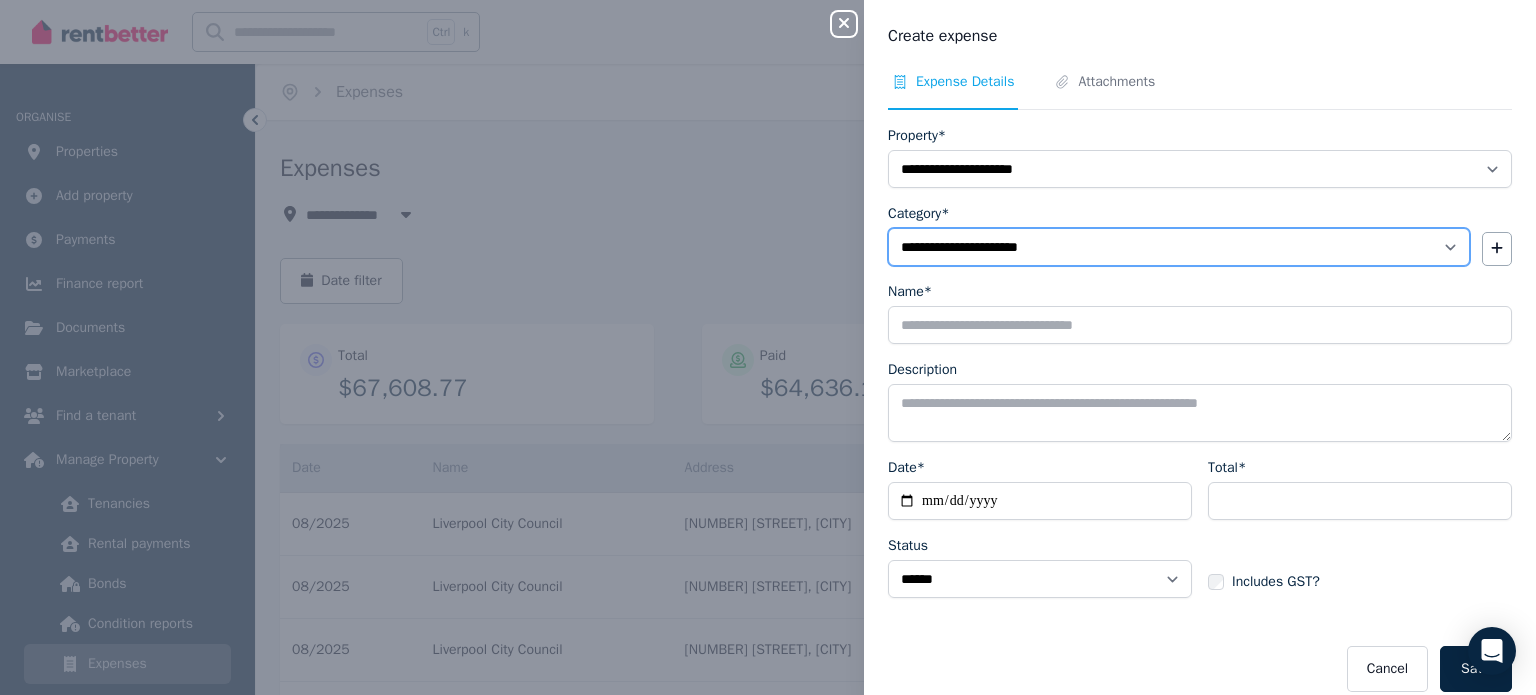 click on "**********" at bounding box center (1179, 247) 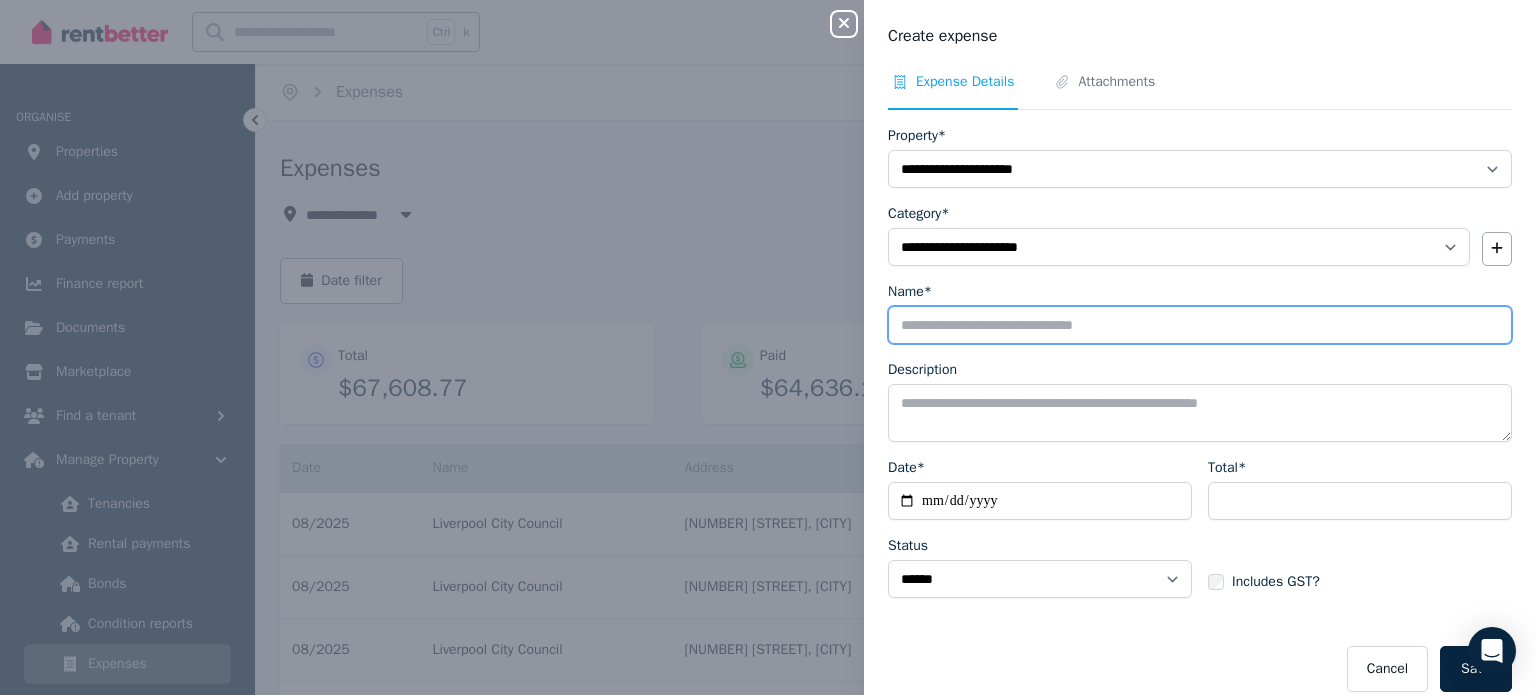 click on "Name*" at bounding box center [1200, 325] 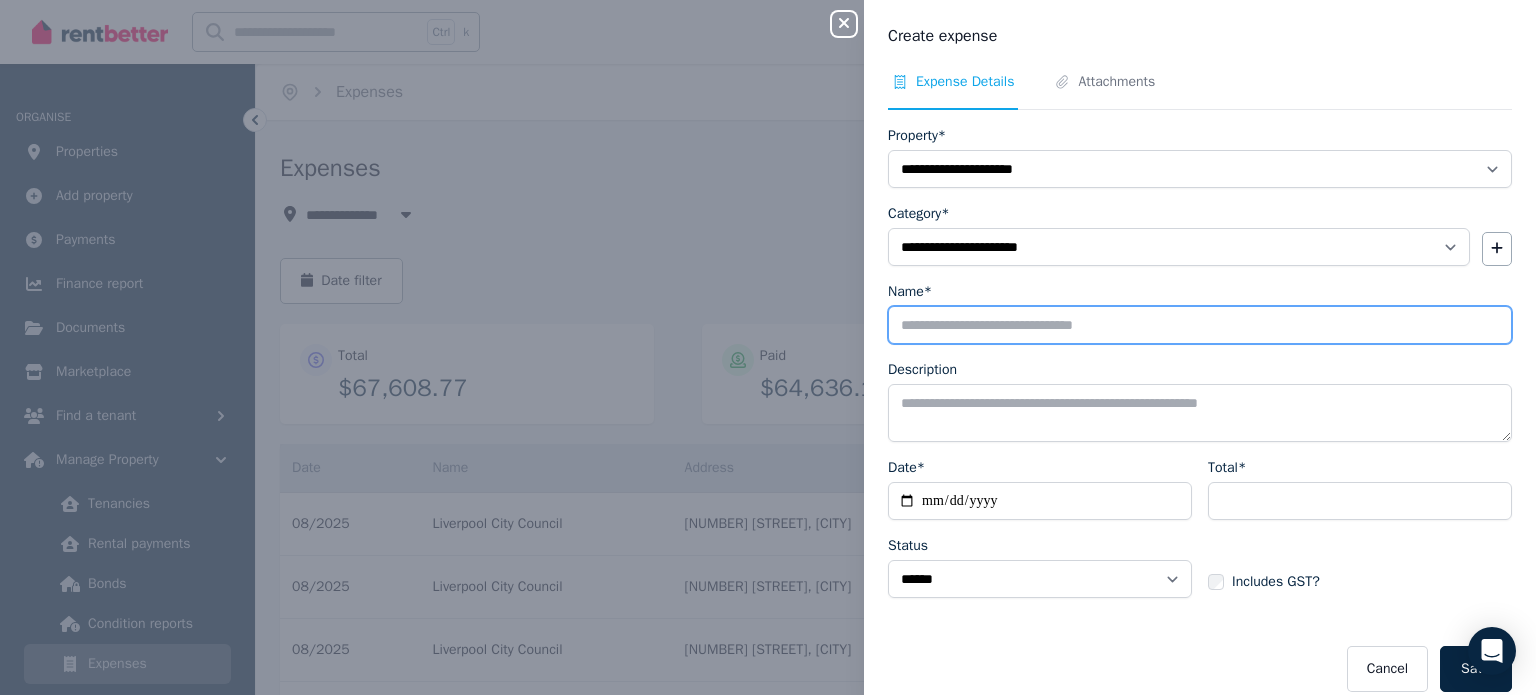 type on "**********" 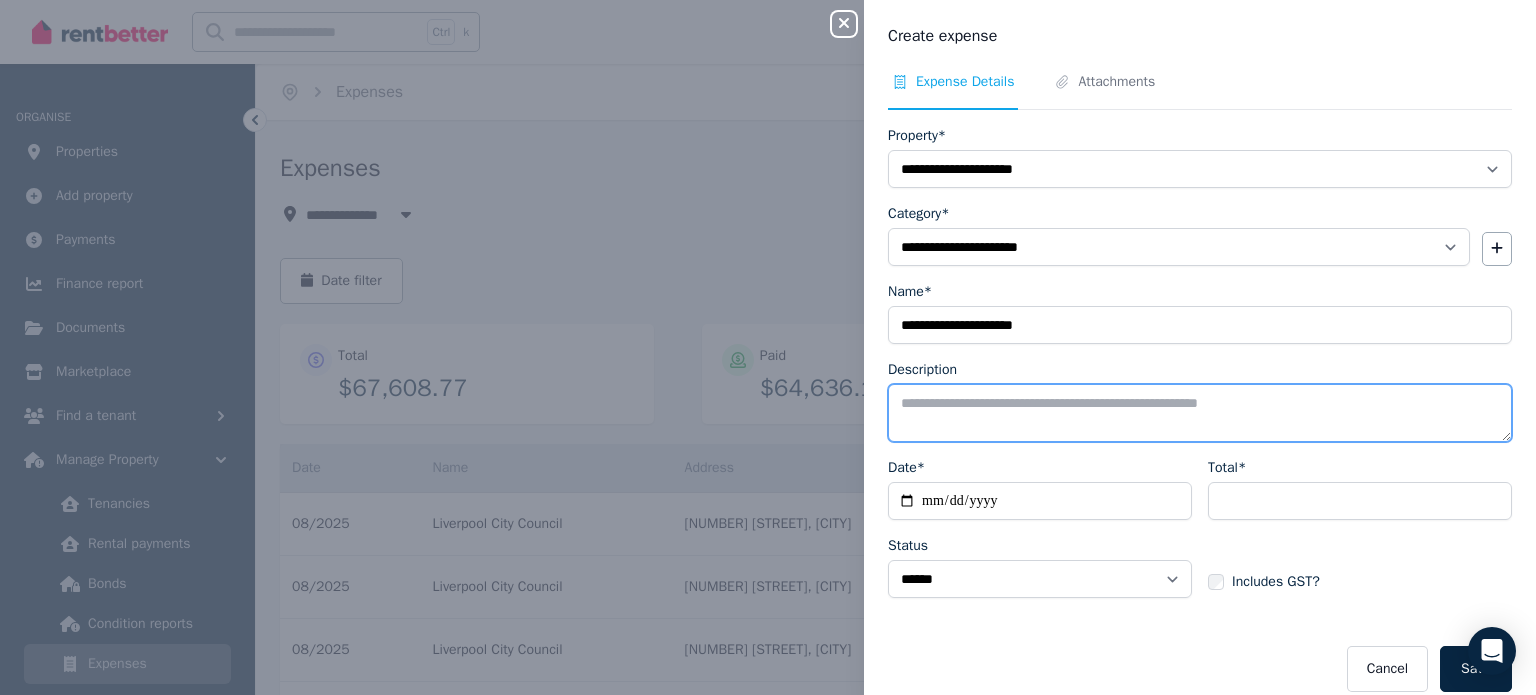 click on "Description" at bounding box center (1200, 413) 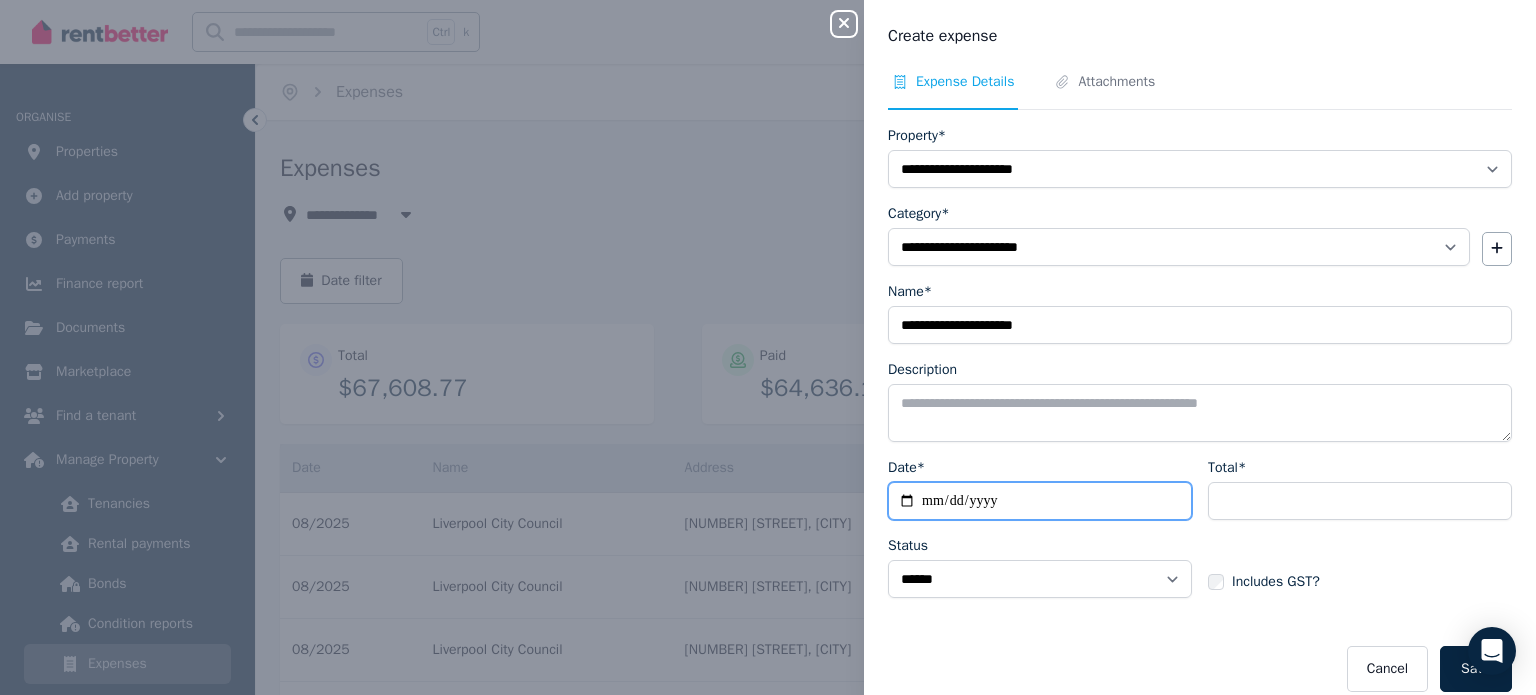 click on "Date*" at bounding box center [1040, 501] 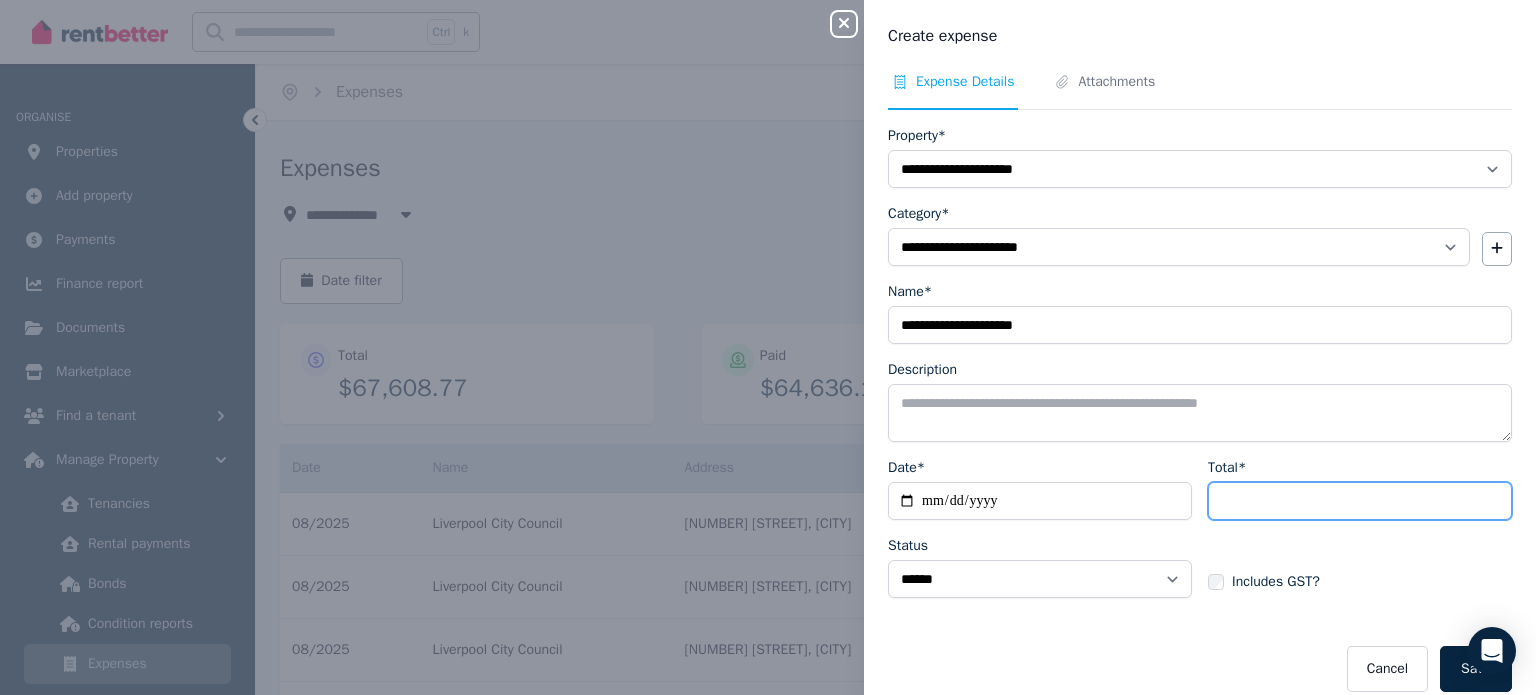 click on "Total*" at bounding box center (1360, 501) 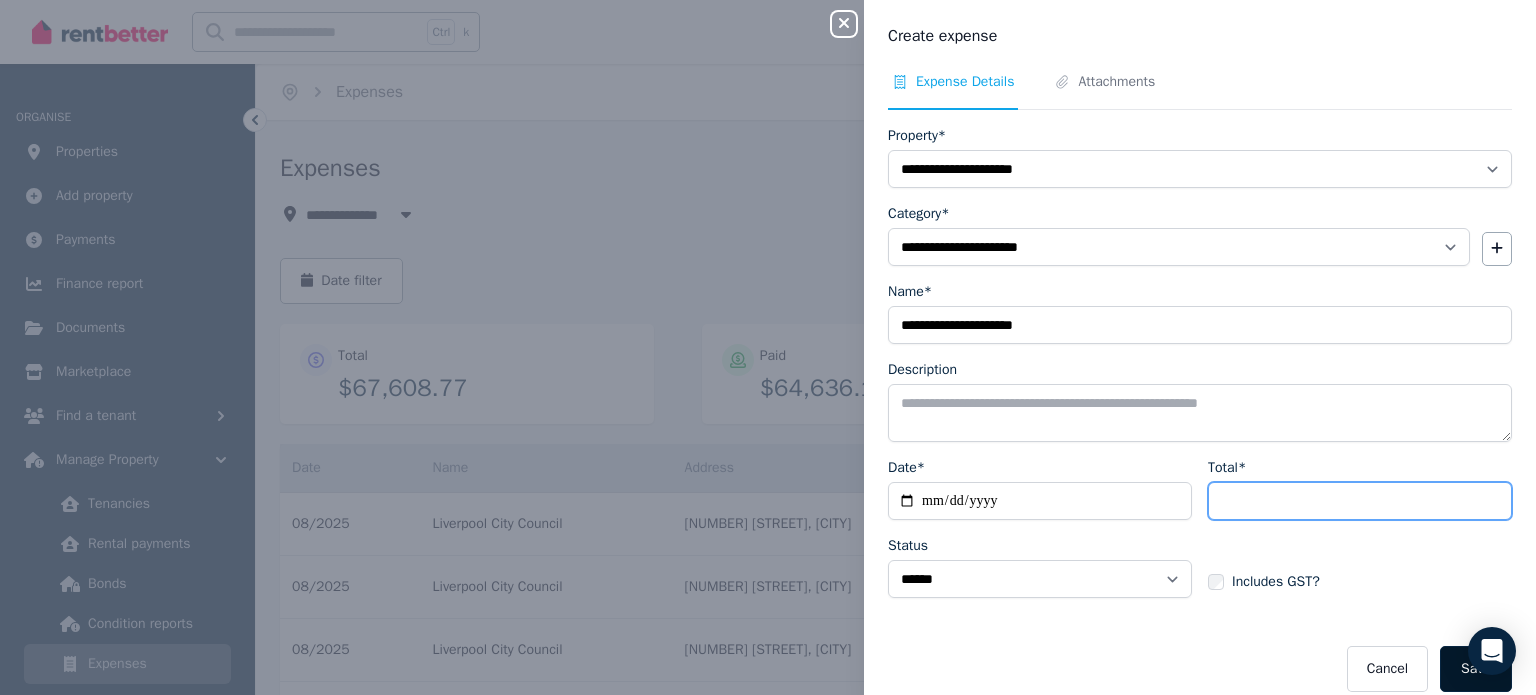 type on "******" 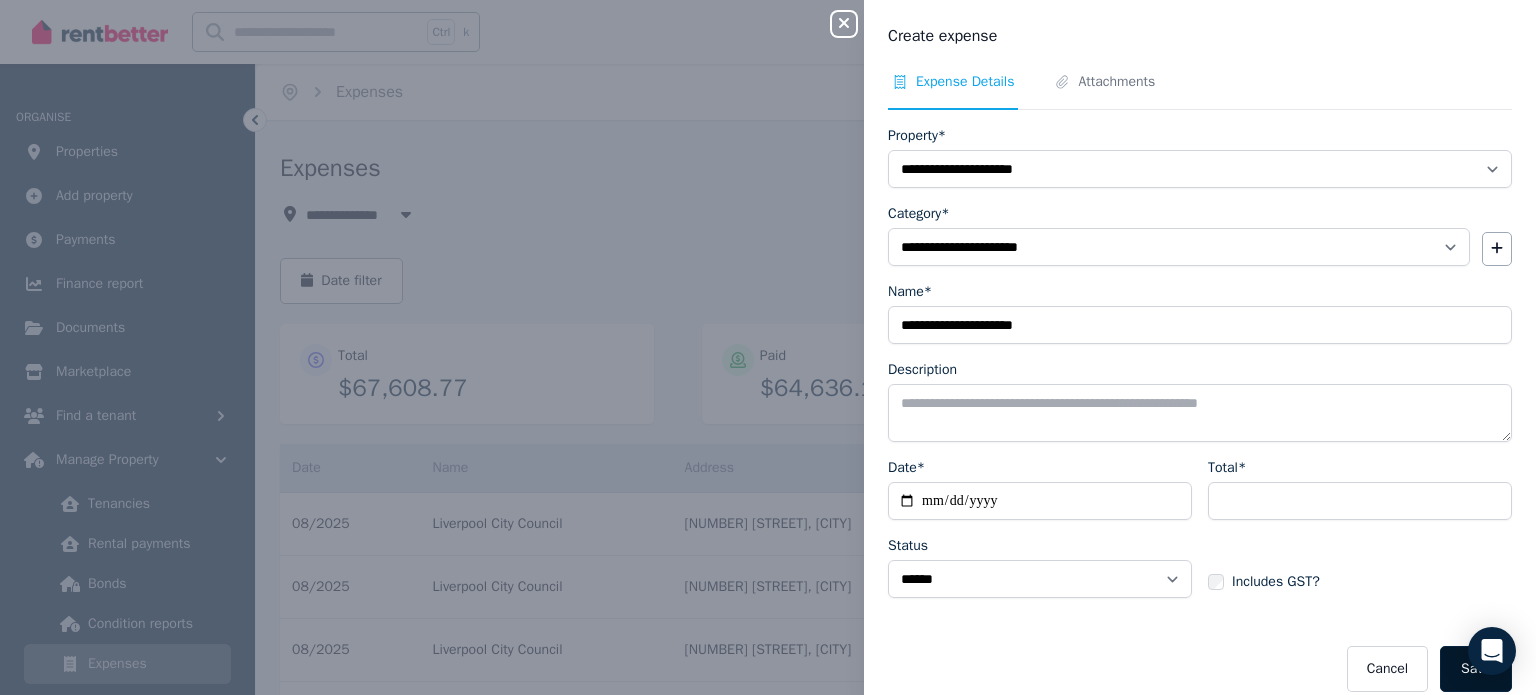 click on "Save" at bounding box center (1476, 669) 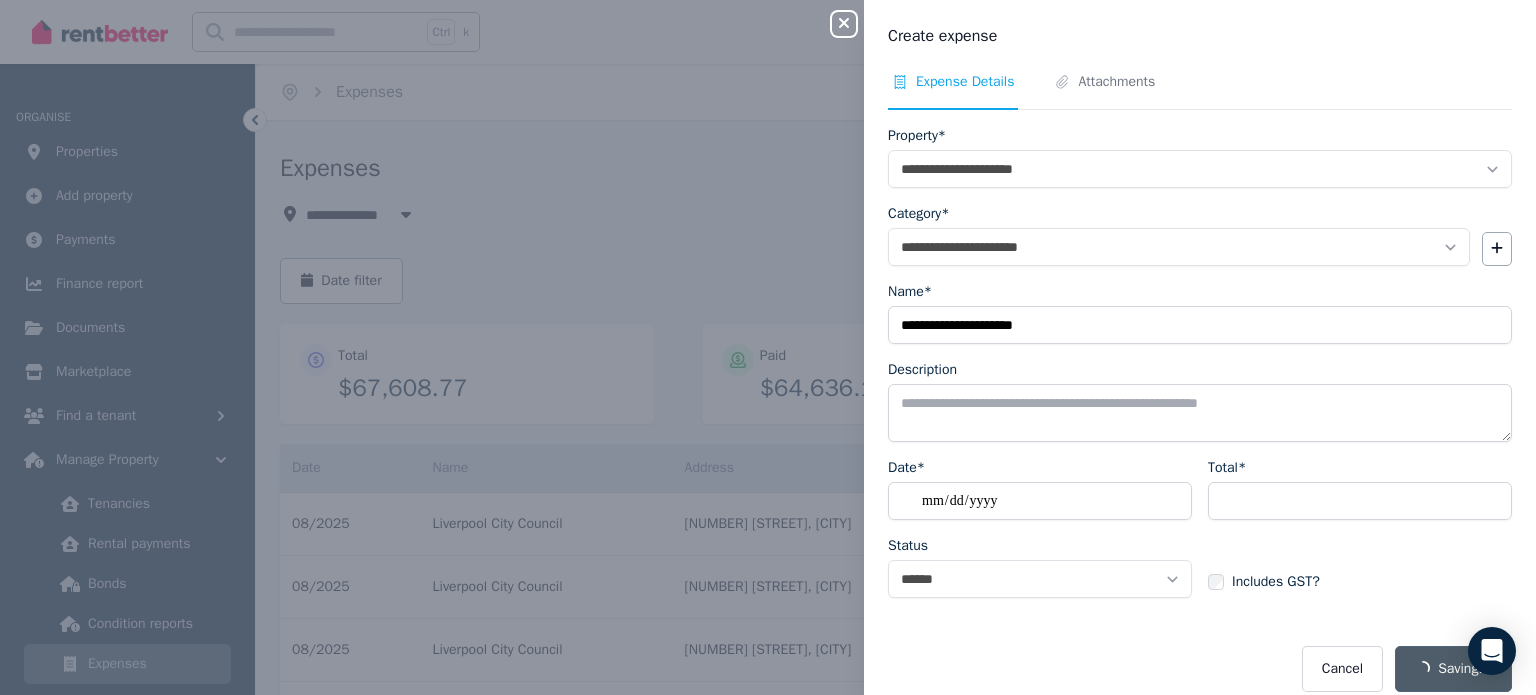 select on "**********" 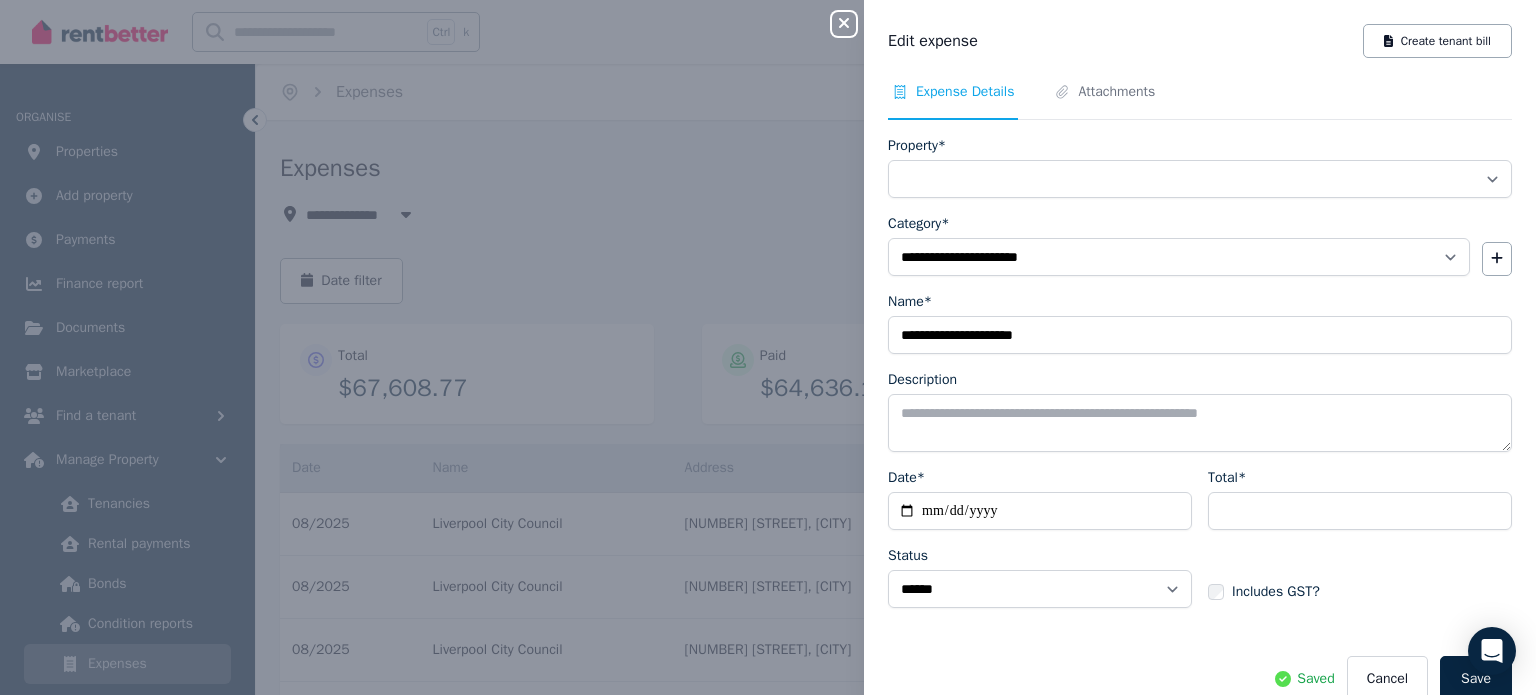select on "**********" 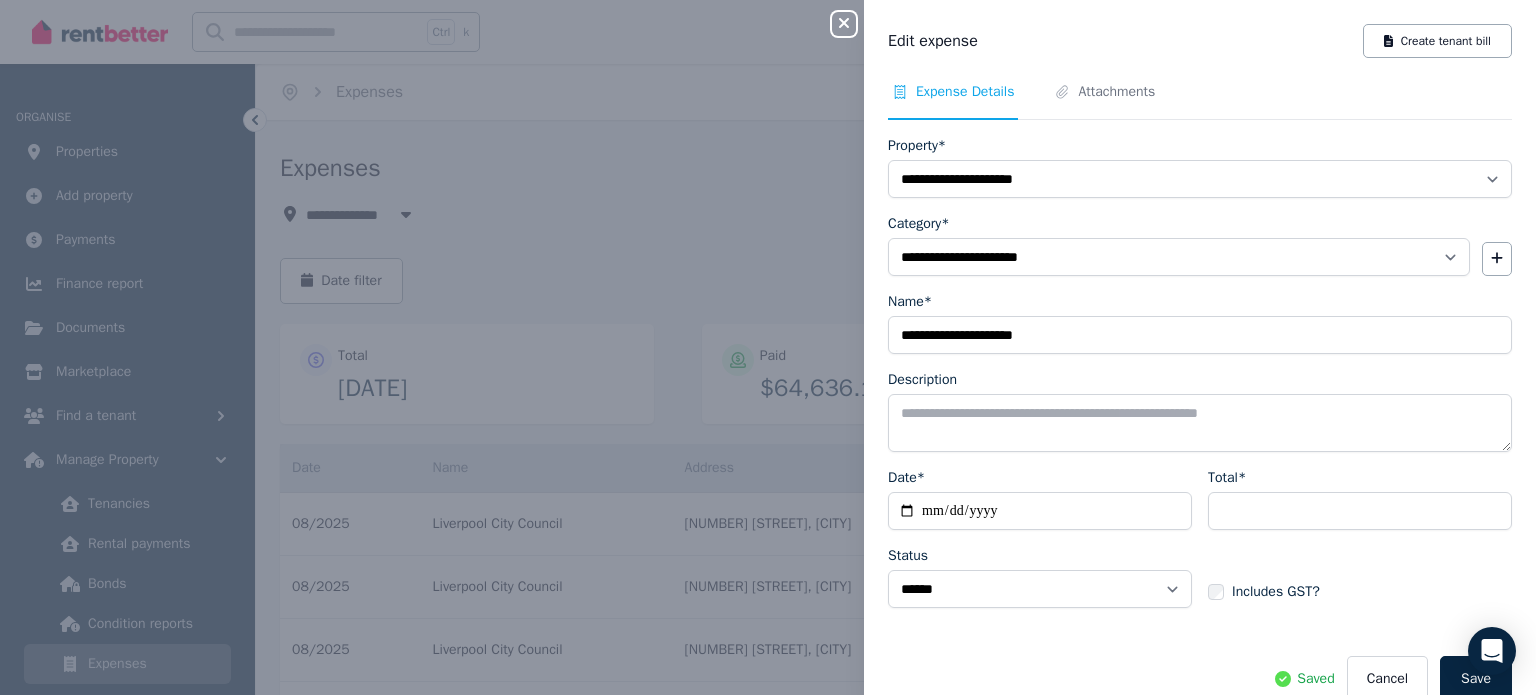 click 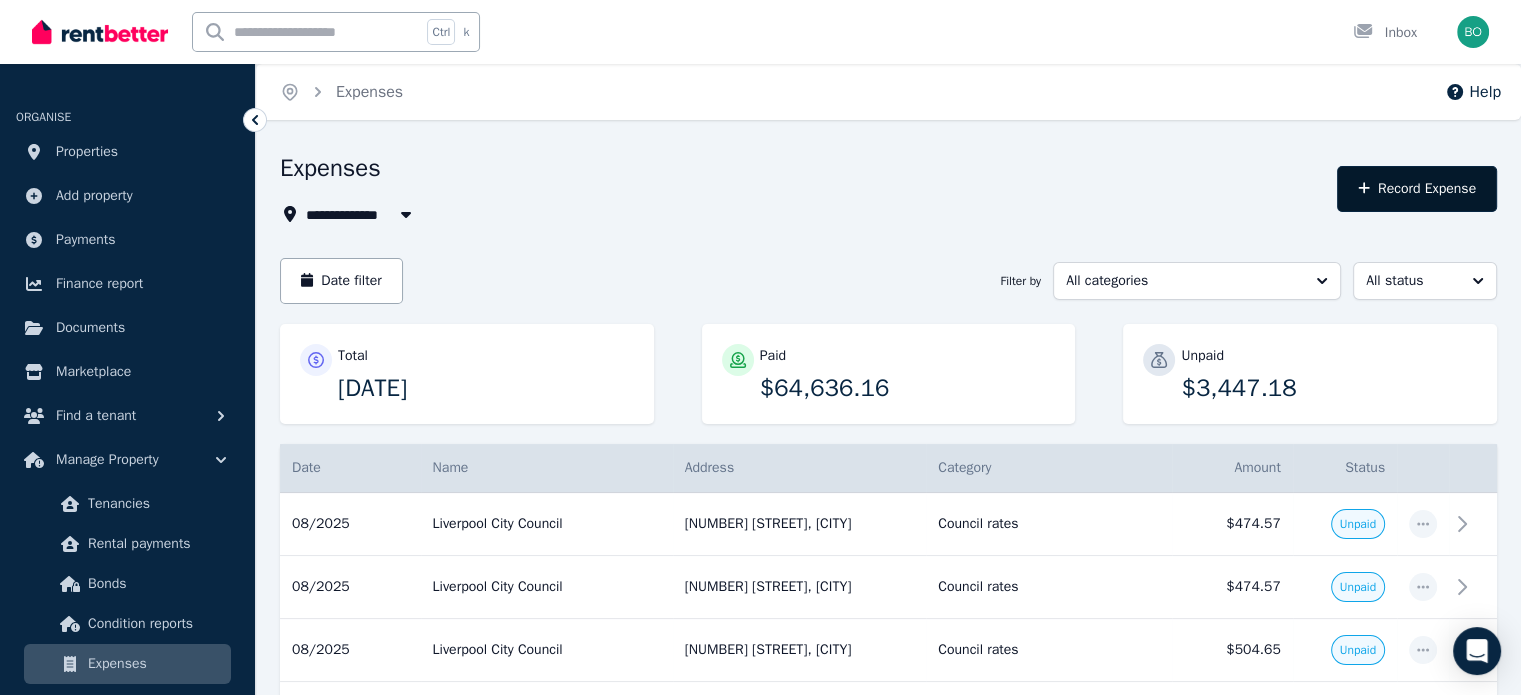 click on "Record Expense" at bounding box center [1417, 189] 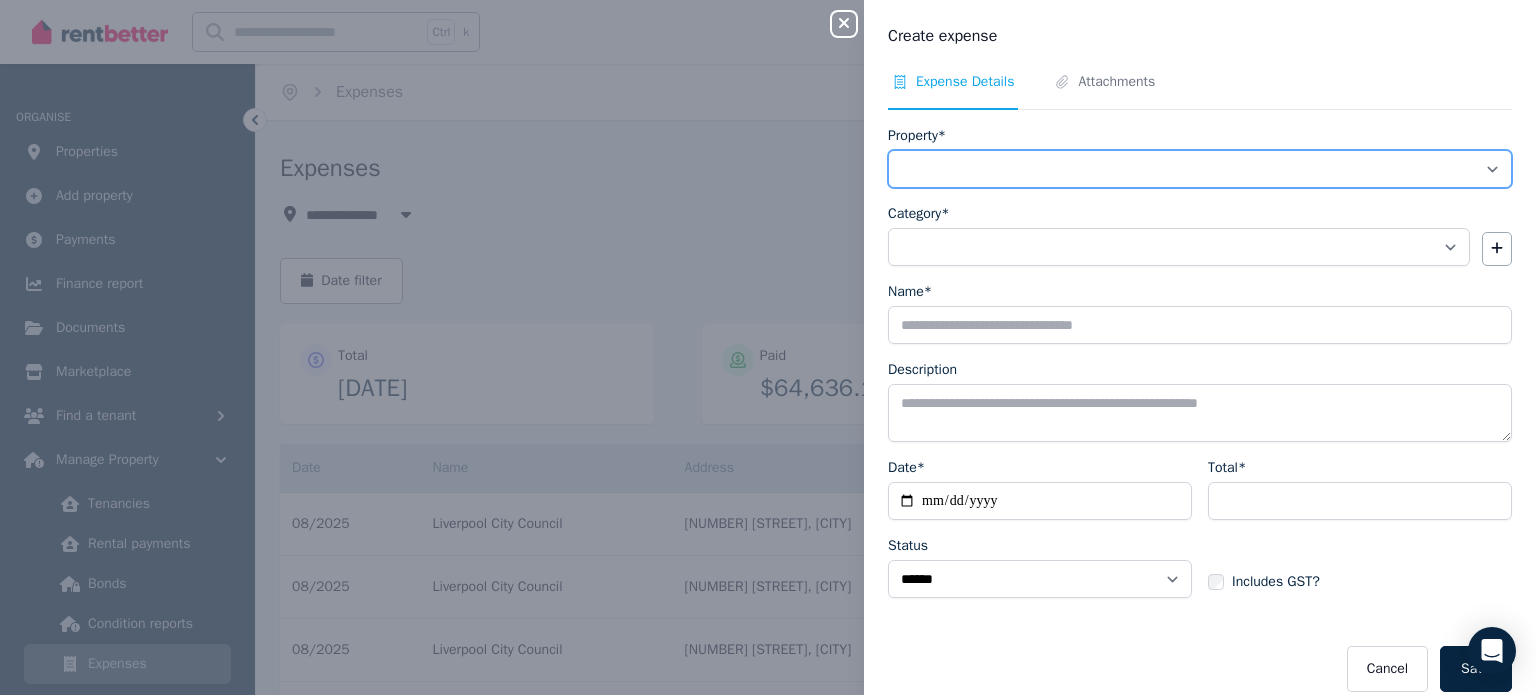 click on "**********" at bounding box center [1200, 169] 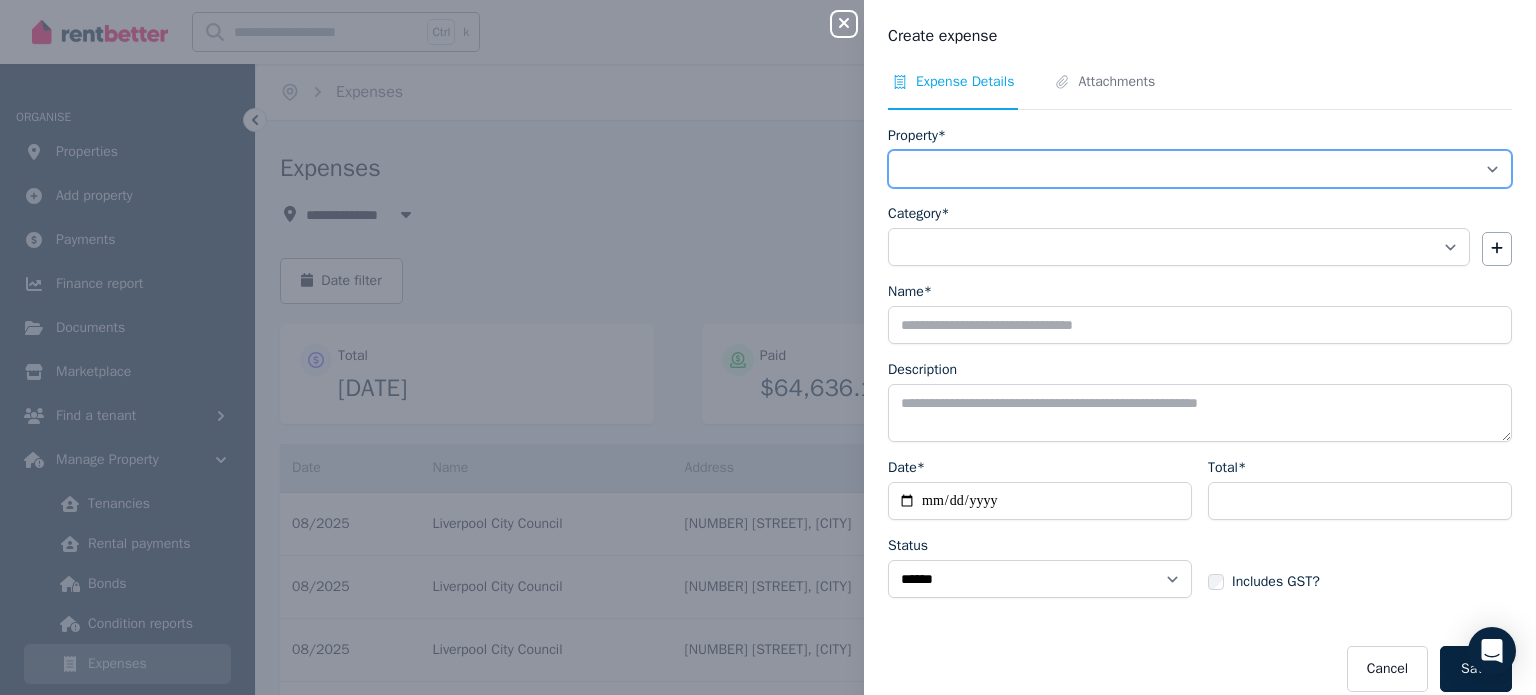 select on "**********" 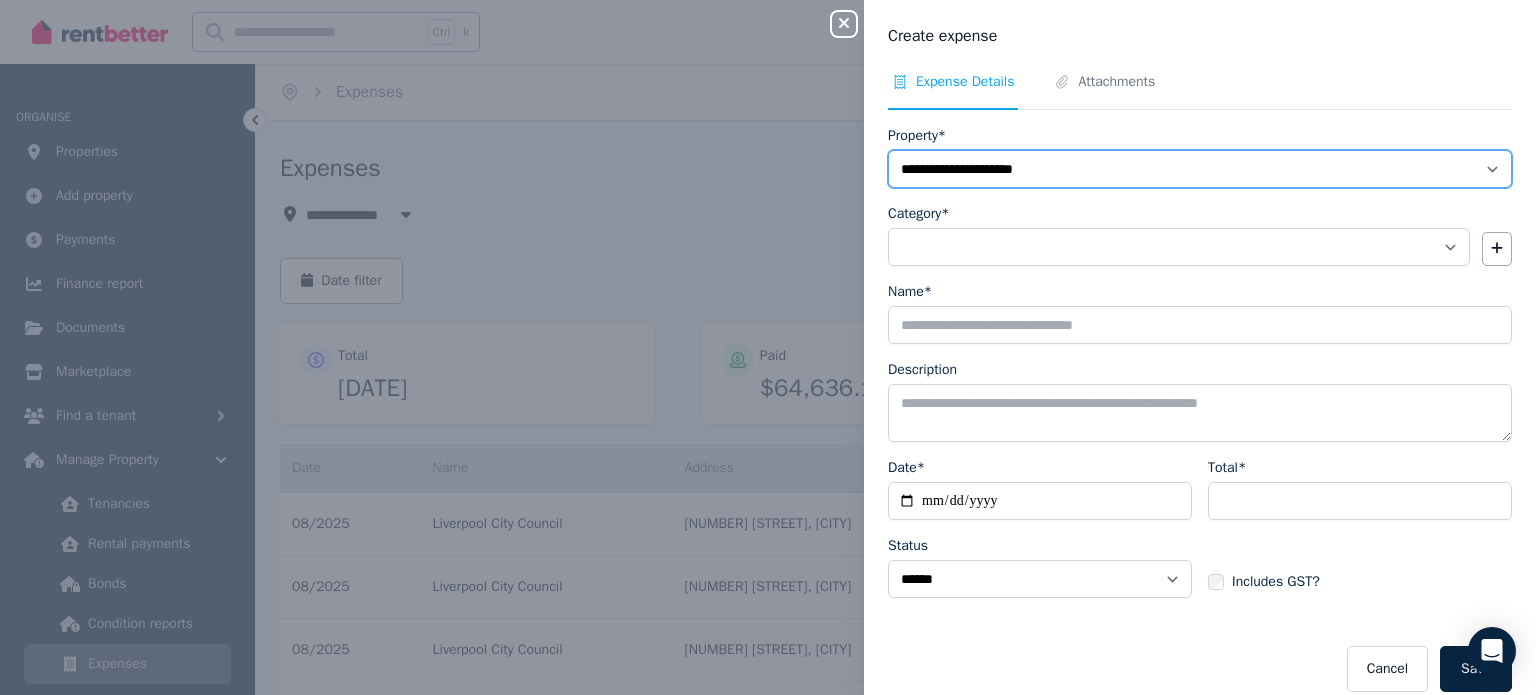 click on "**********" at bounding box center [1200, 169] 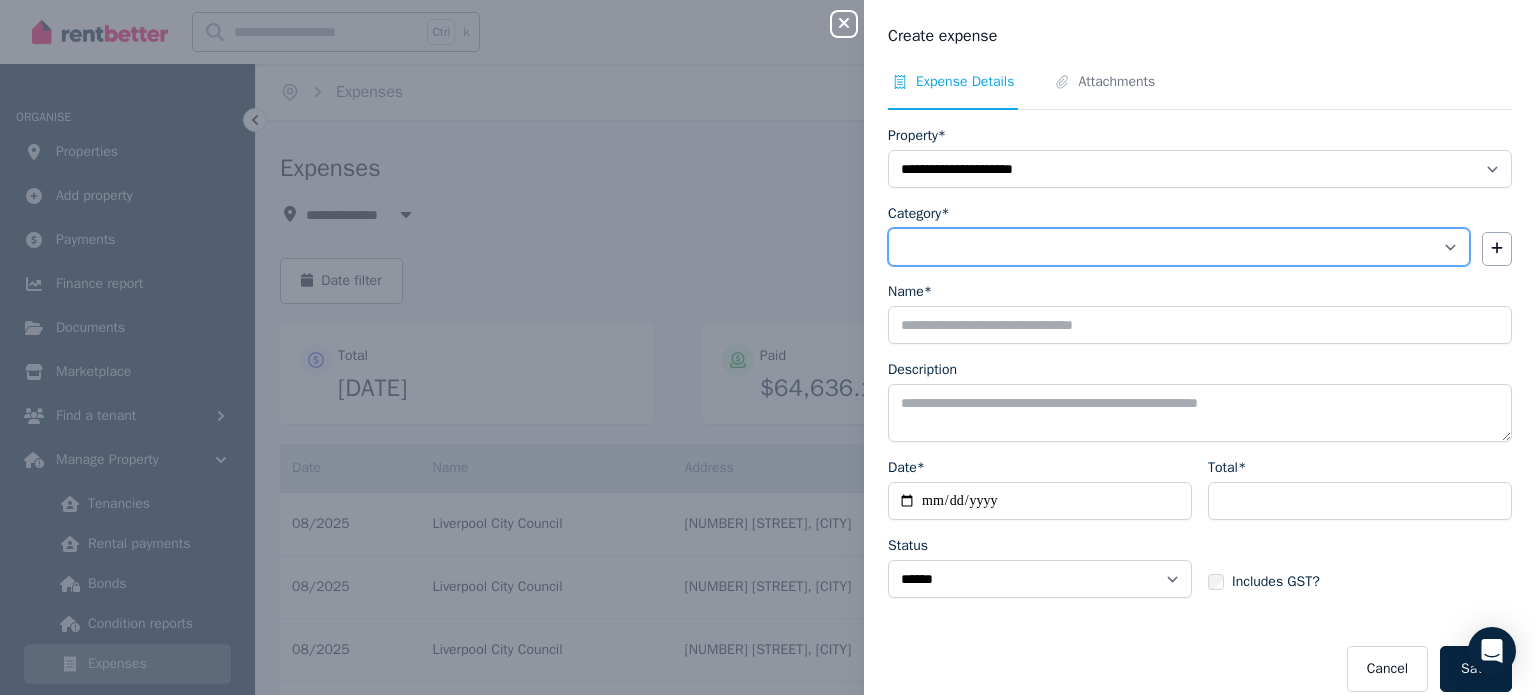 click on "**********" at bounding box center (1179, 247) 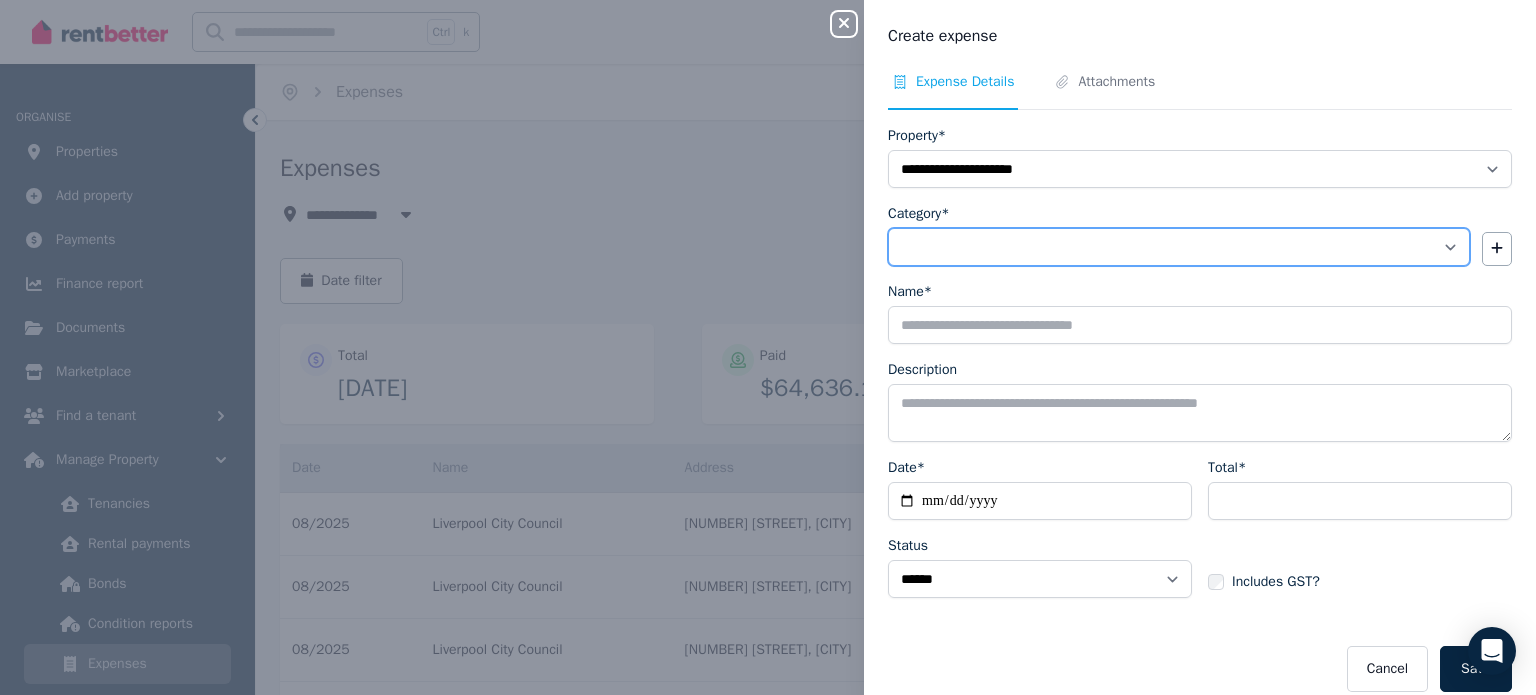 select on "**********" 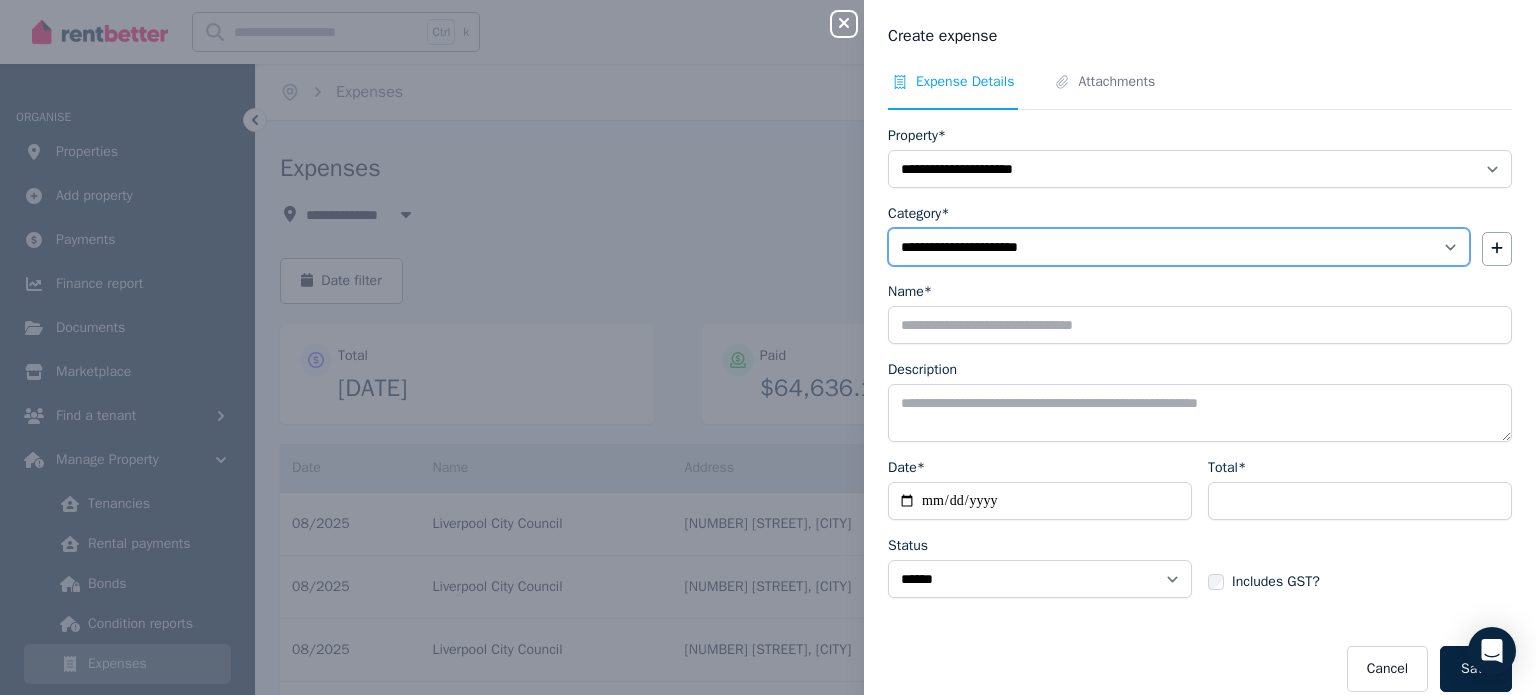 click on "**********" at bounding box center (1179, 247) 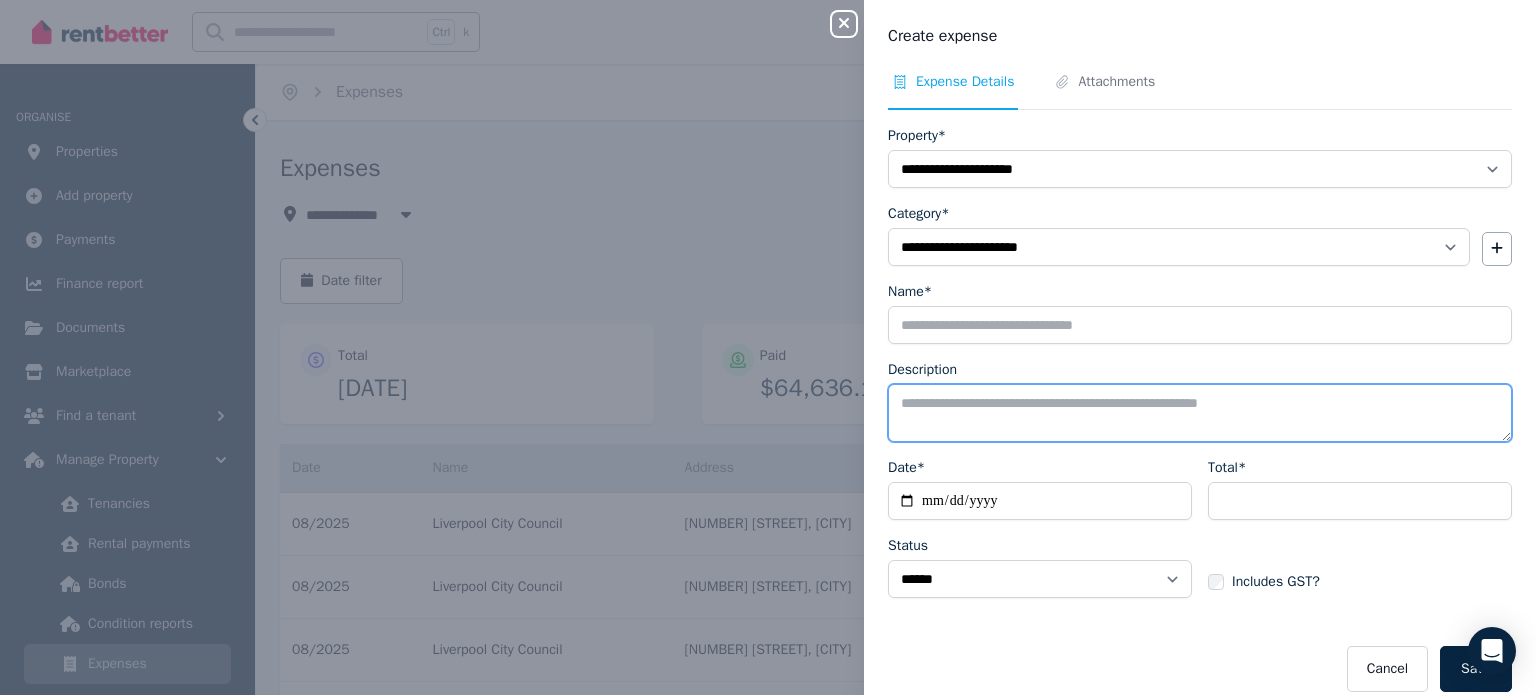 drag, startPoint x: 945, startPoint y: 415, endPoint x: 942, endPoint y: 405, distance: 10.440307 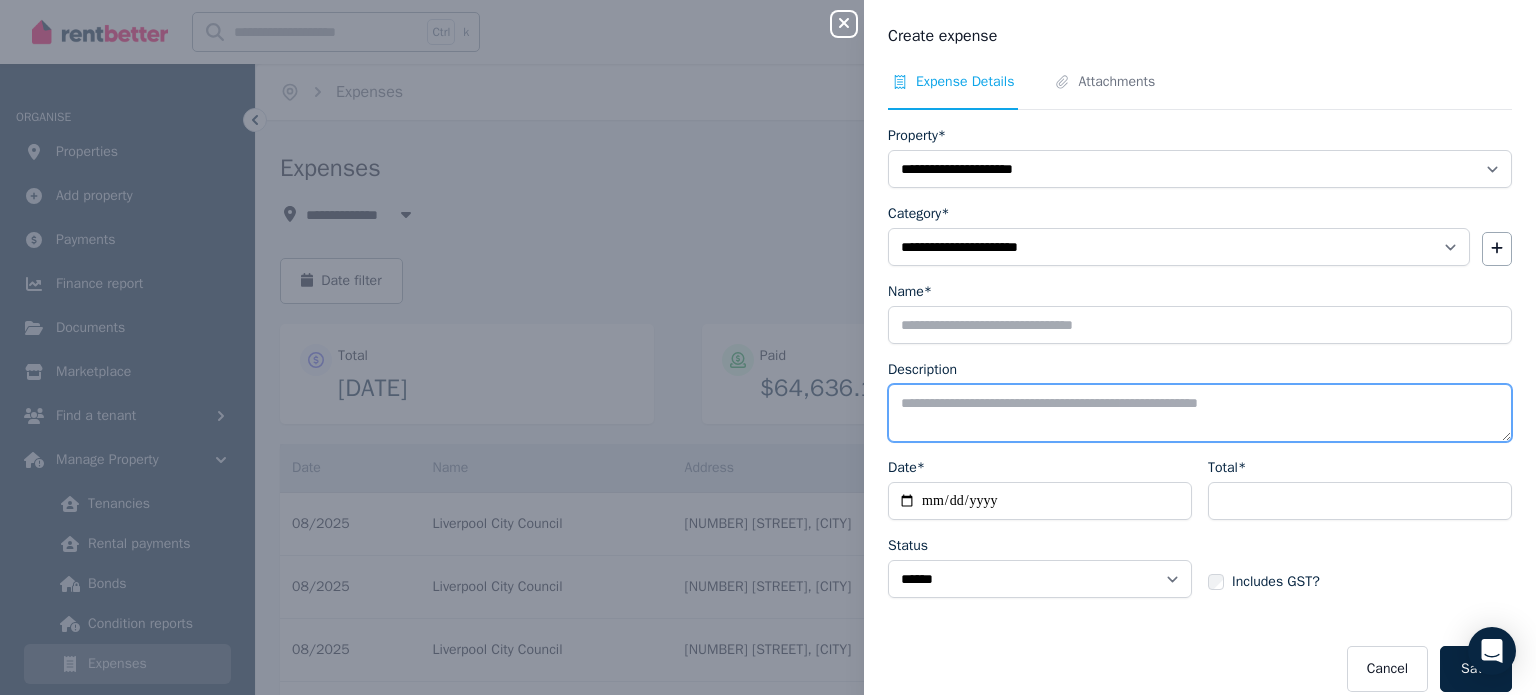 click on "Description" at bounding box center (1200, 413) 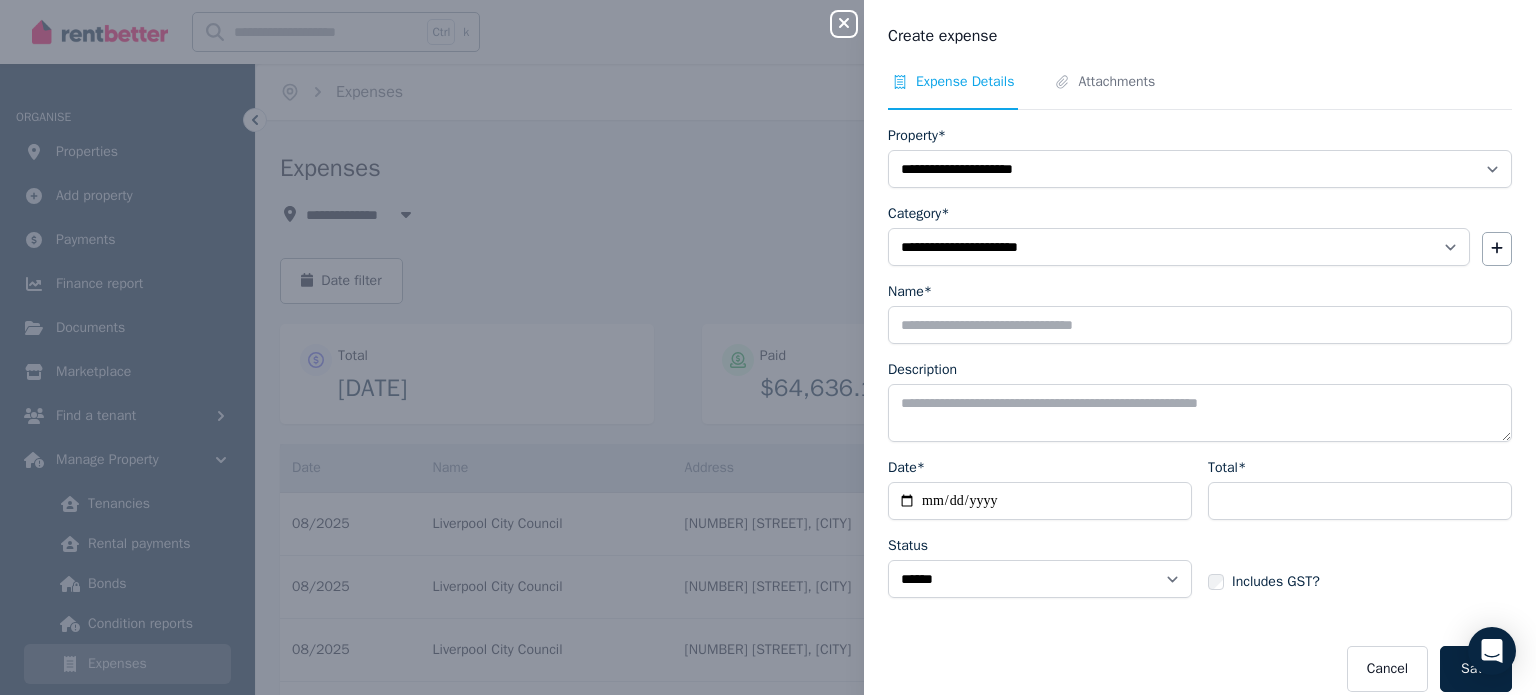 drag, startPoint x: 928, startPoint y: 351, endPoint x: 927, endPoint y: 331, distance: 20.024984 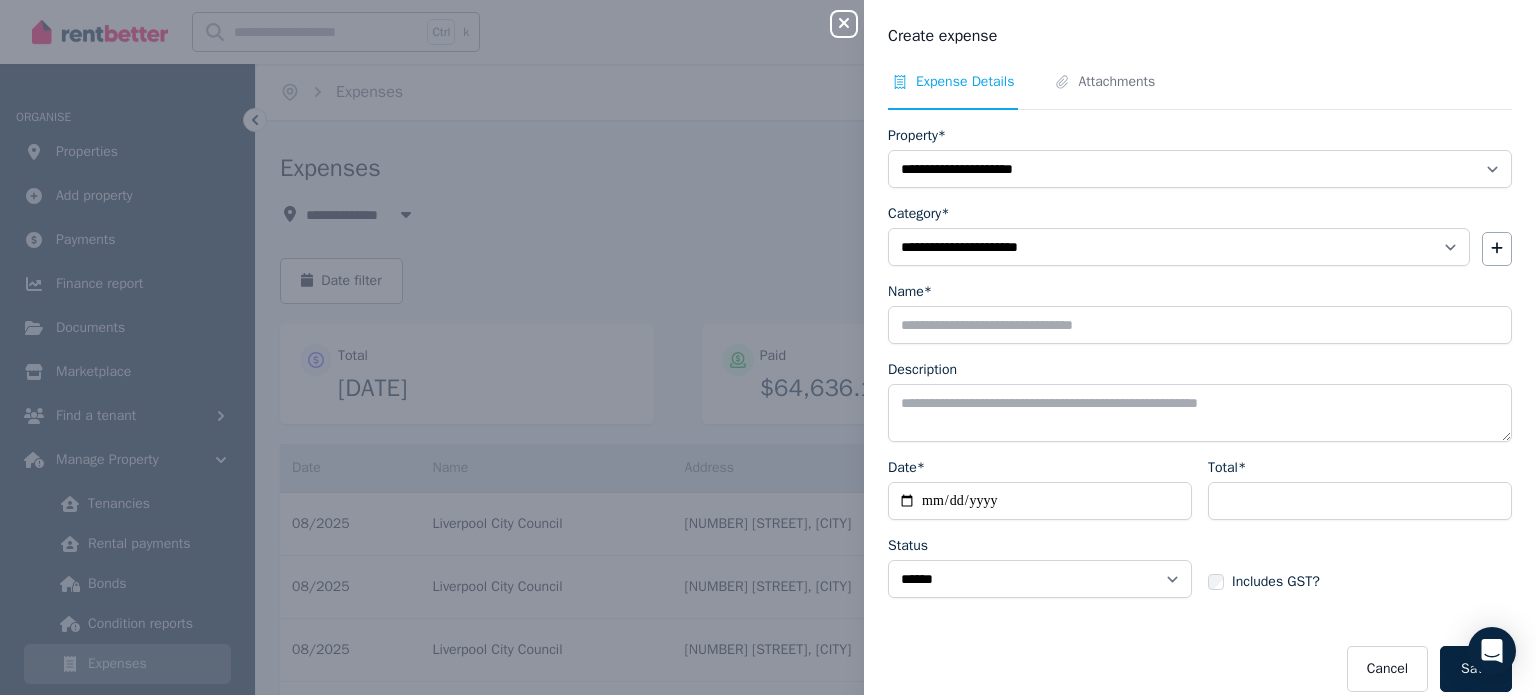 click on "**********" at bounding box center (1200, 409) 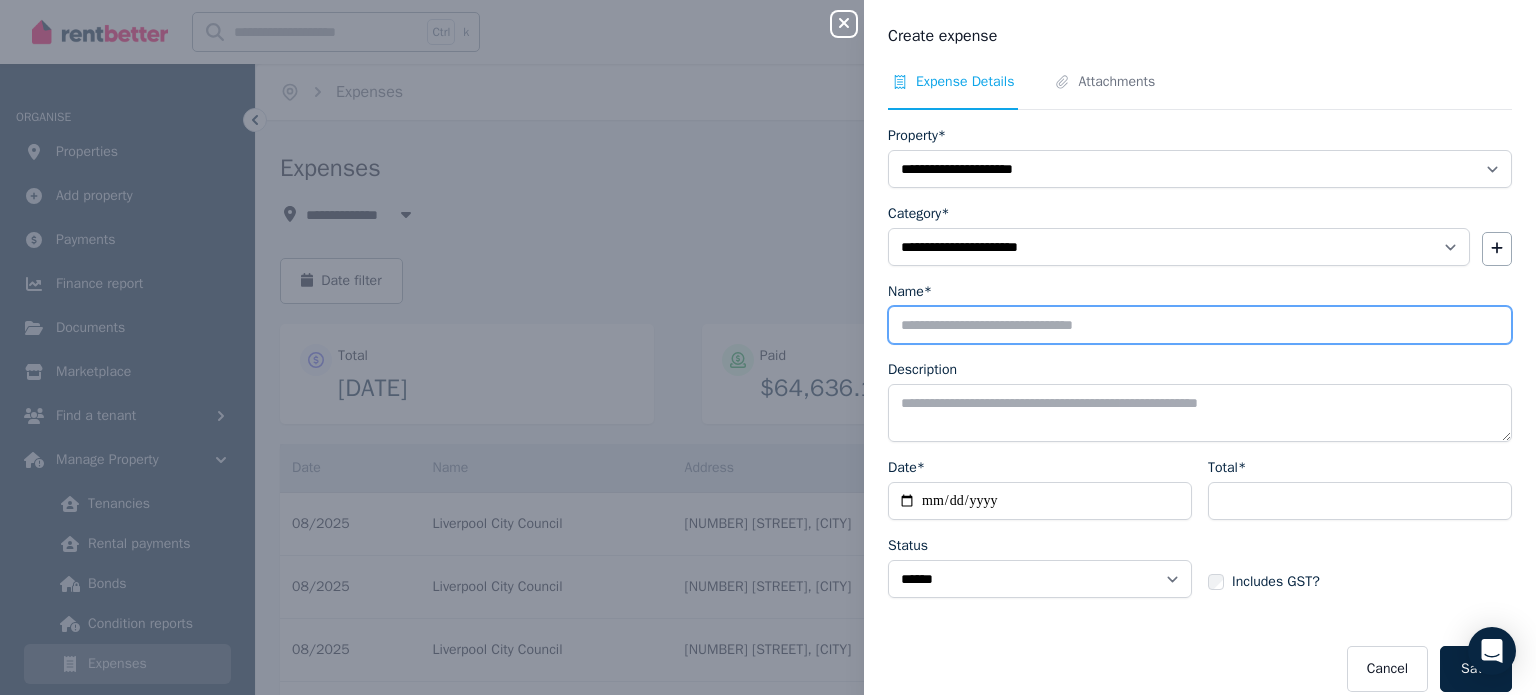 click on "Name*" at bounding box center (1200, 325) 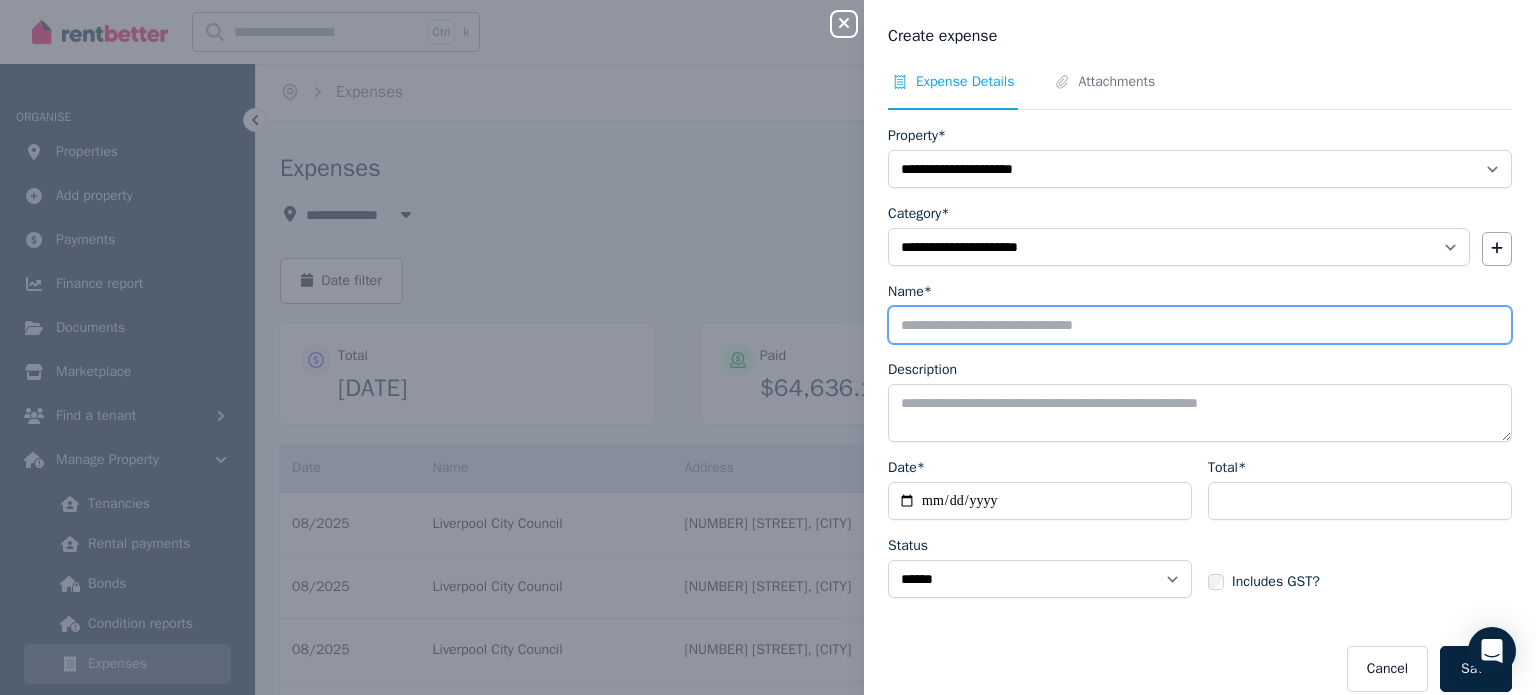 type on "**********" 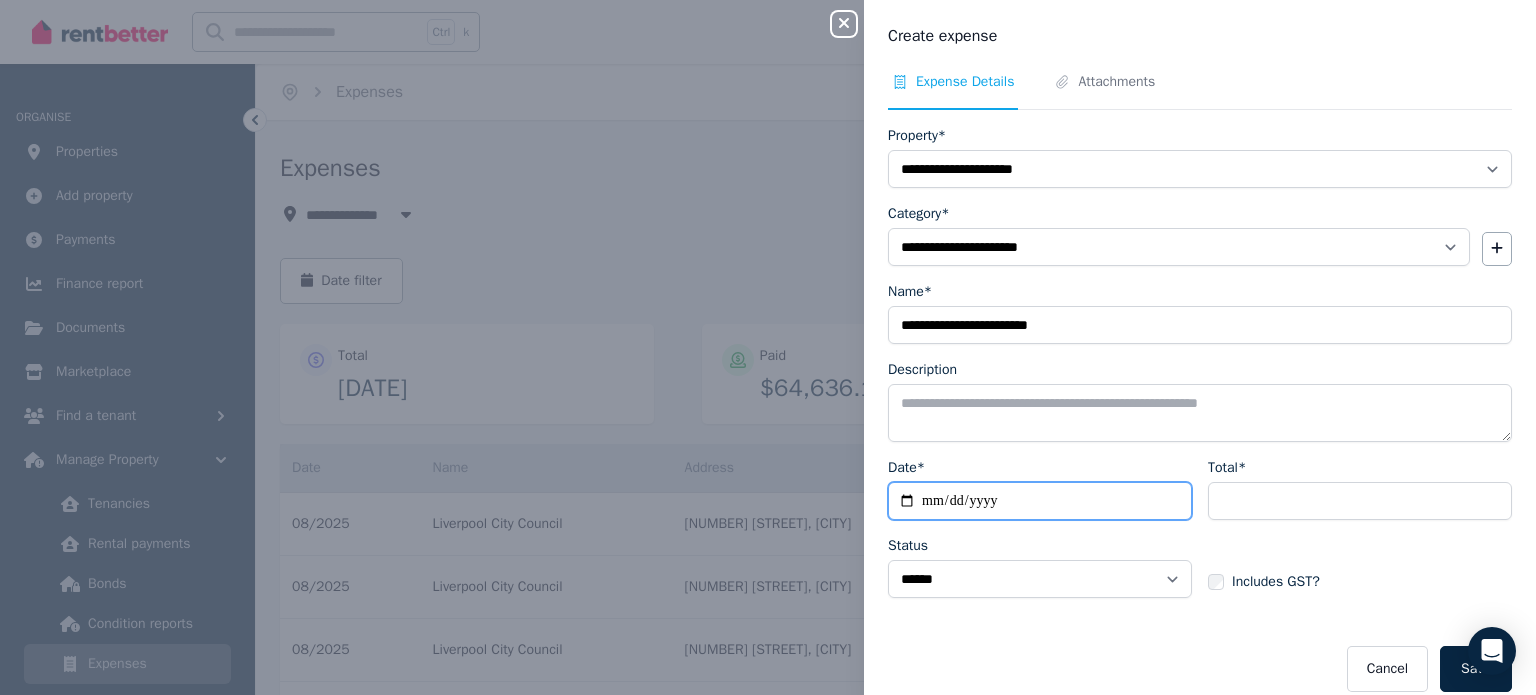 click on "Date*" at bounding box center (1040, 501) 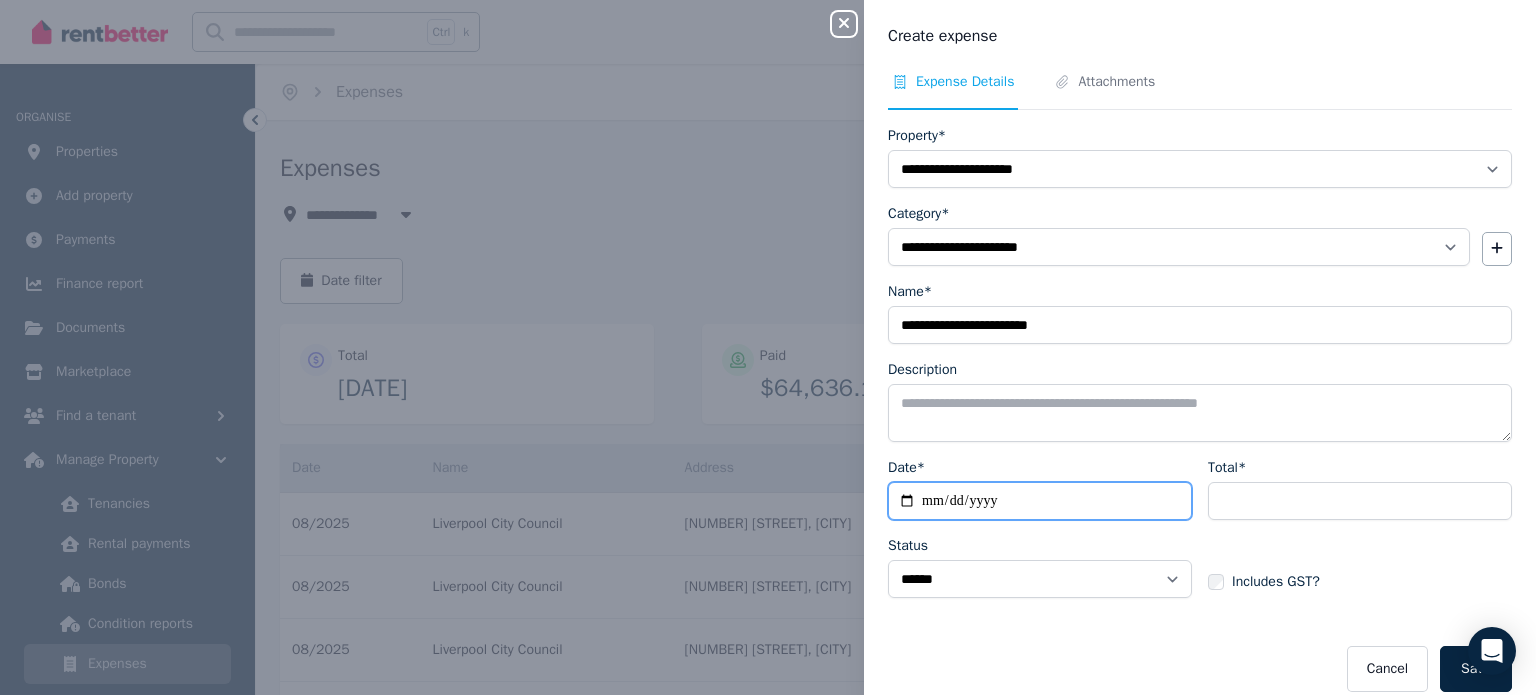 type on "**********" 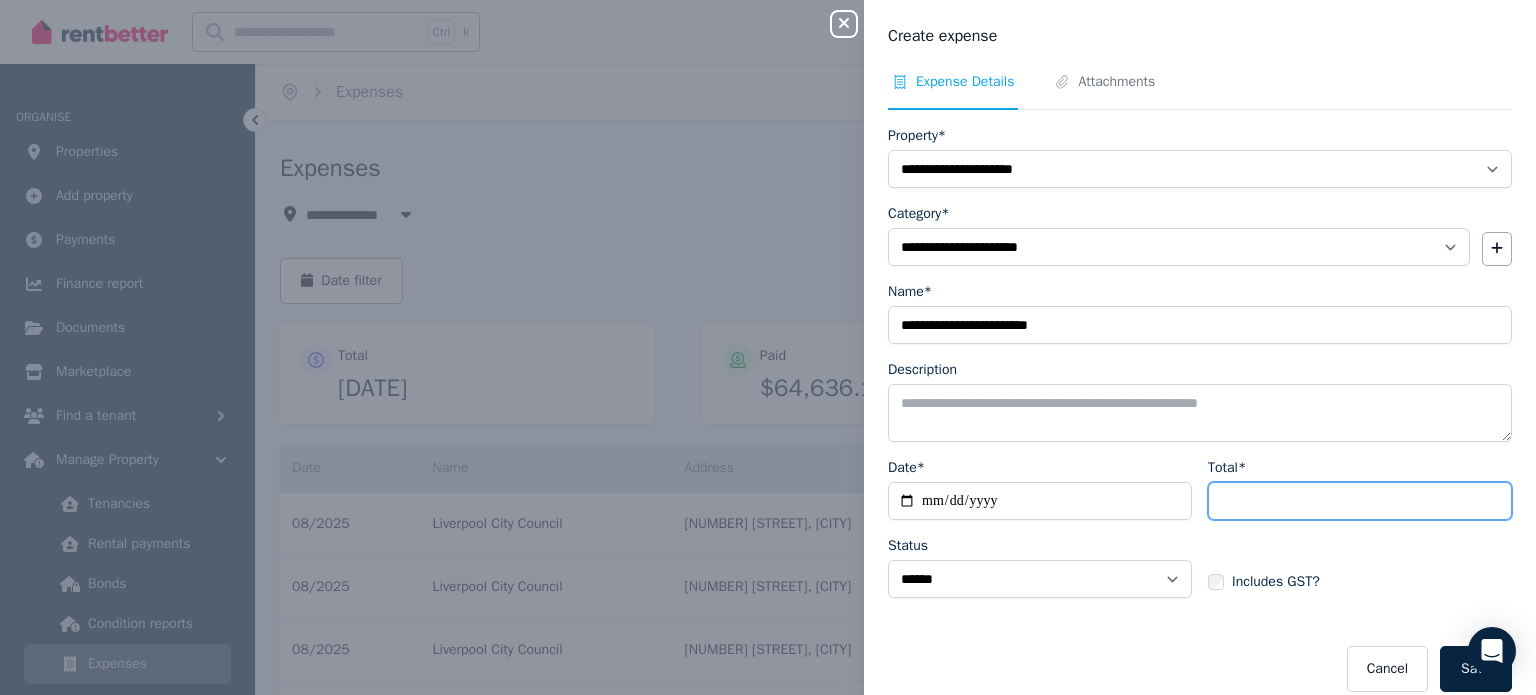 click on "Total*" at bounding box center (1360, 501) 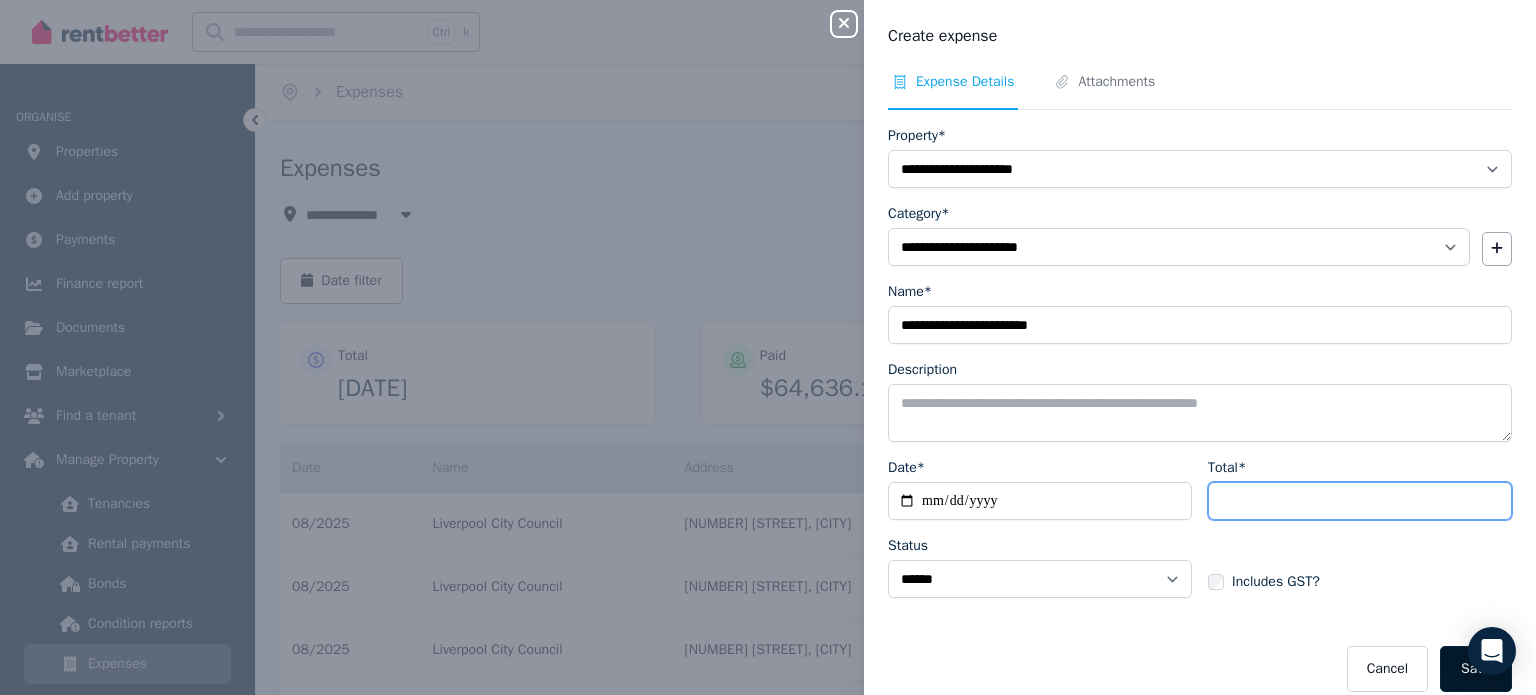 type on "******" 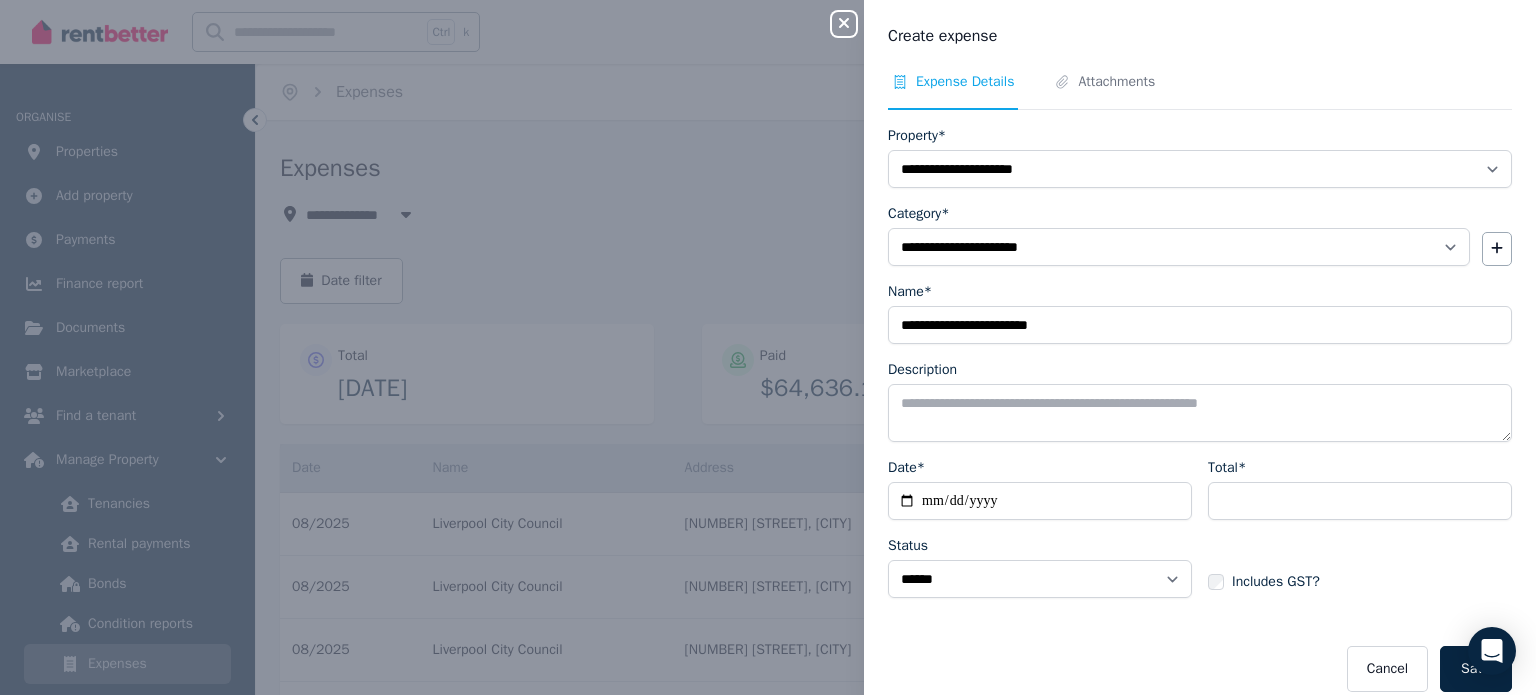 click on "Save" at bounding box center [1476, 669] 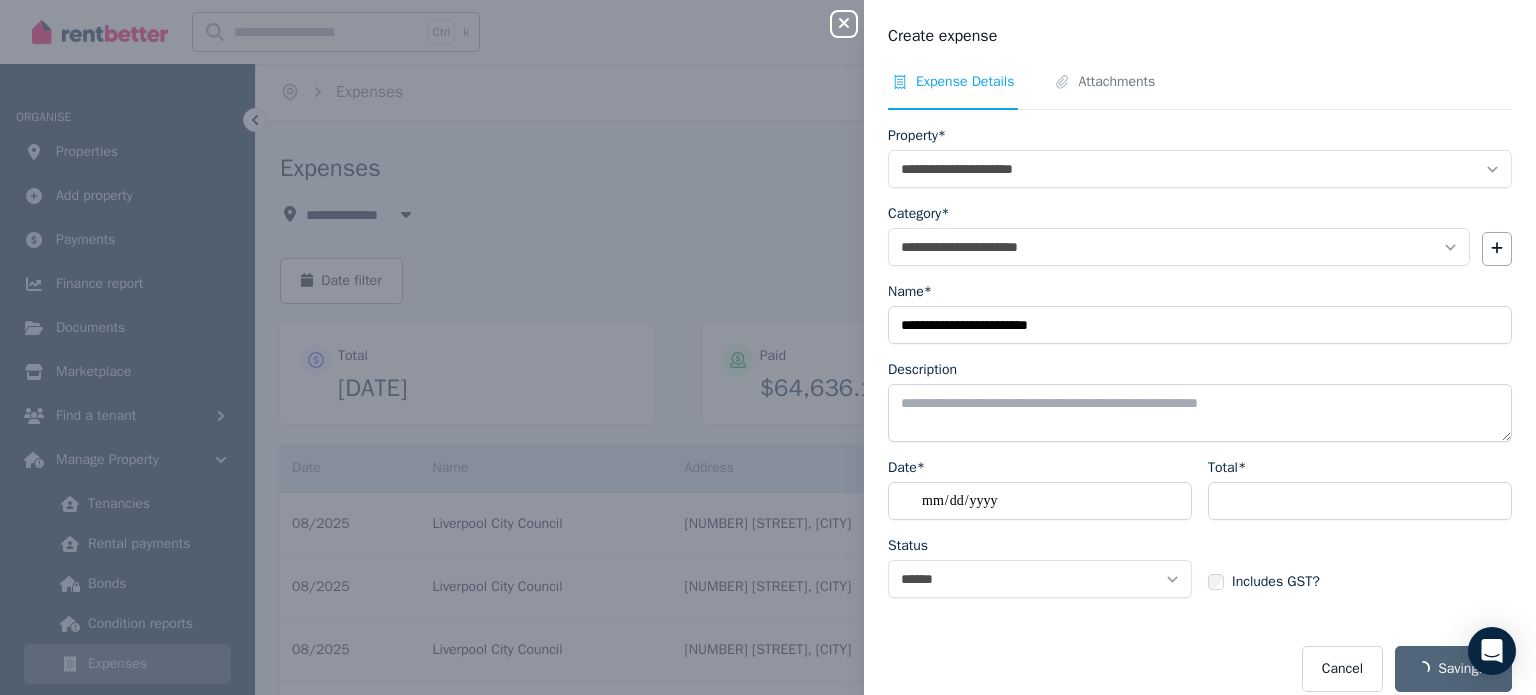 select on "**********" 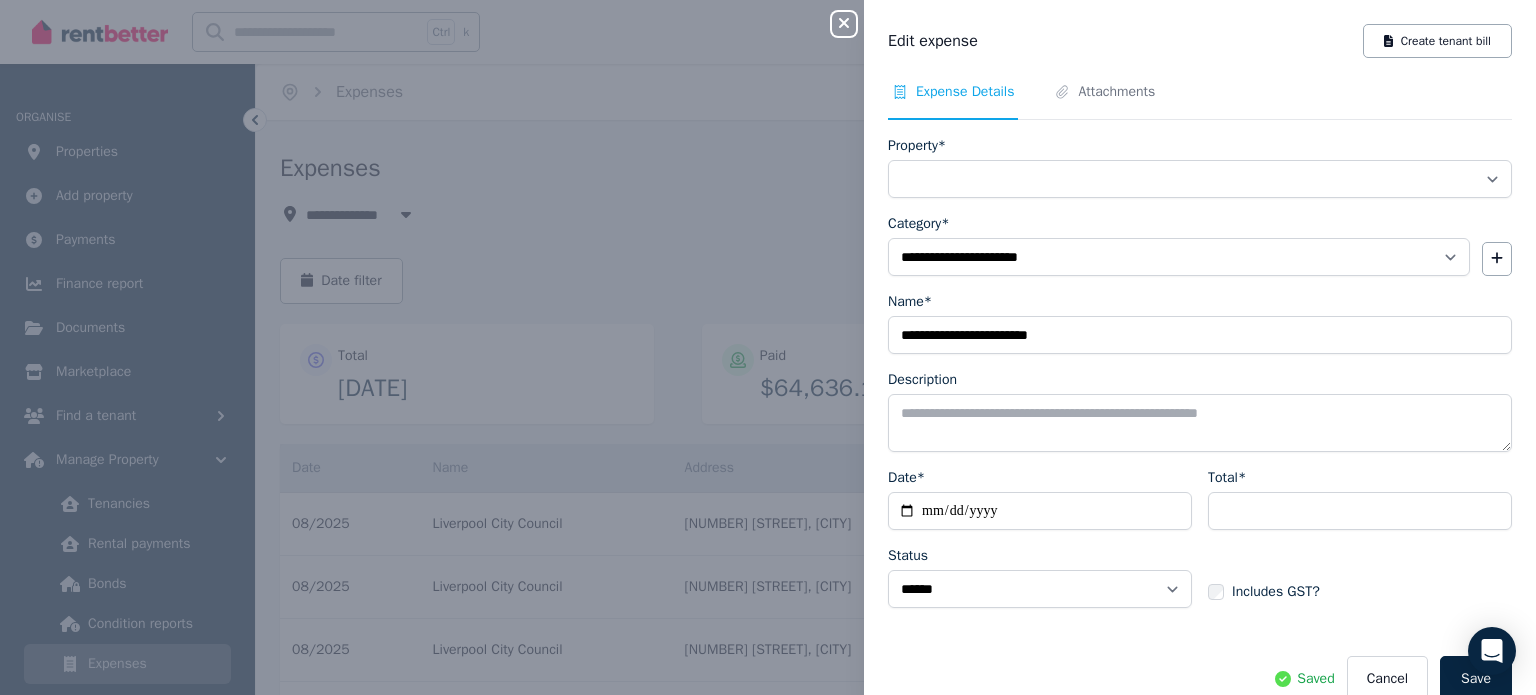 select on "**********" 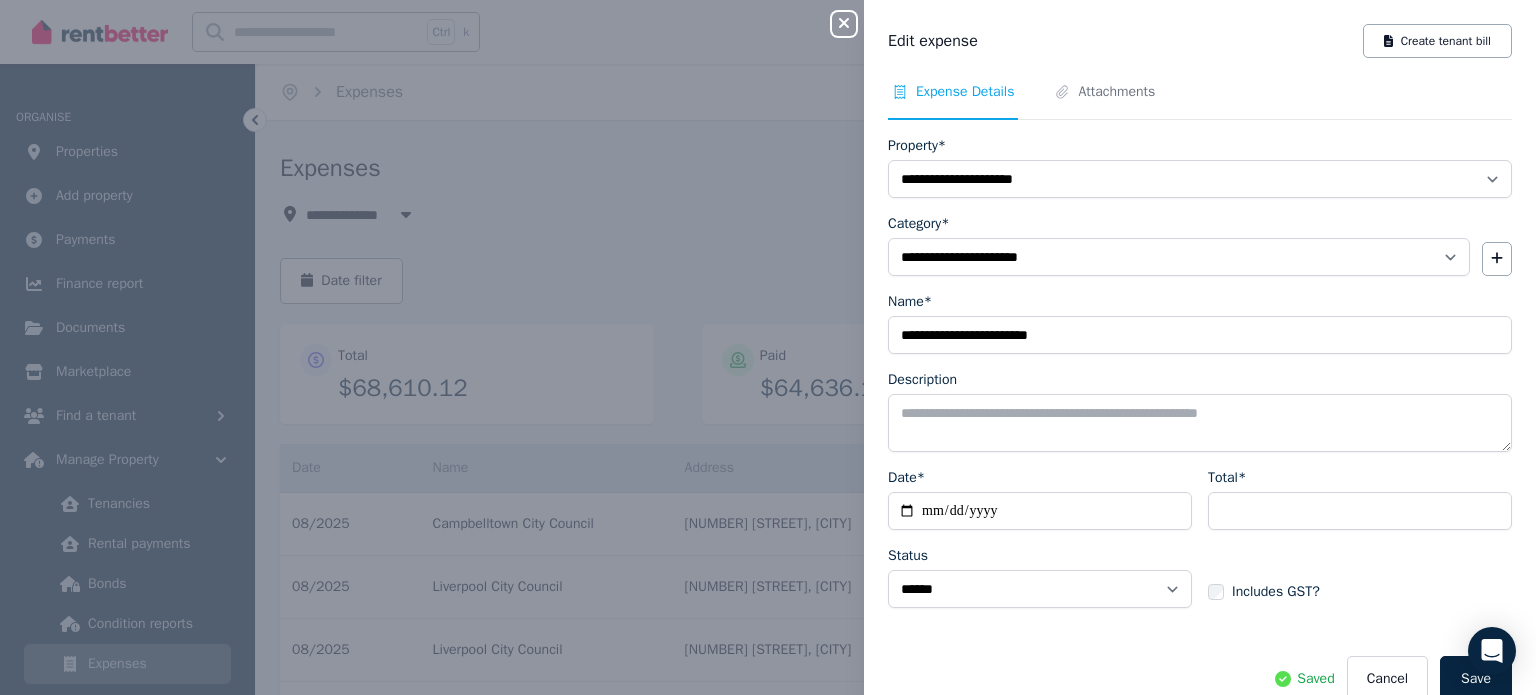click 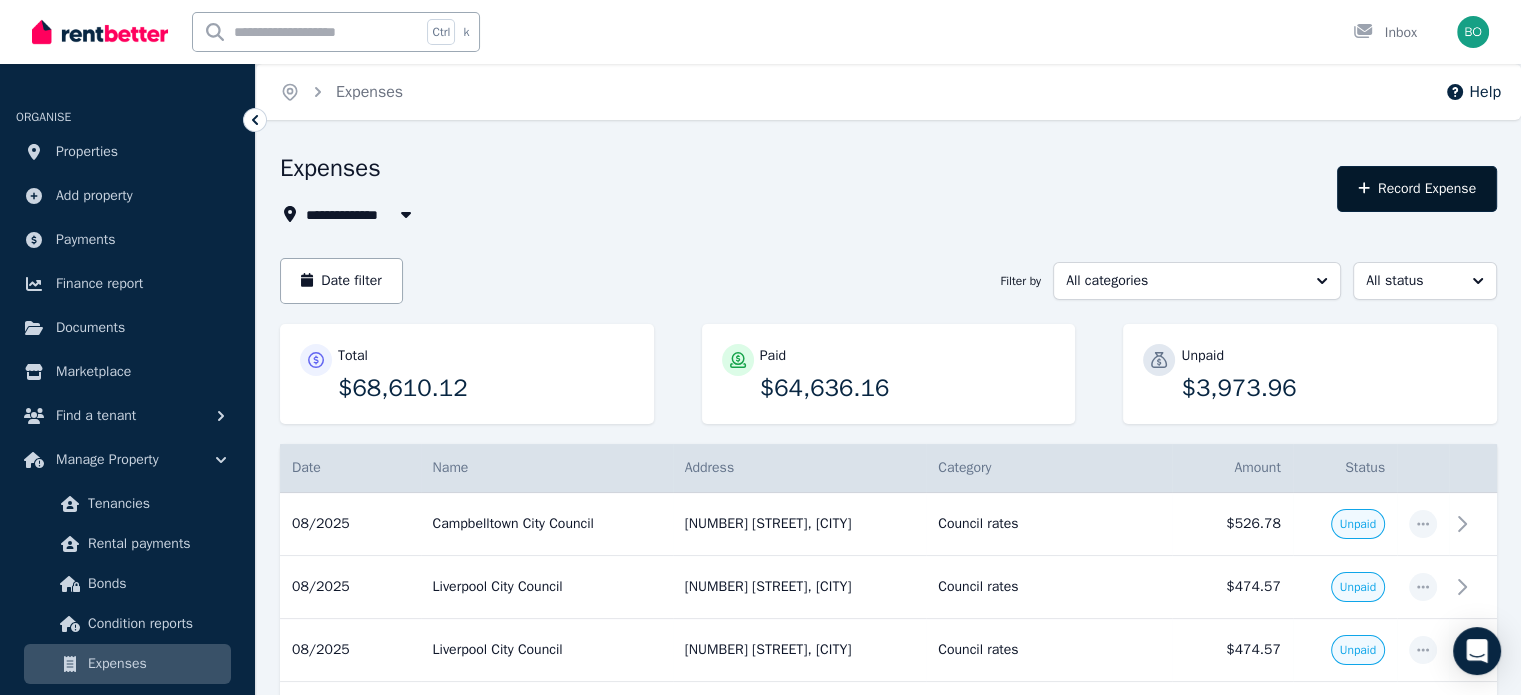 click on "Record Expense" at bounding box center [1417, 189] 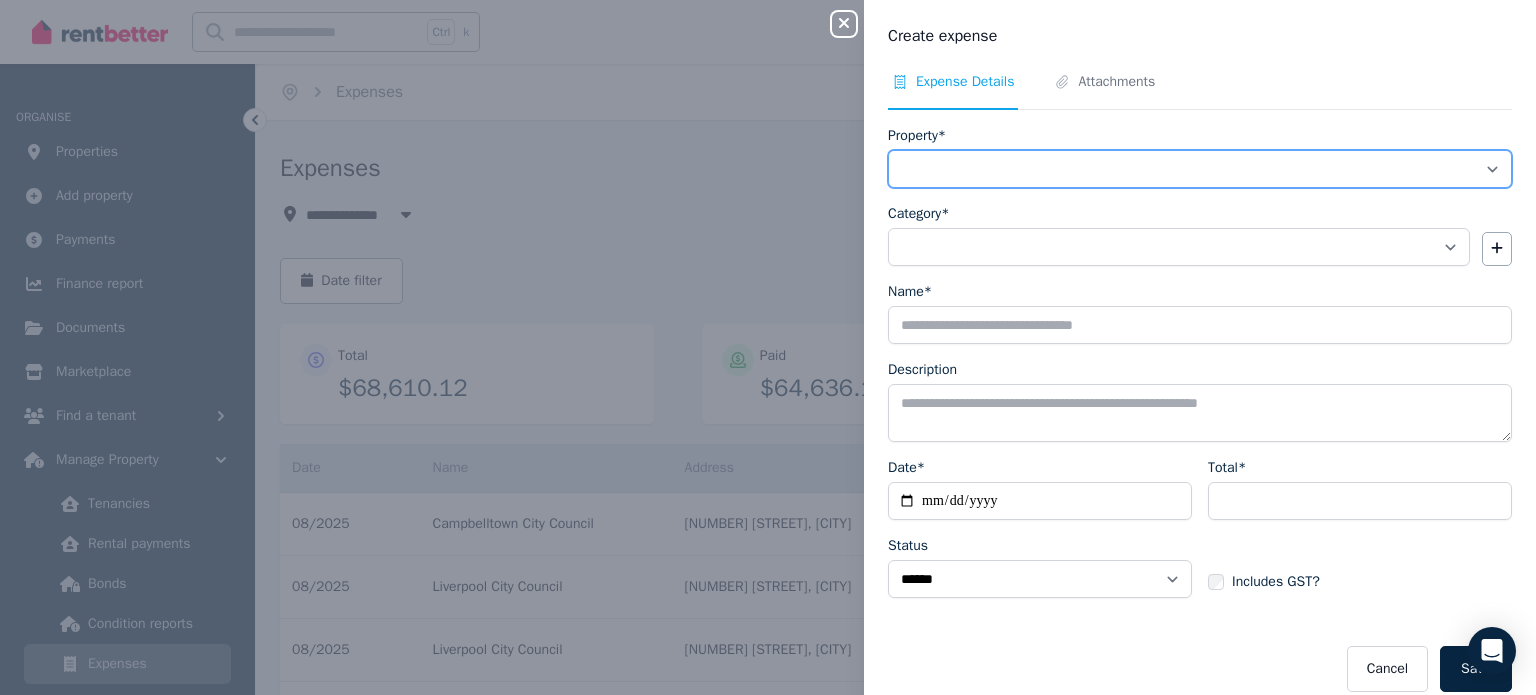 click on "**********" at bounding box center (1200, 169) 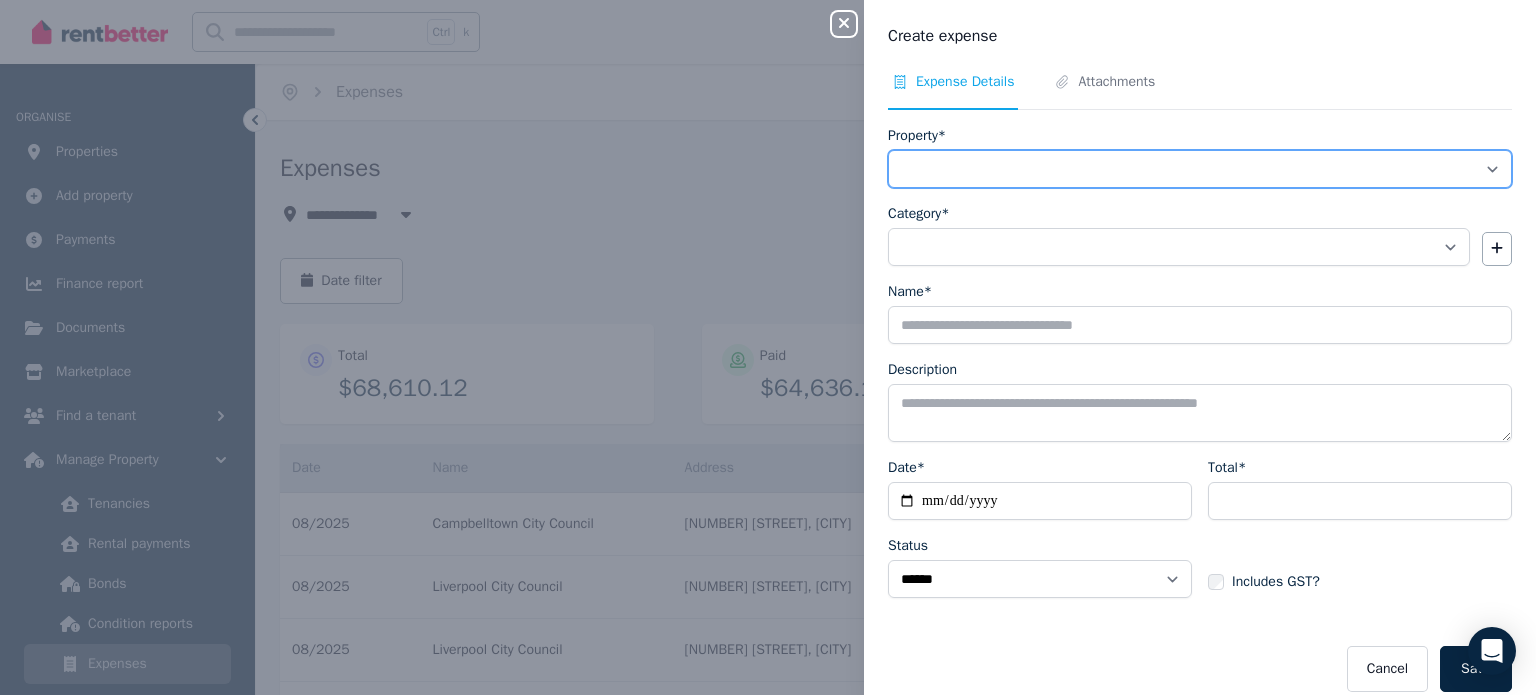select on "**********" 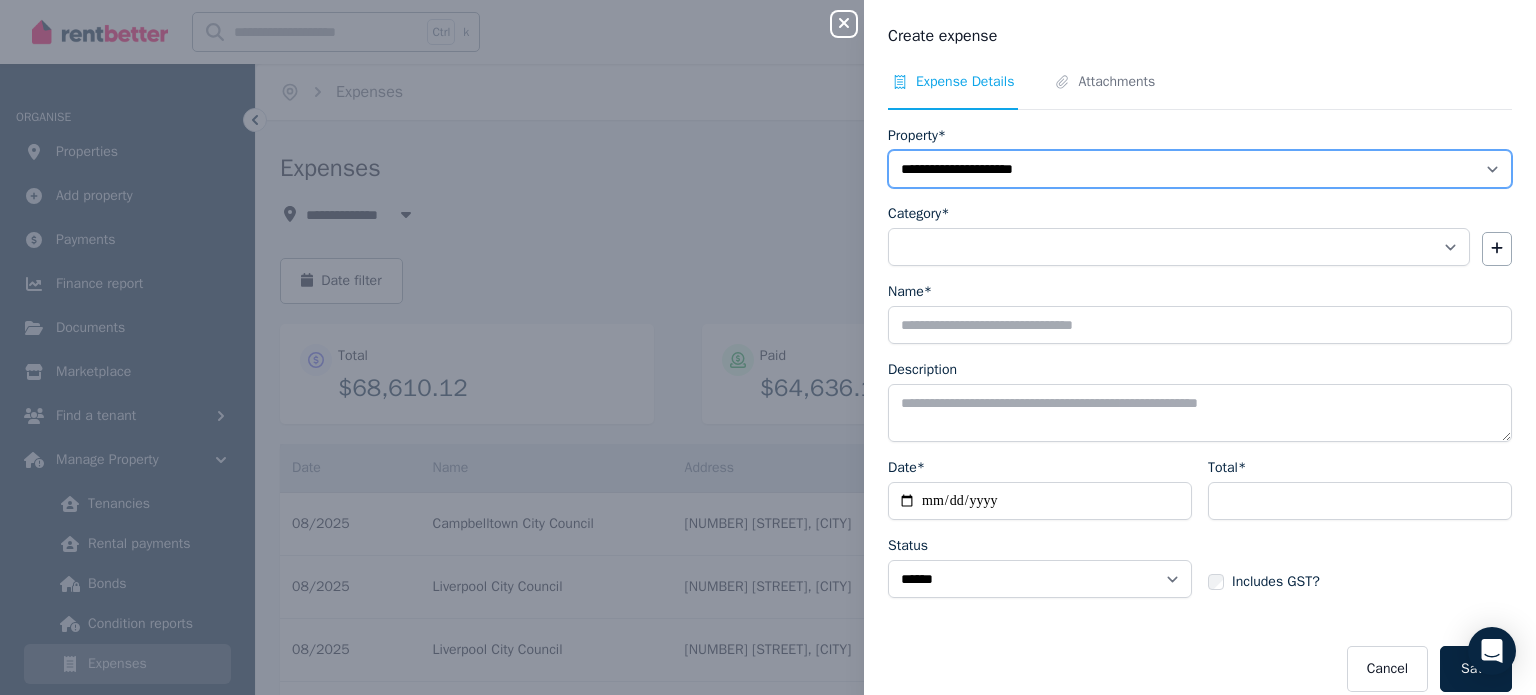 click on "**********" at bounding box center [1200, 169] 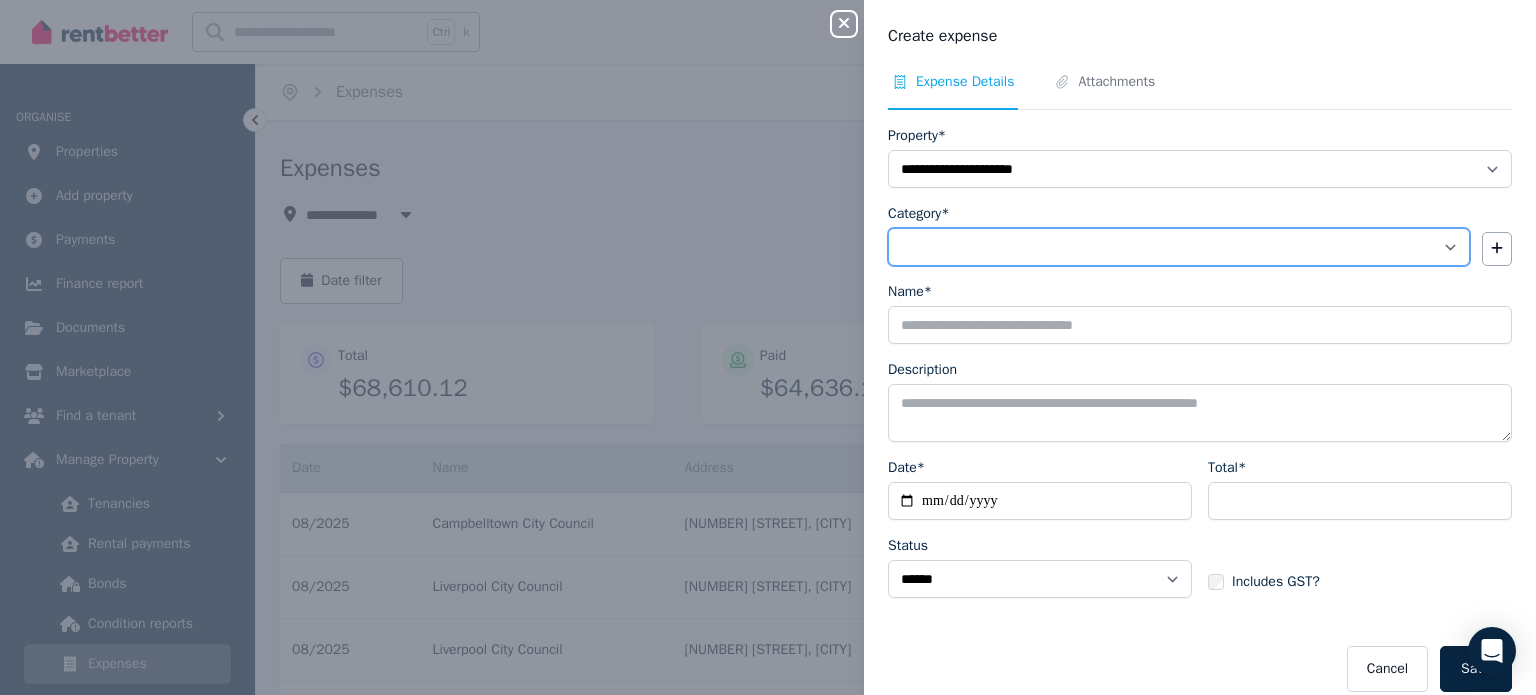 click on "**********" at bounding box center [1179, 247] 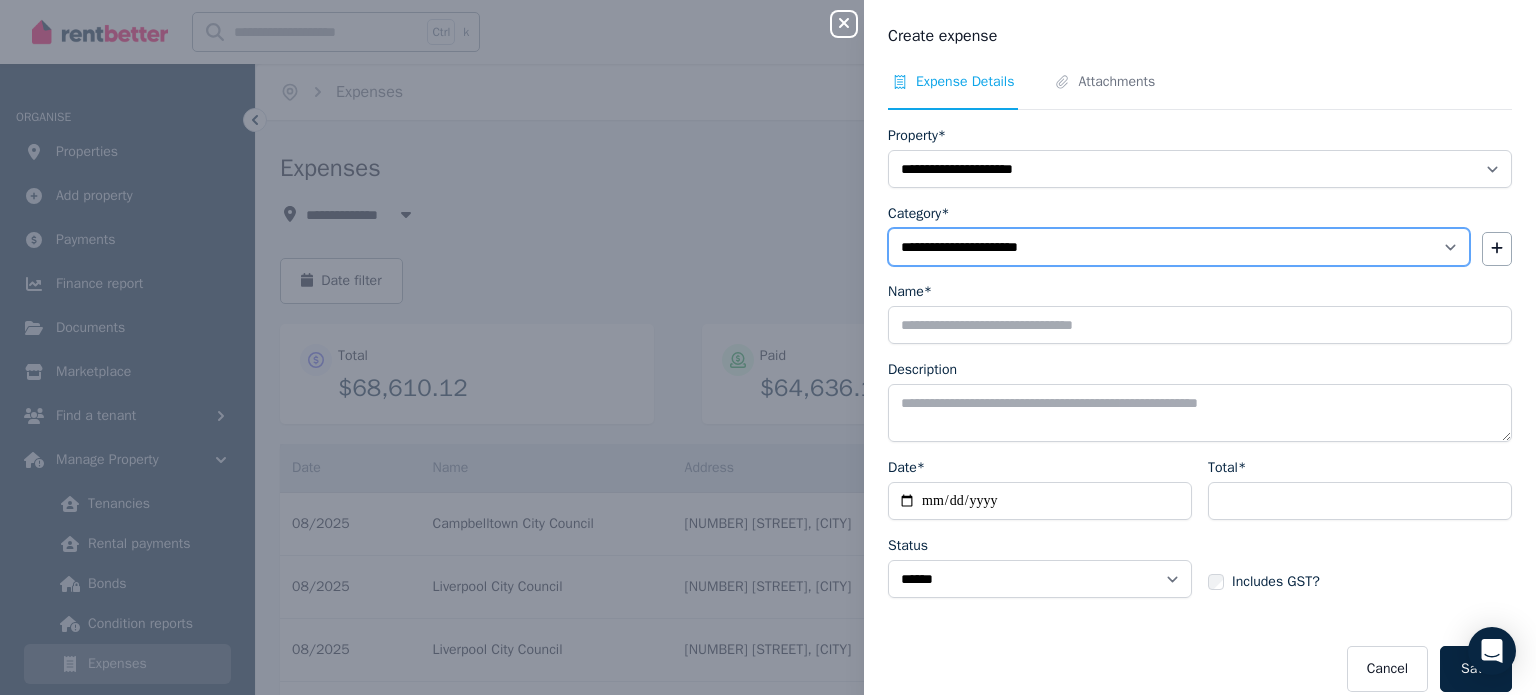 click on "**********" at bounding box center [1179, 247] 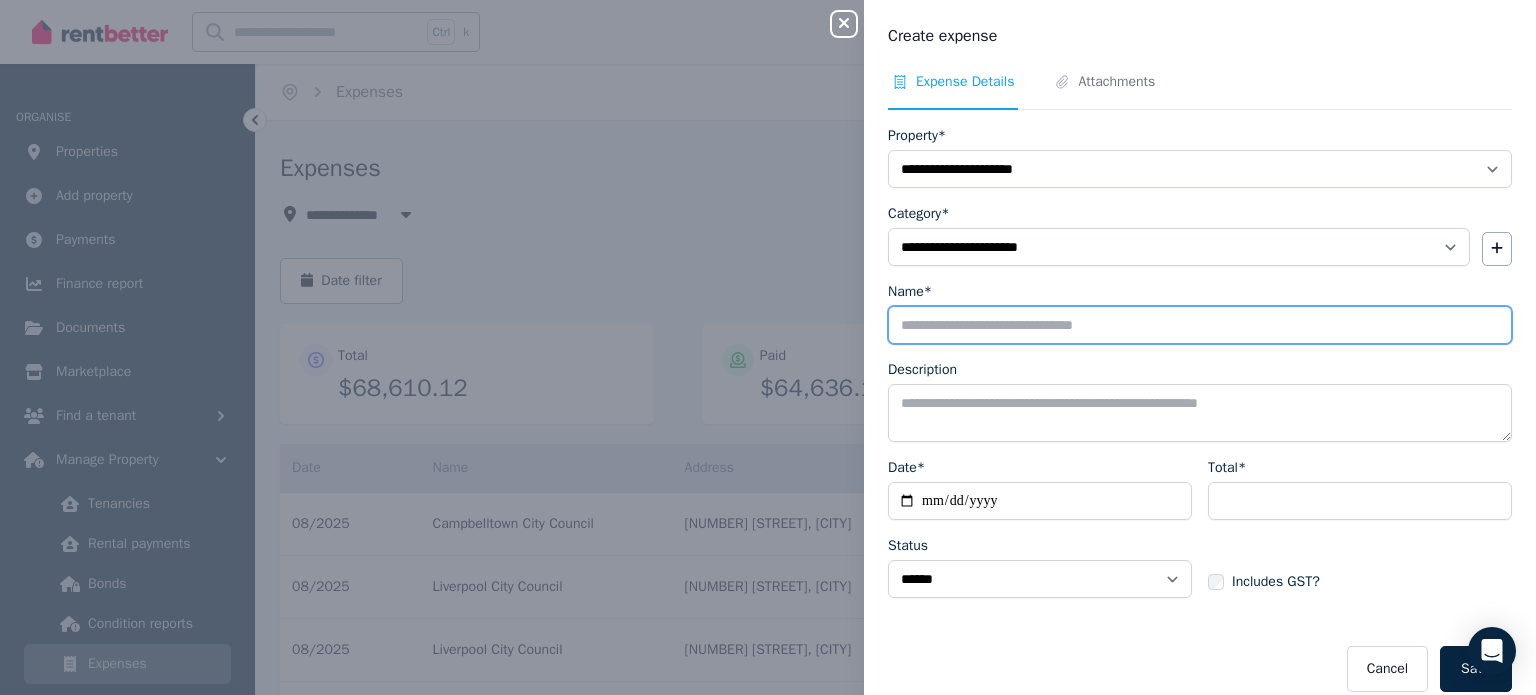 click on "Name*" at bounding box center (1200, 325) 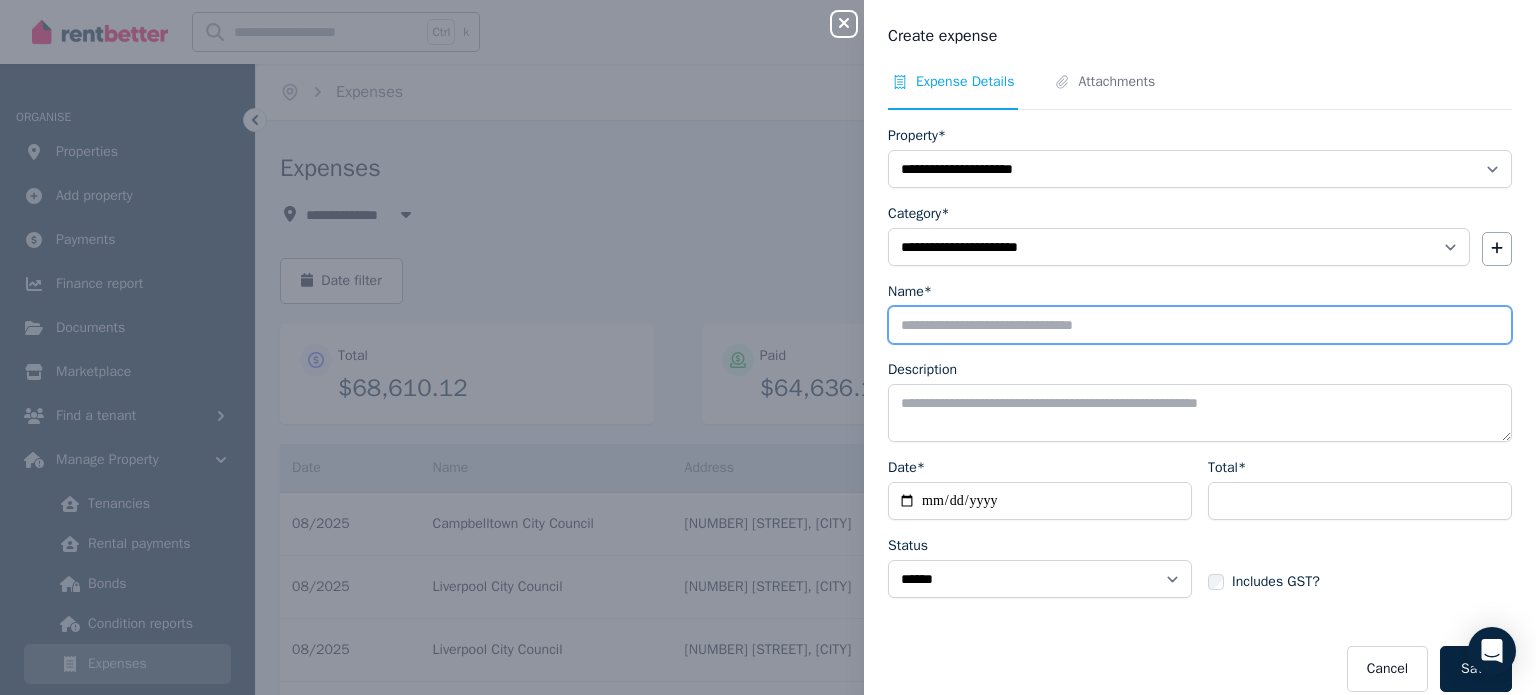 type on "**********" 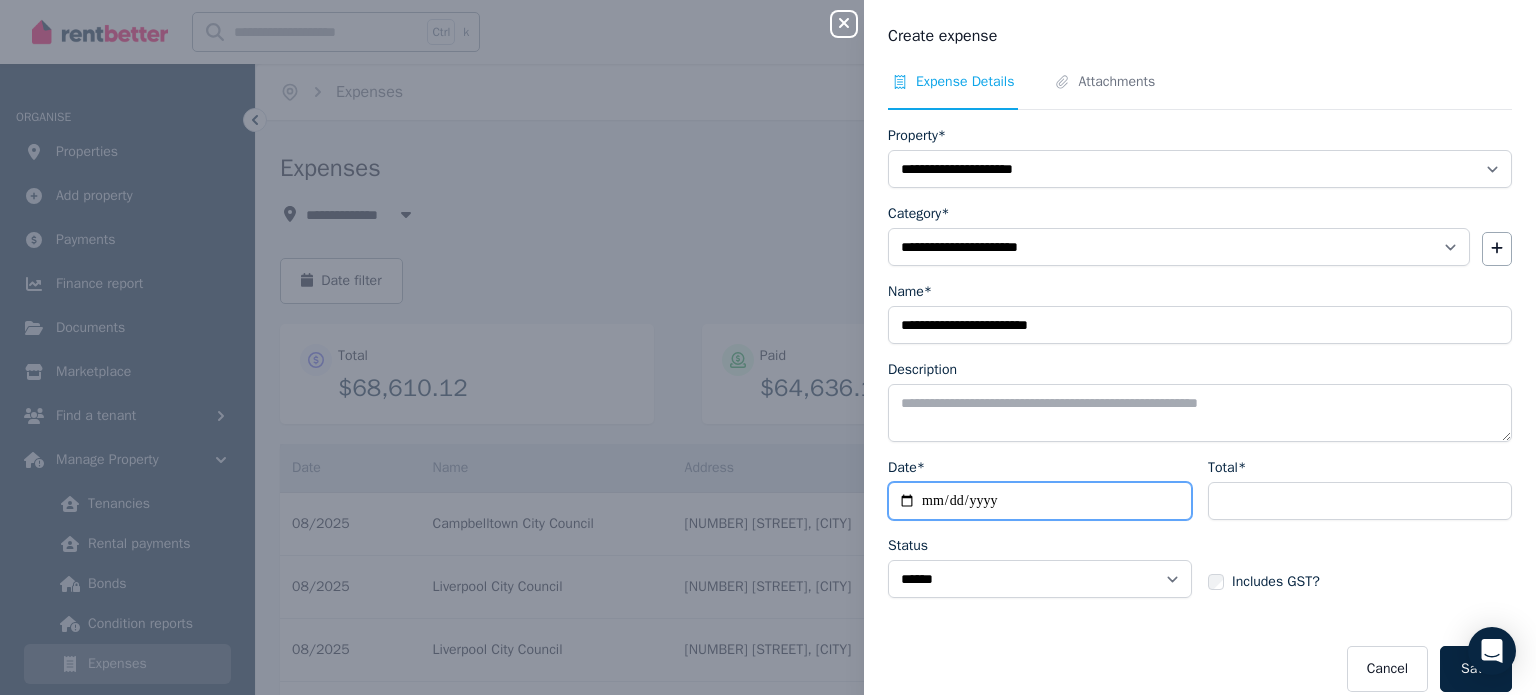 click on "Date*" at bounding box center (1040, 501) 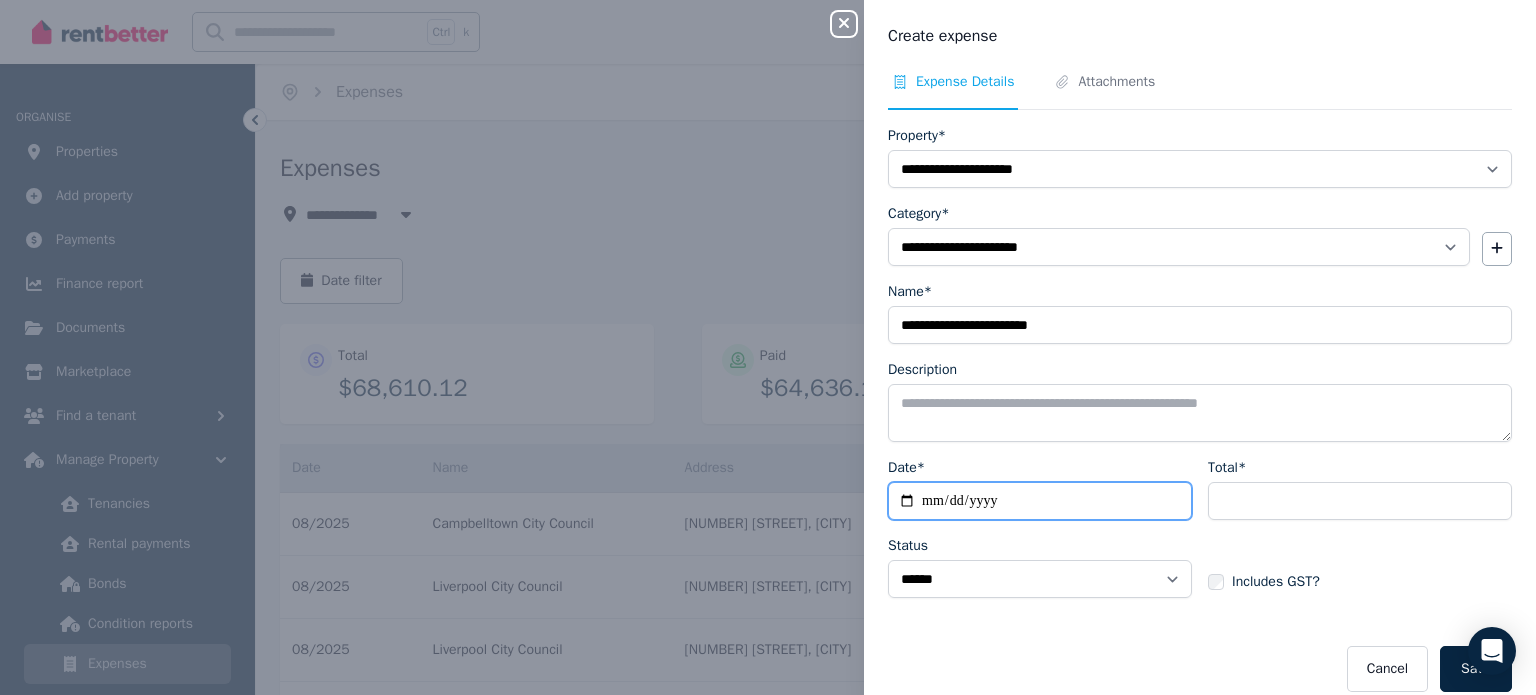 type on "**********" 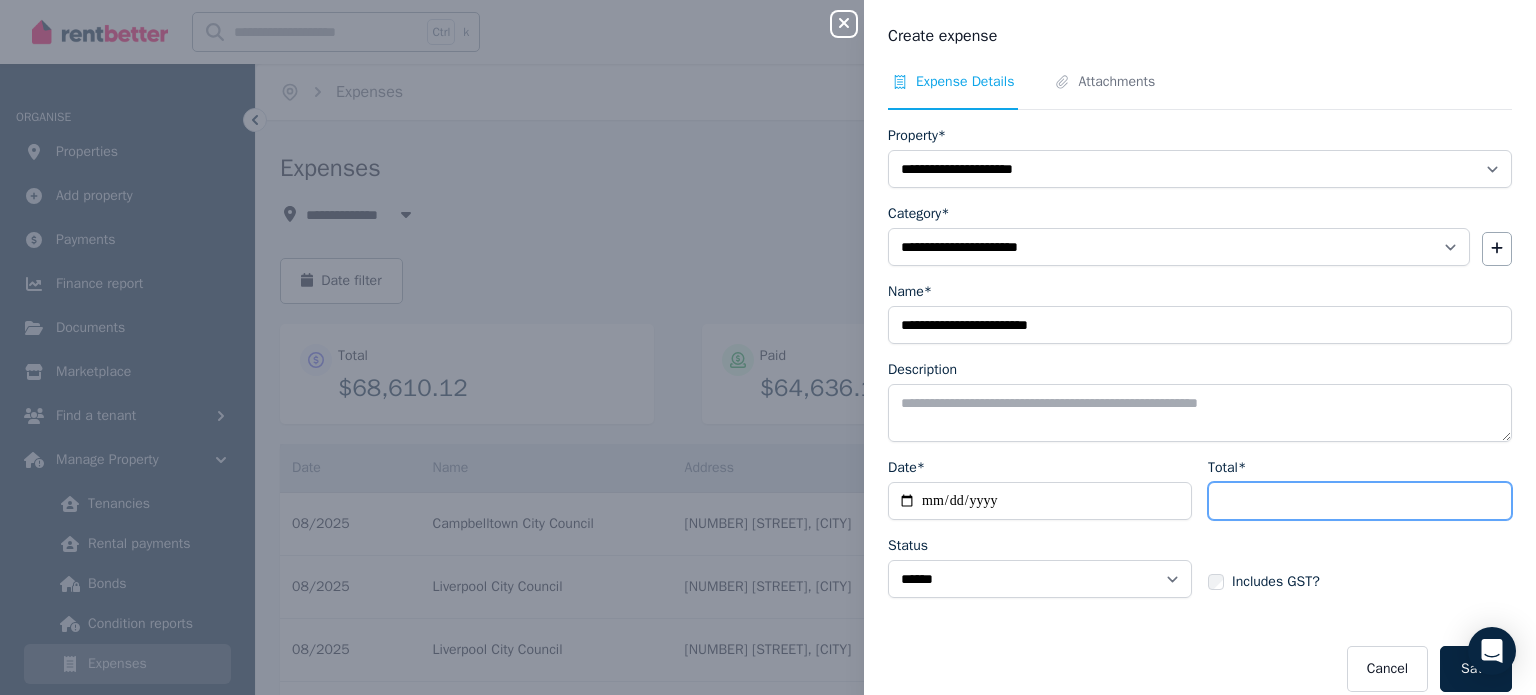 click on "Total*" at bounding box center [1360, 501] 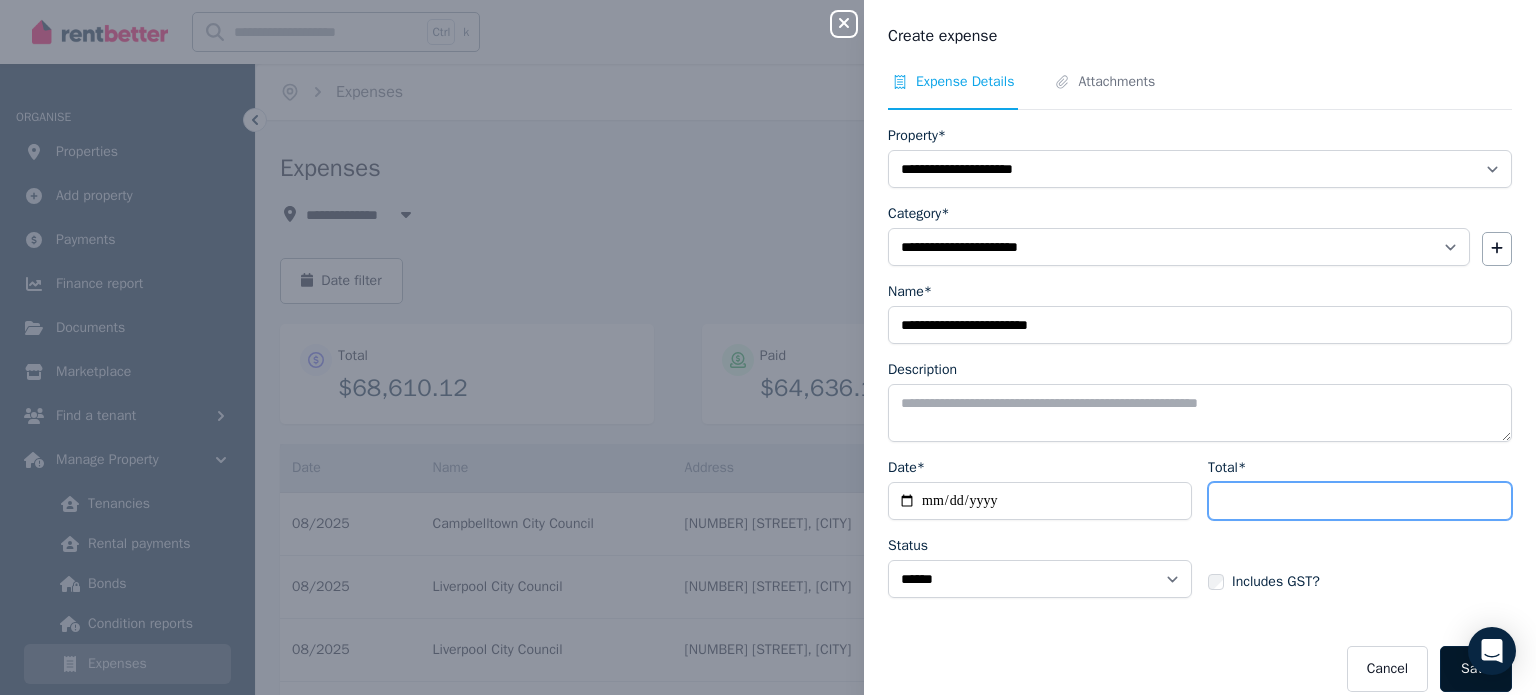 type on "******" 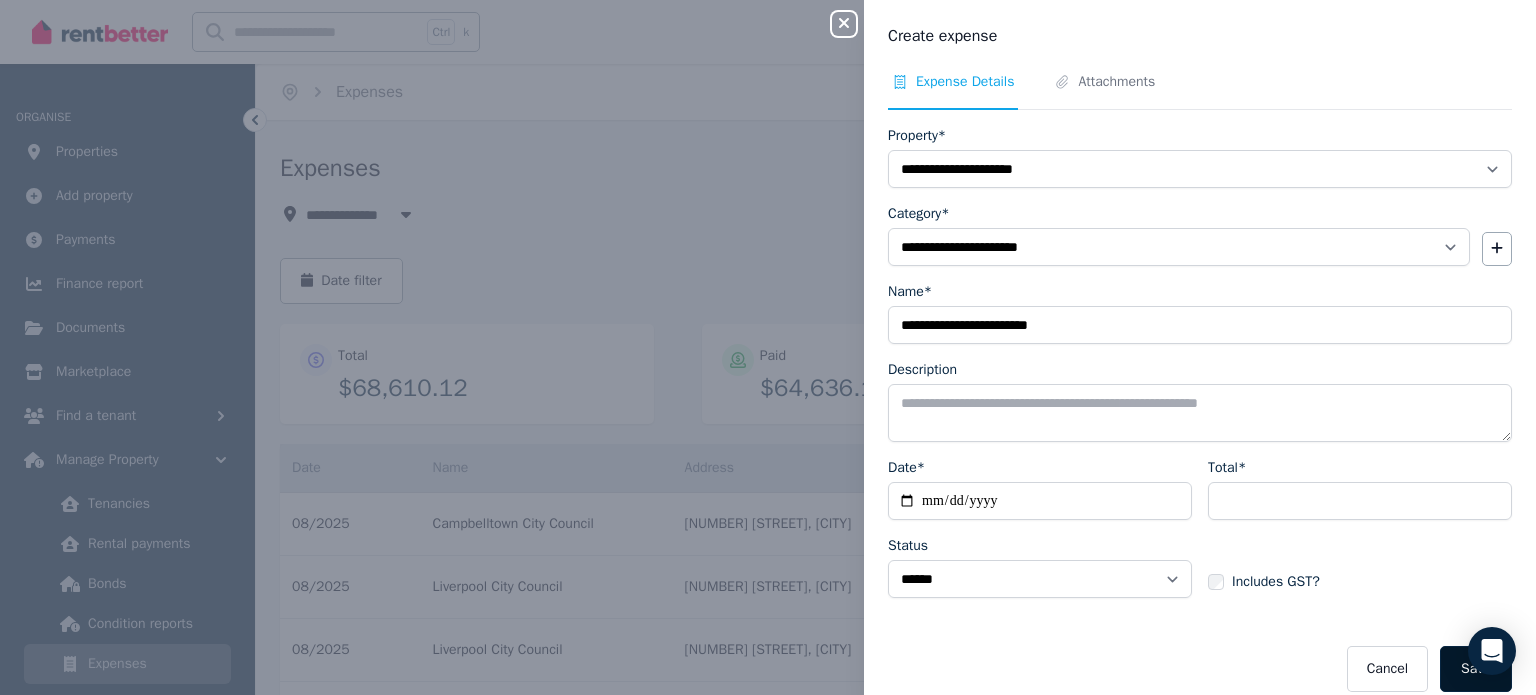 click on "Save" at bounding box center (1476, 669) 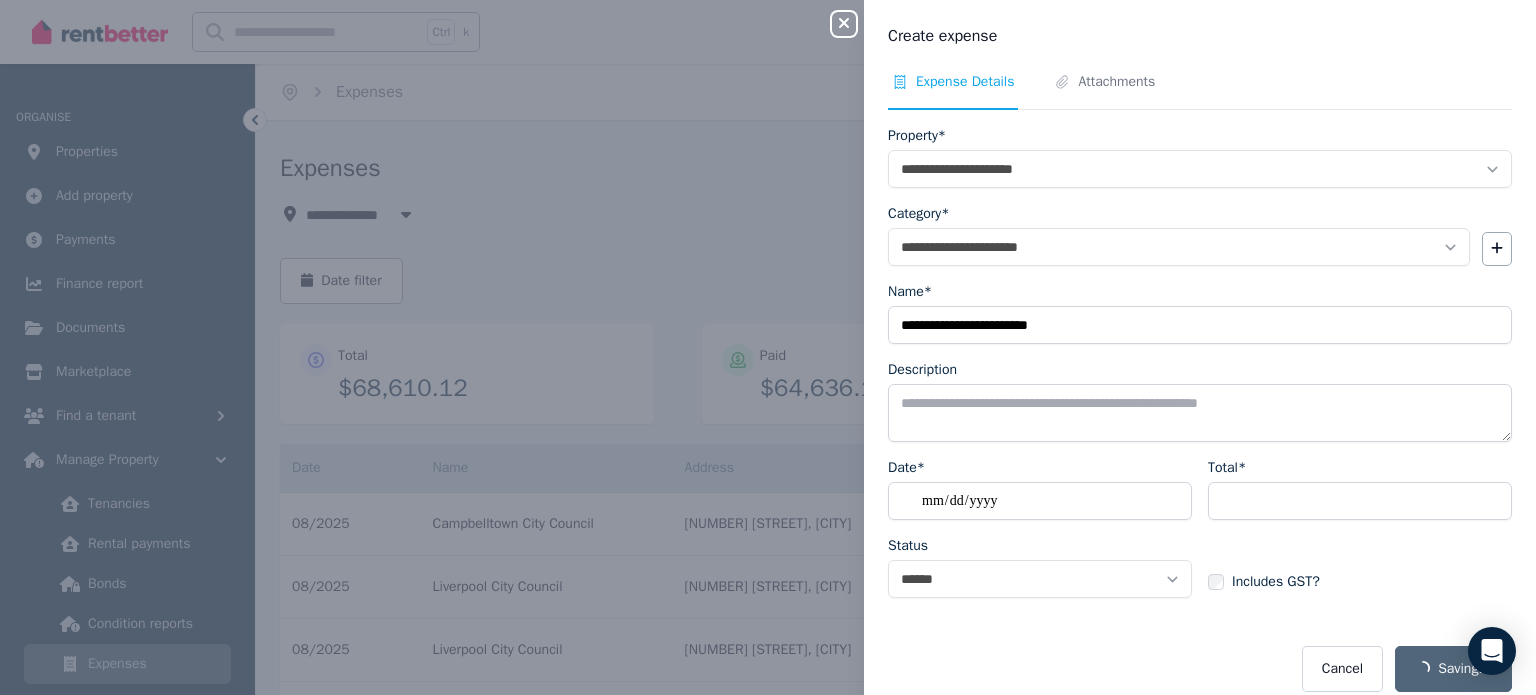 select on "**********" 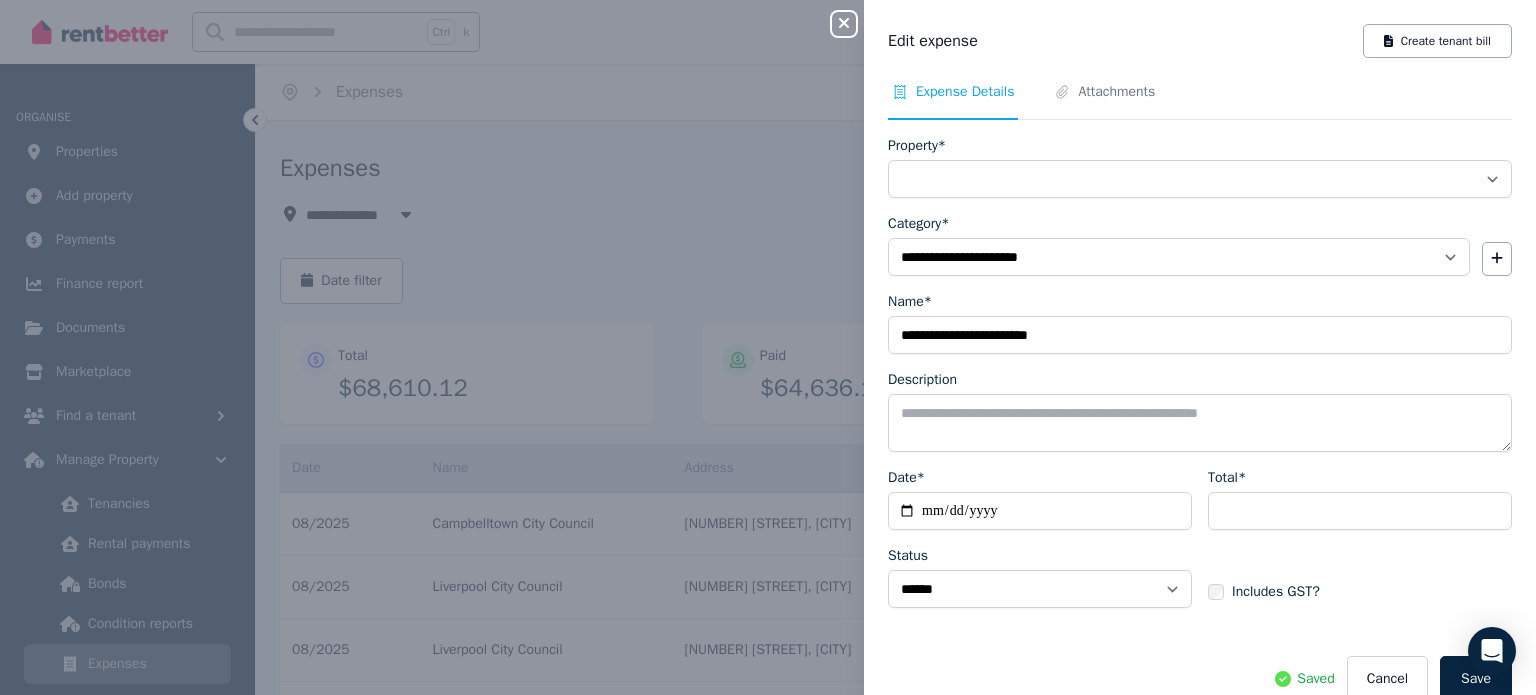 select on "**********" 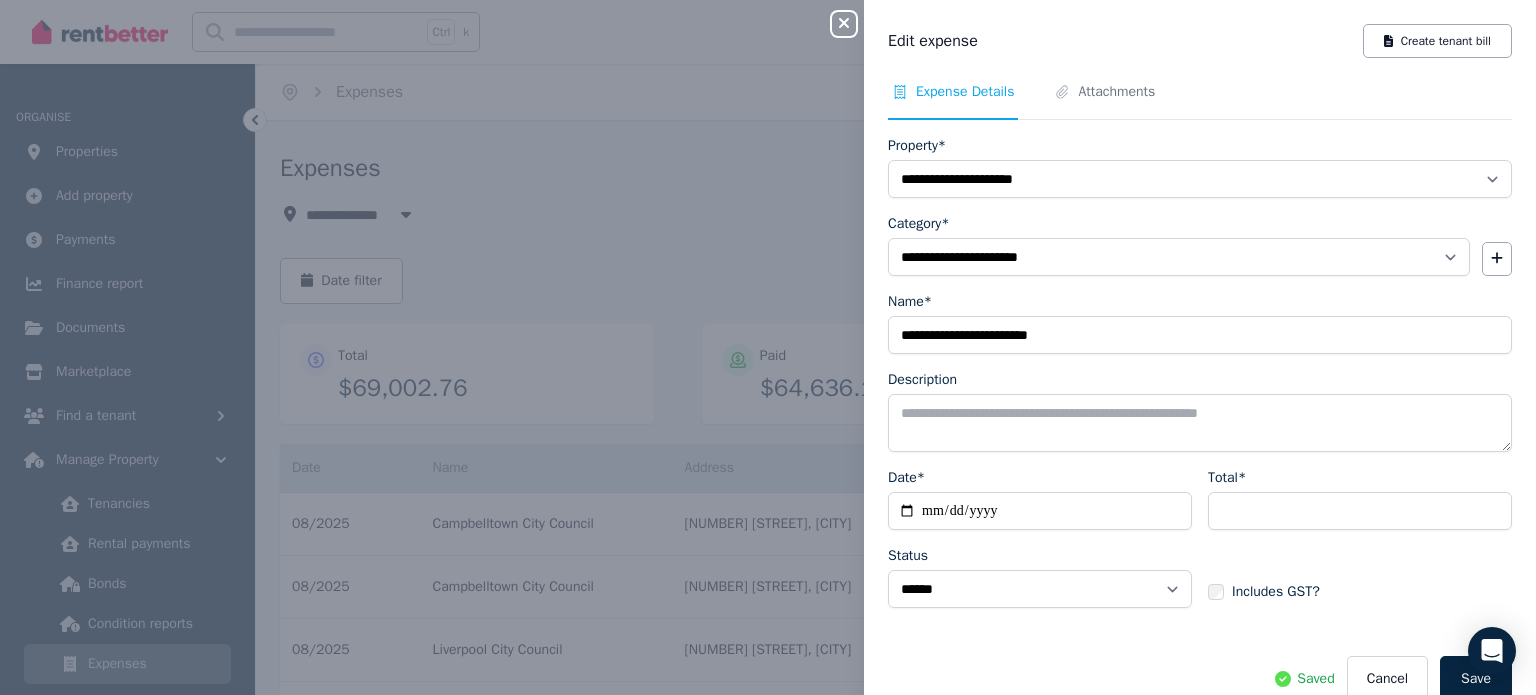 click 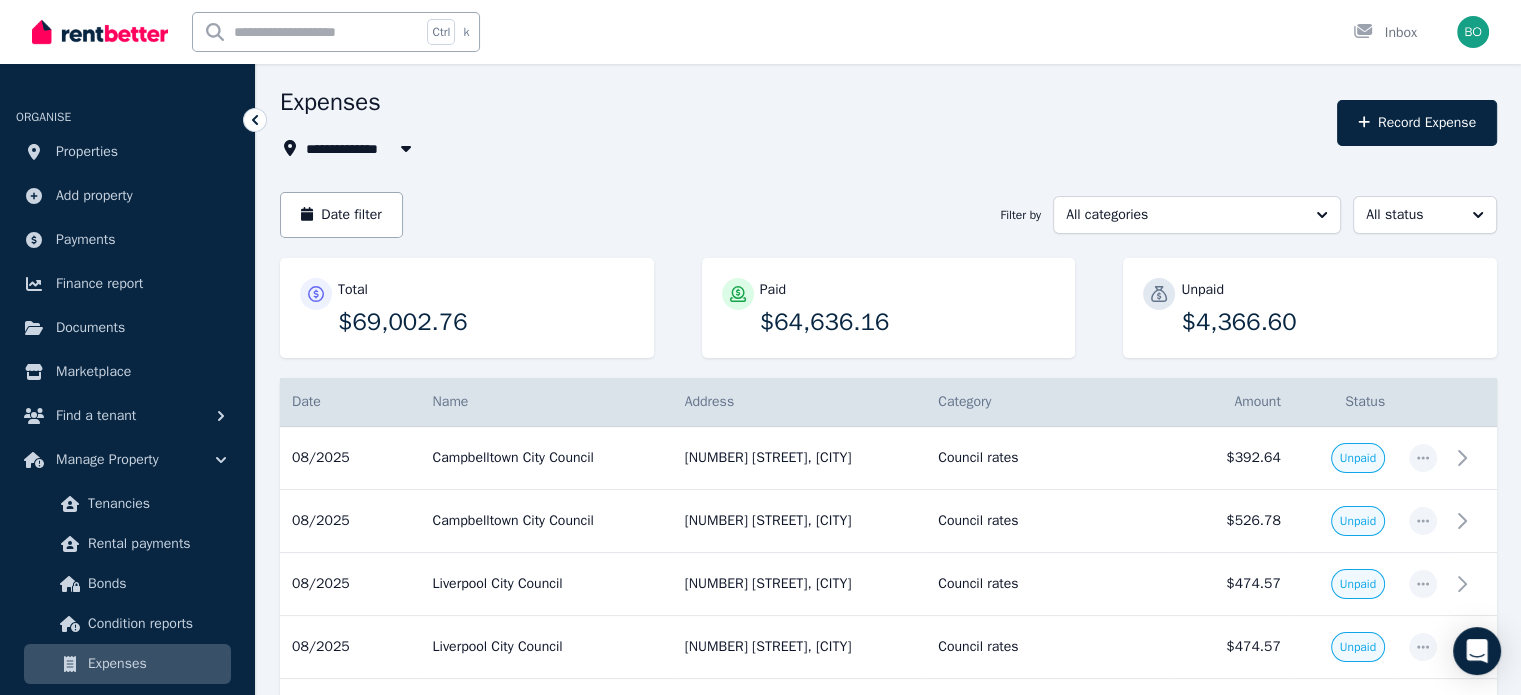 scroll, scrollTop: 300, scrollLeft: 0, axis: vertical 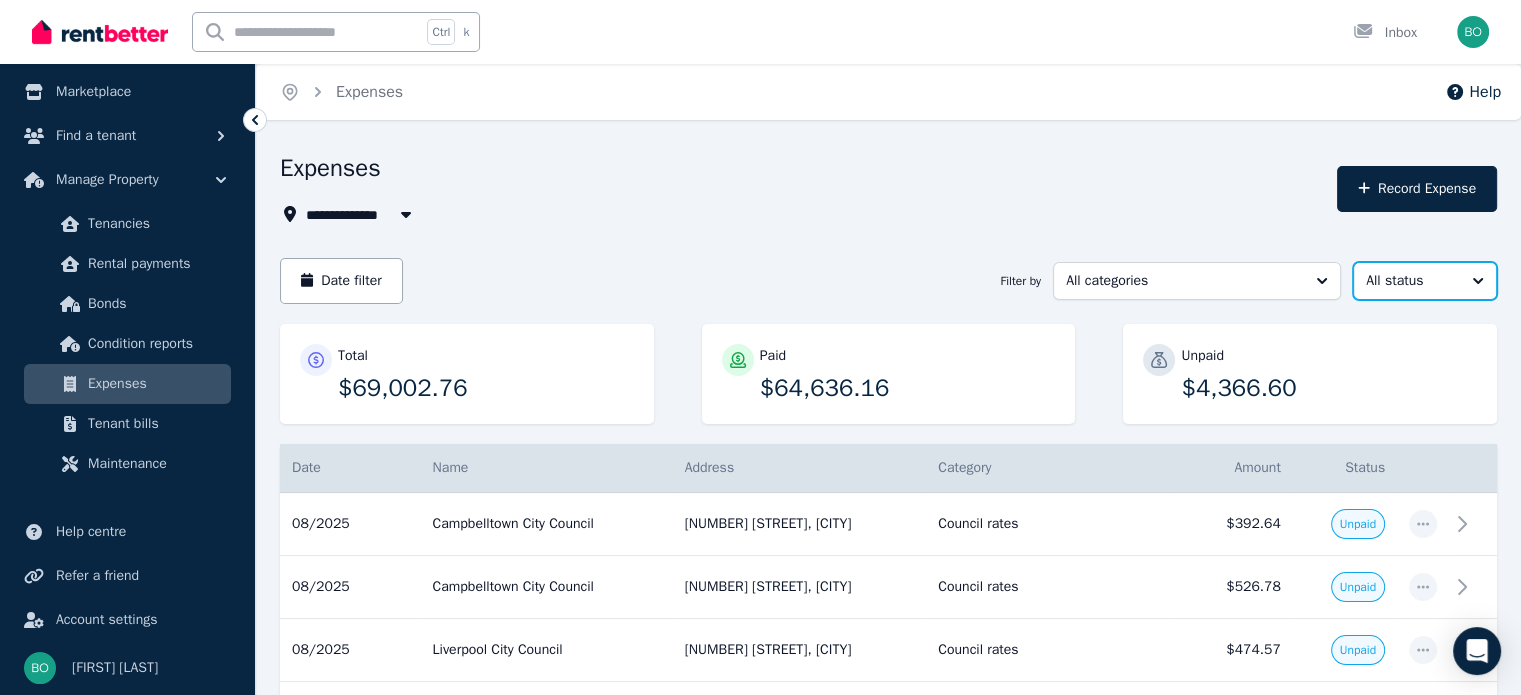 click on "All status" at bounding box center (1425, 281) 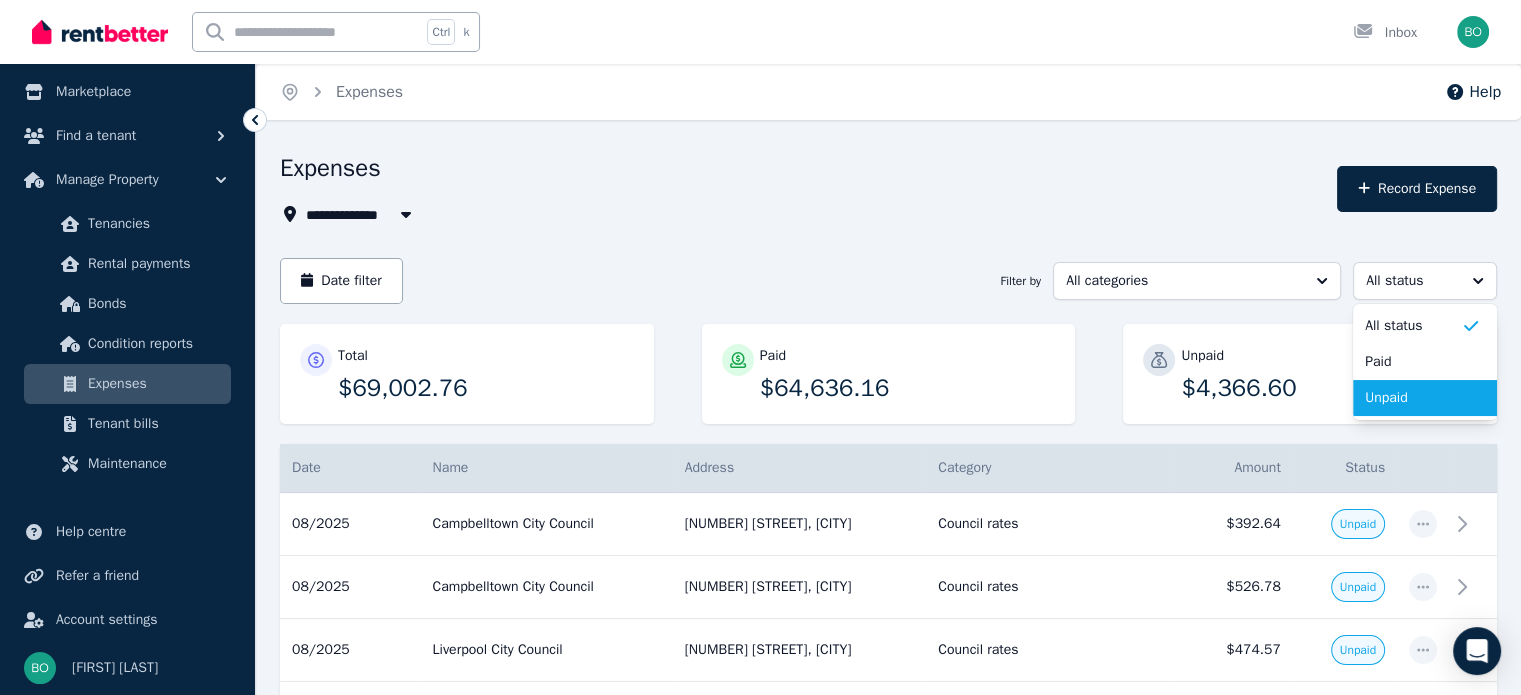 click on "Unpaid" at bounding box center (1413, 398) 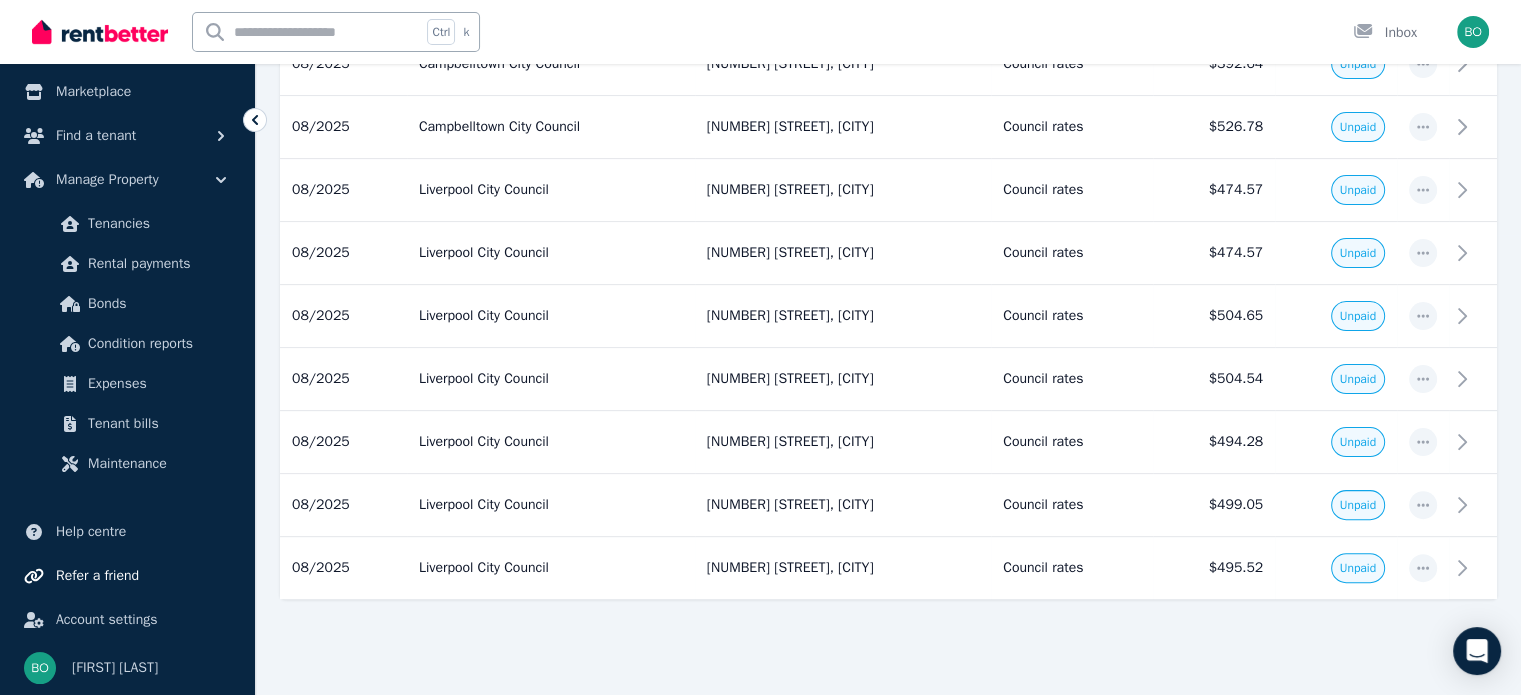 scroll, scrollTop: 466, scrollLeft: 0, axis: vertical 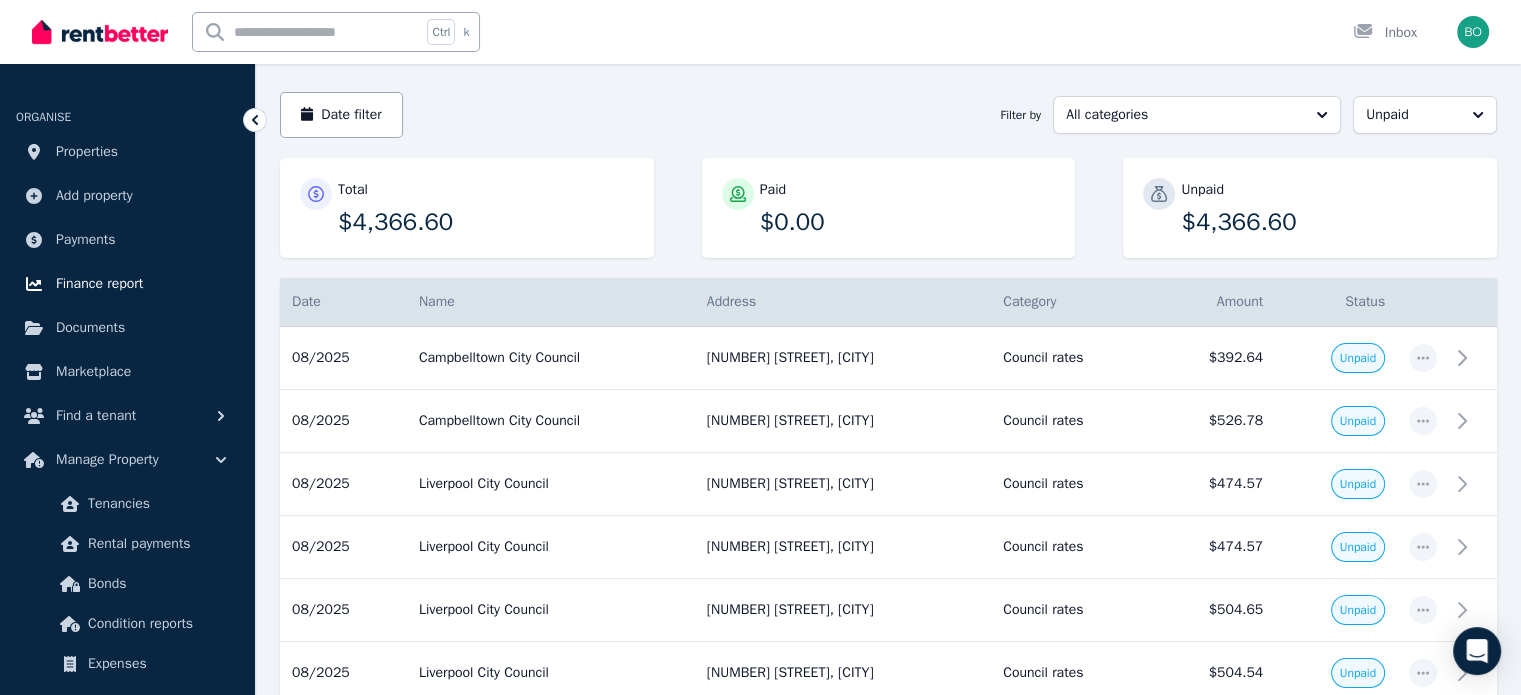 click on "Finance report" at bounding box center (99, 284) 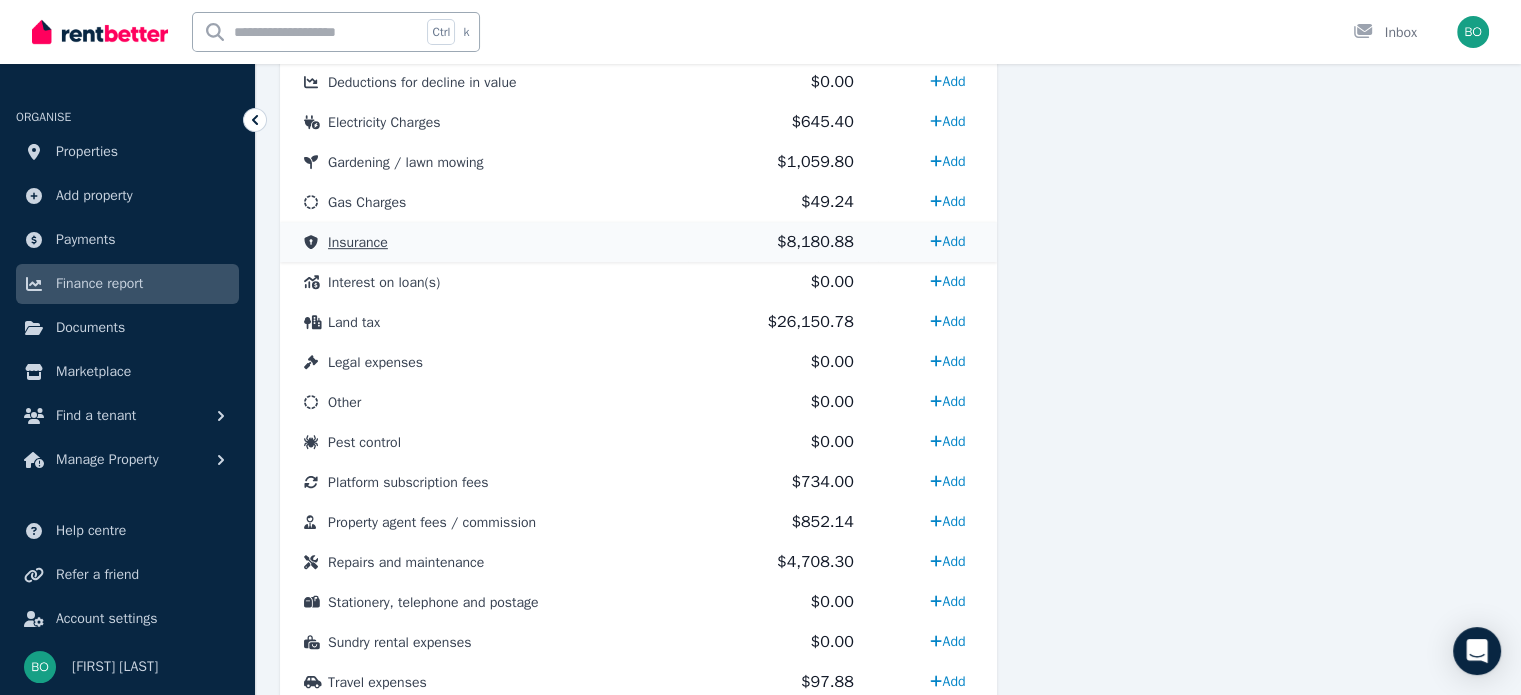 scroll, scrollTop: 1000, scrollLeft: 0, axis: vertical 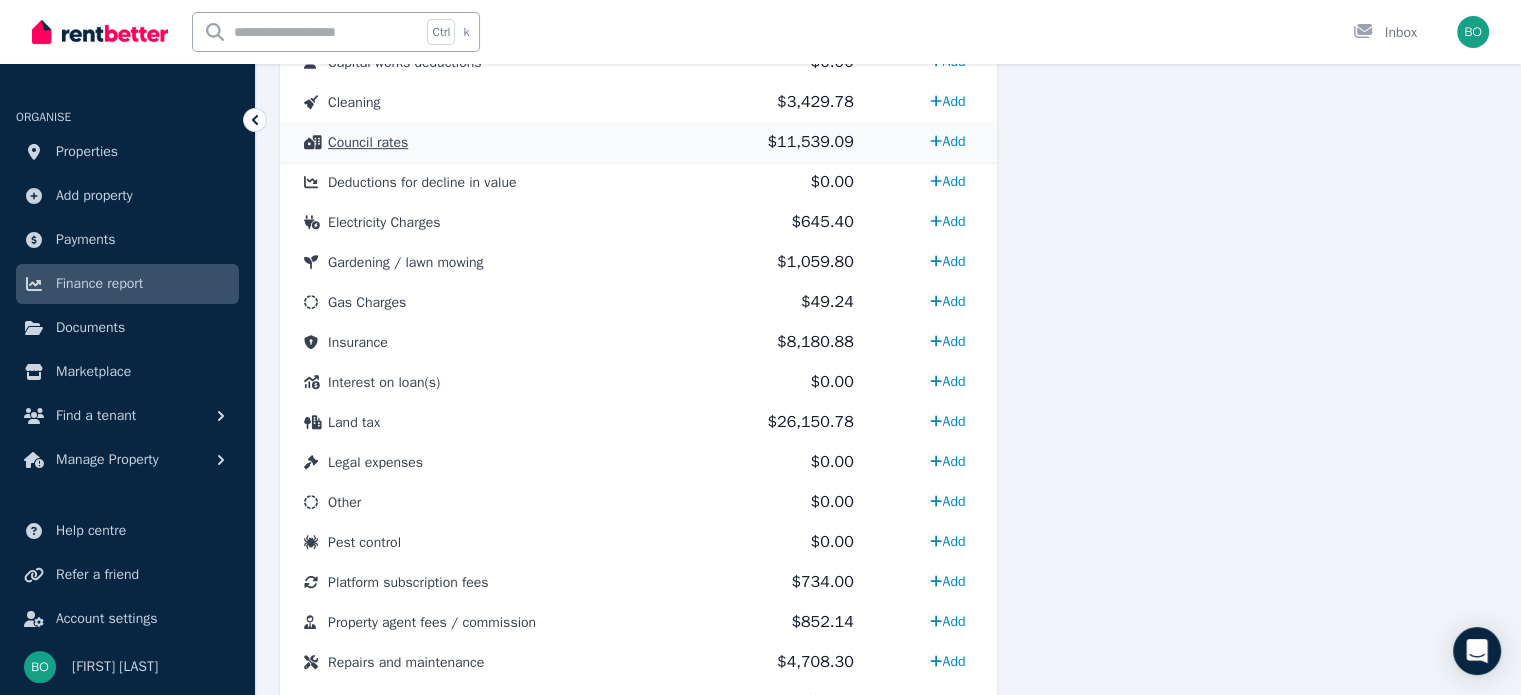 click on "Council rates" at bounding box center [368, 142] 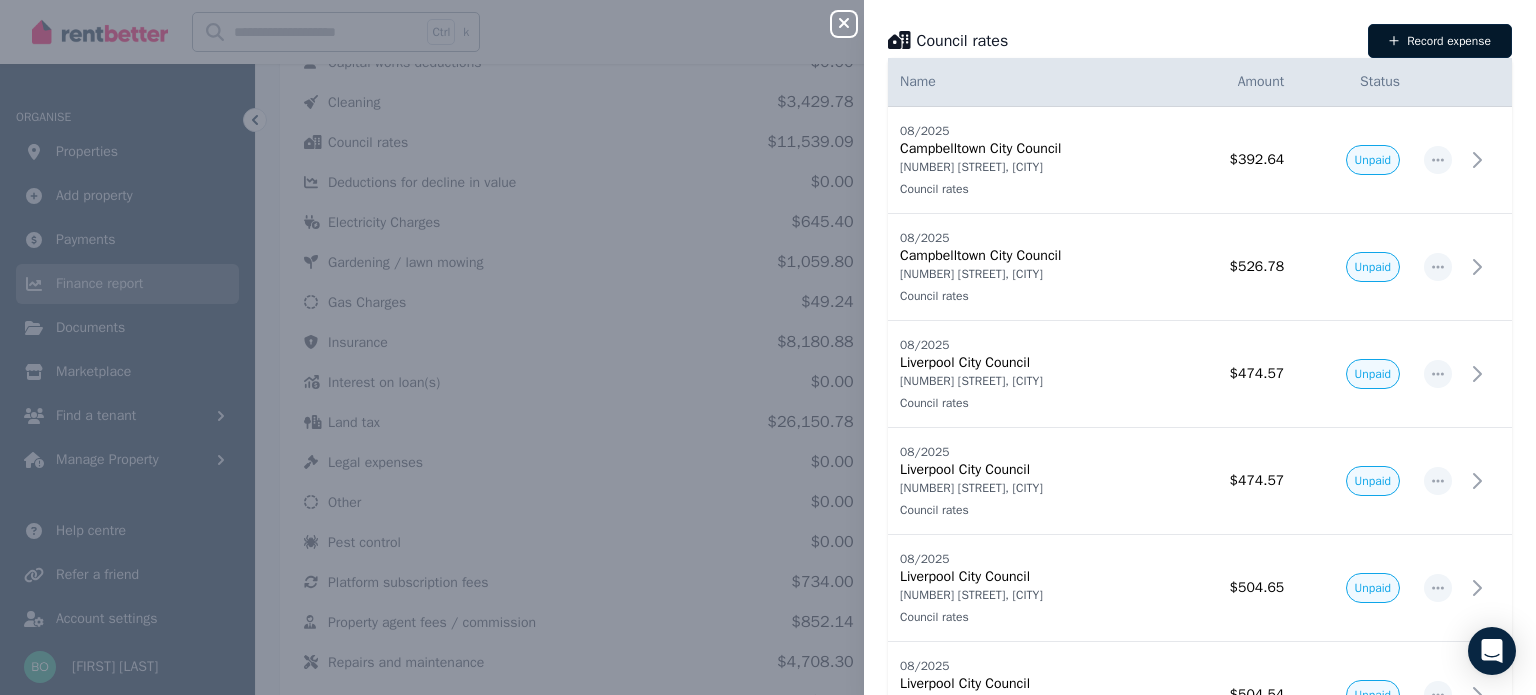 click on "Record expense" at bounding box center [1440, 41] 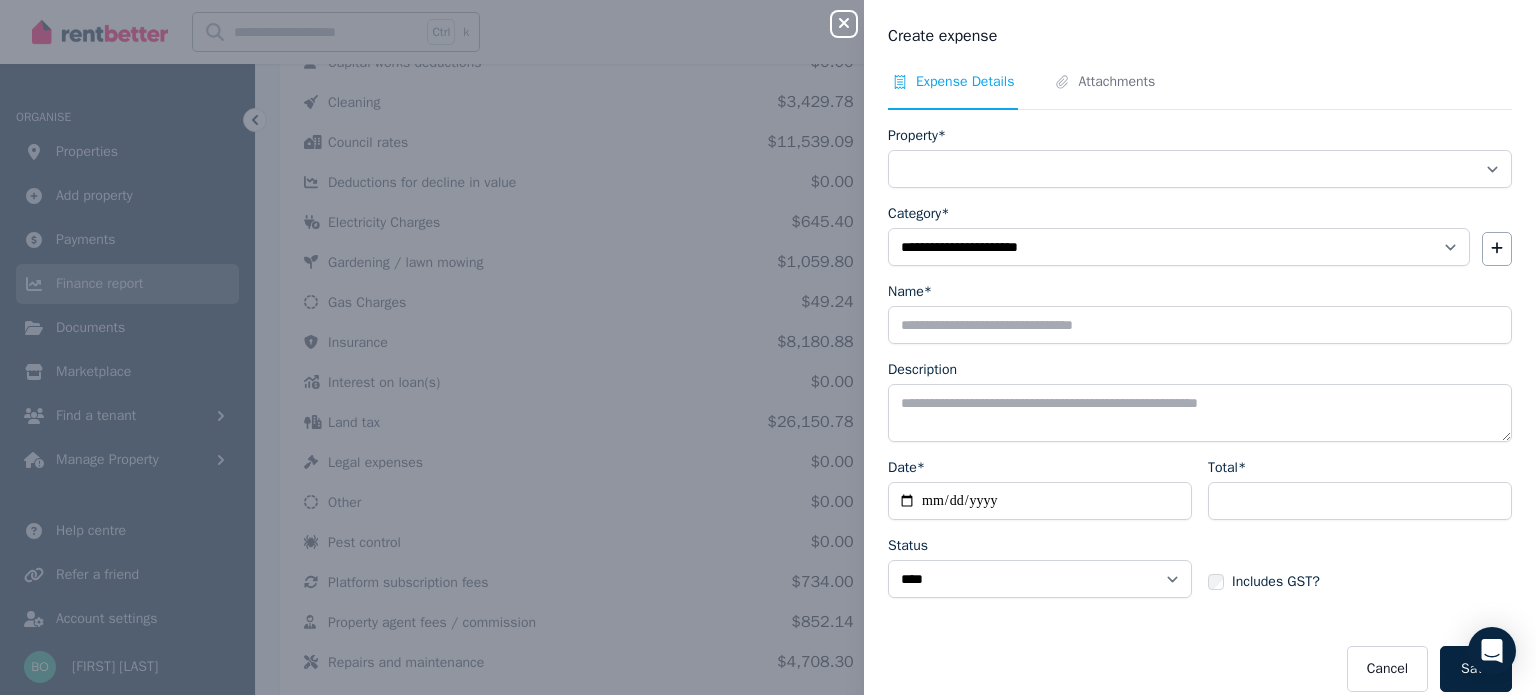 click 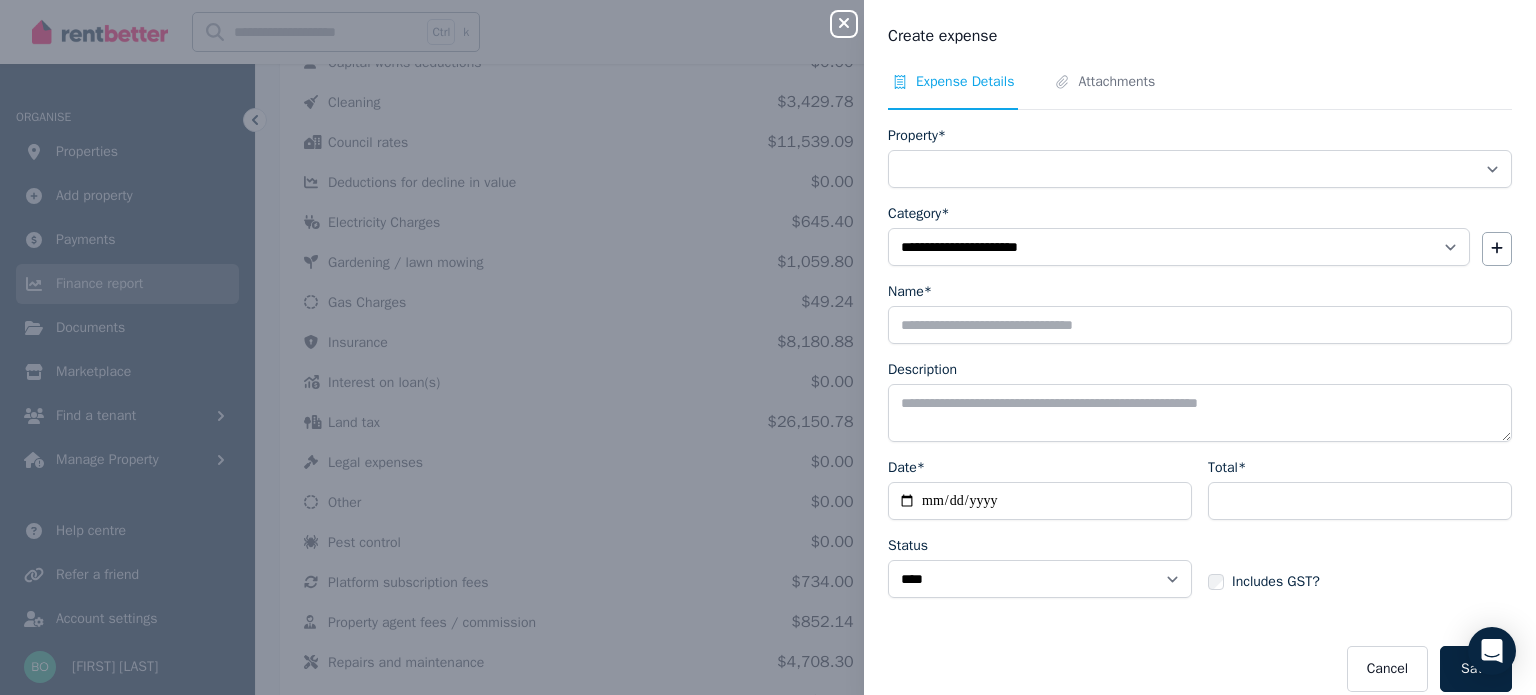select 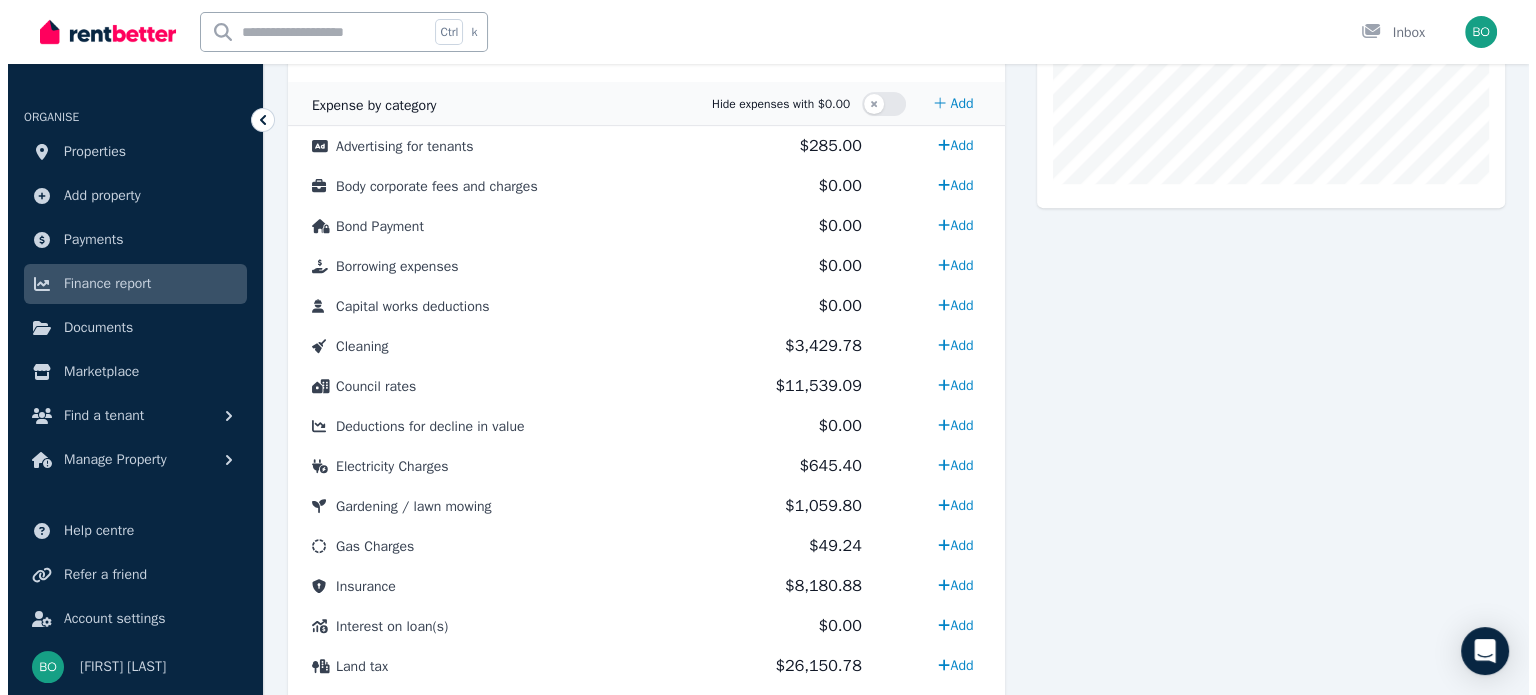 scroll, scrollTop: 700, scrollLeft: 0, axis: vertical 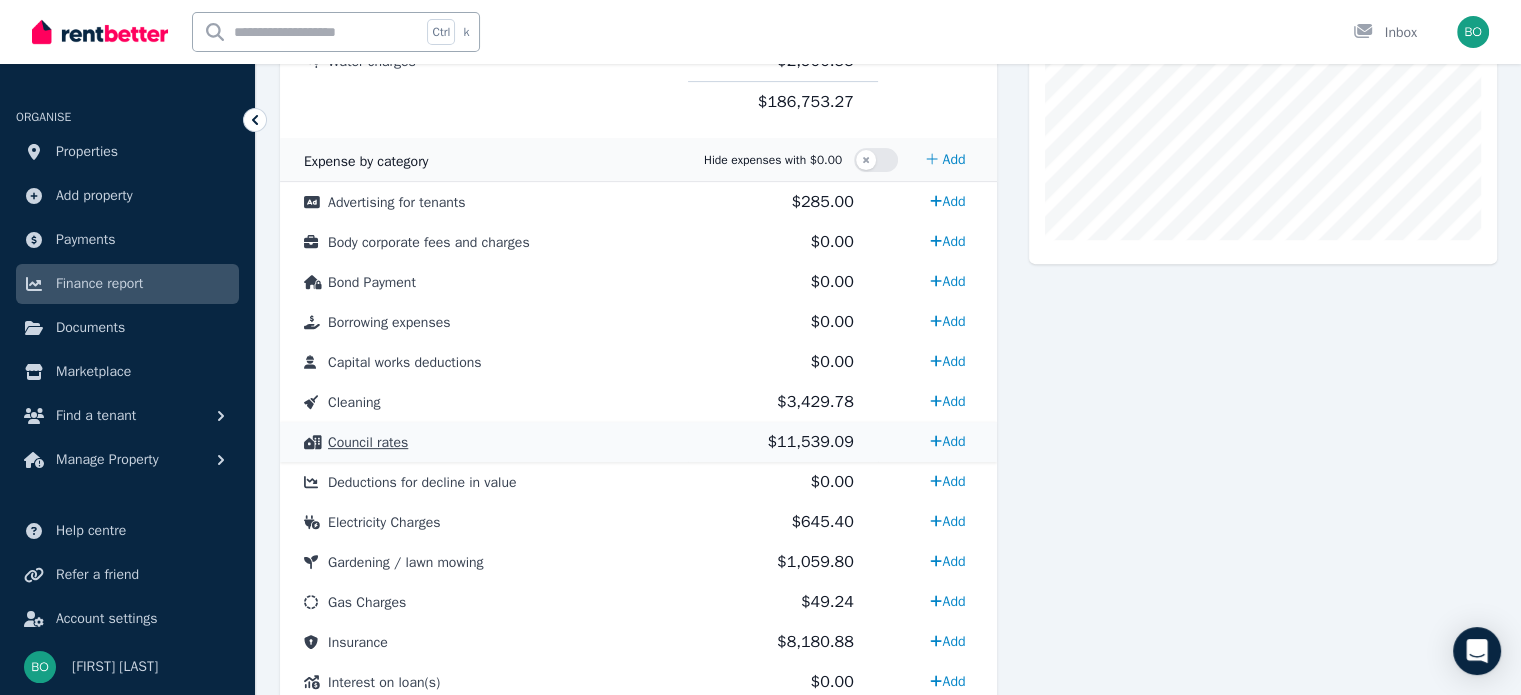 click on "Council rates" at bounding box center [368, 442] 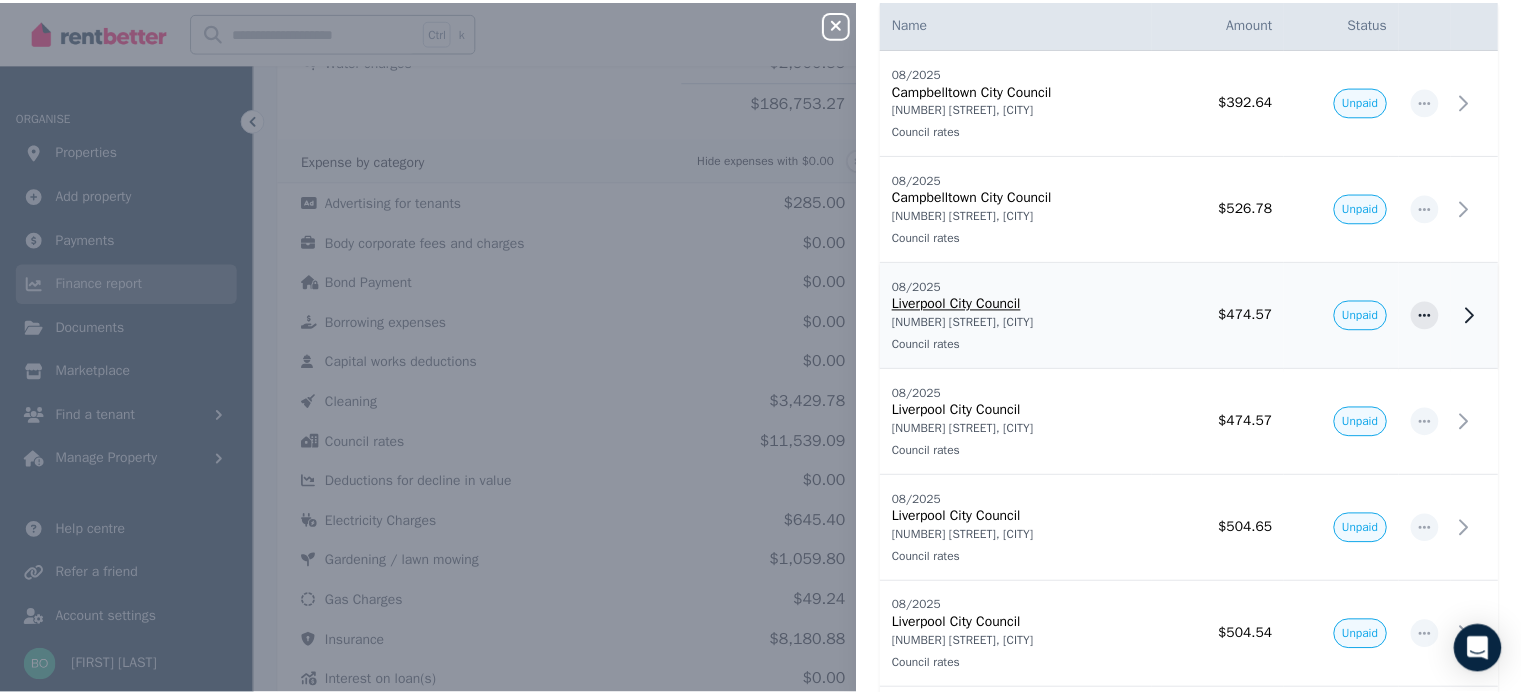 scroll, scrollTop: 0, scrollLeft: 0, axis: both 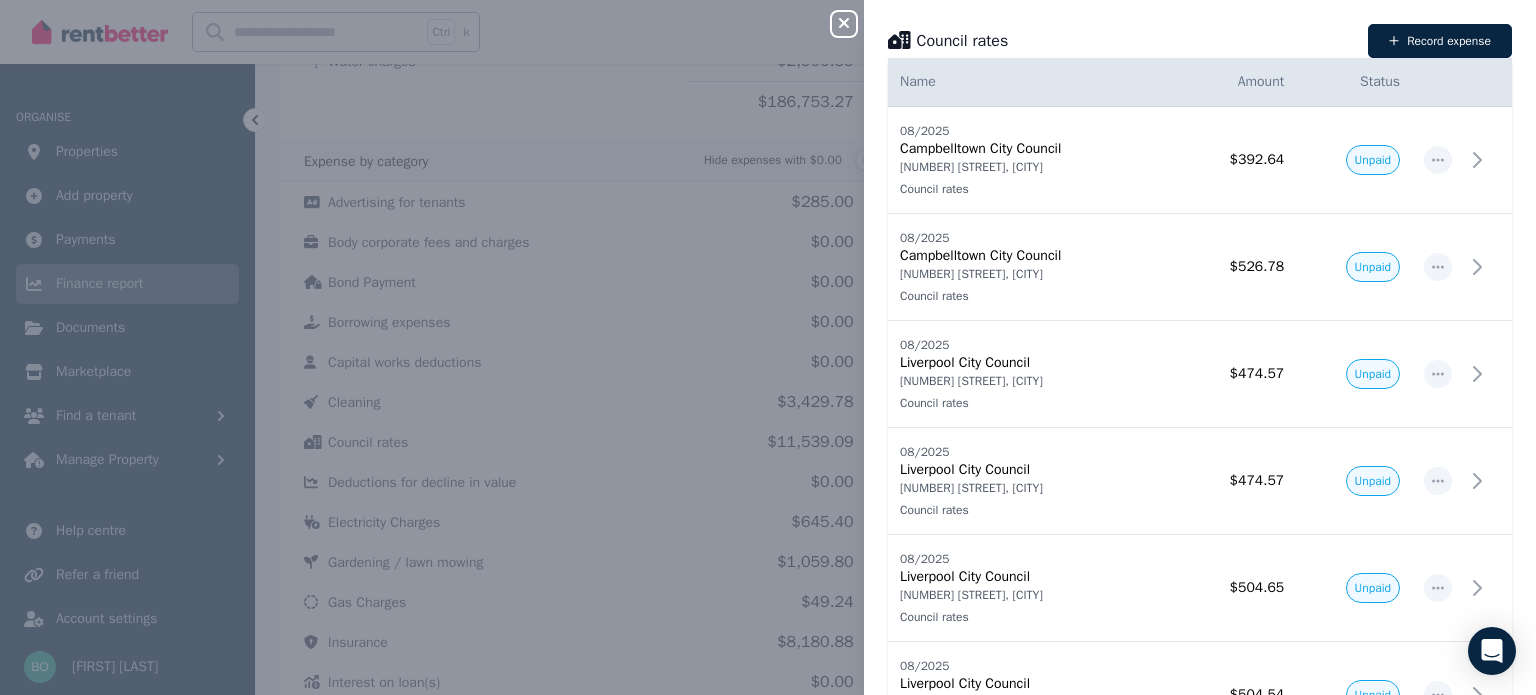 click 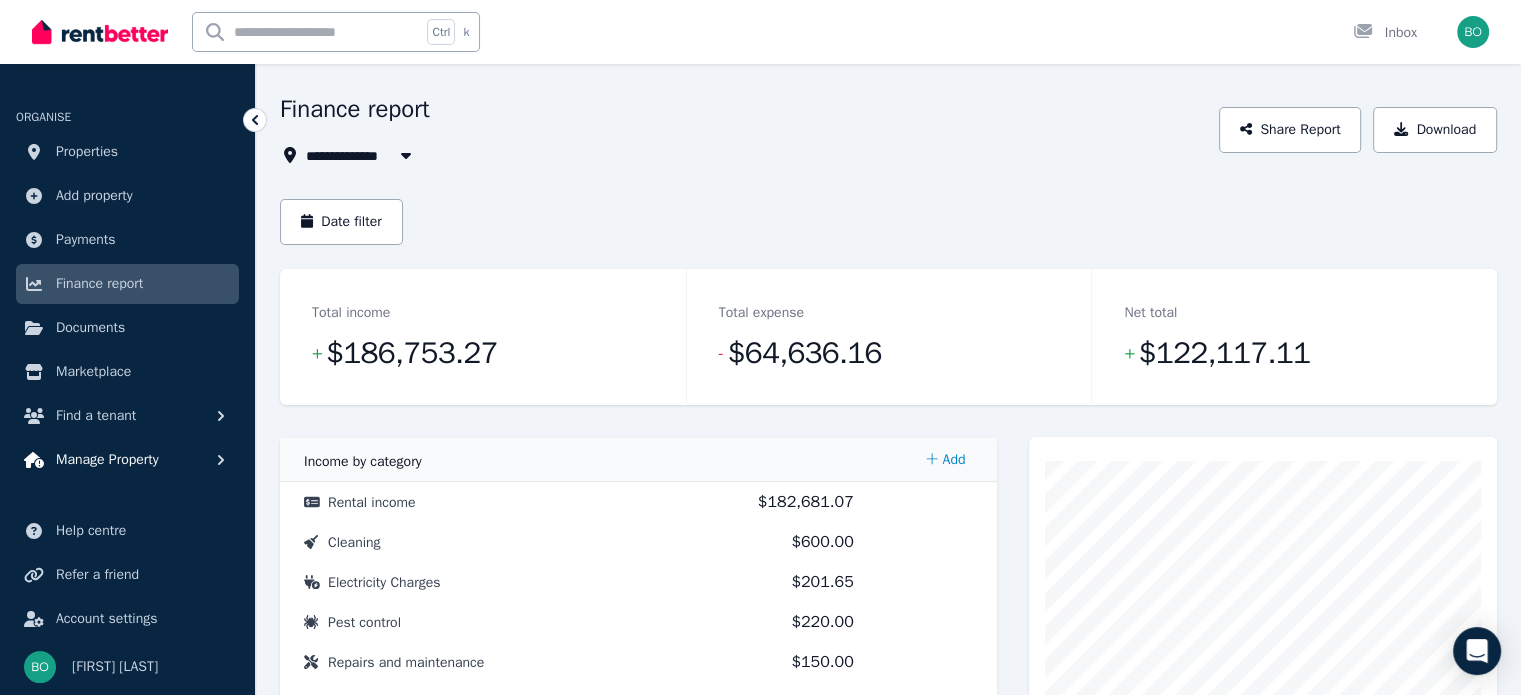 scroll, scrollTop: 0, scrollLeft: 0, axis: both 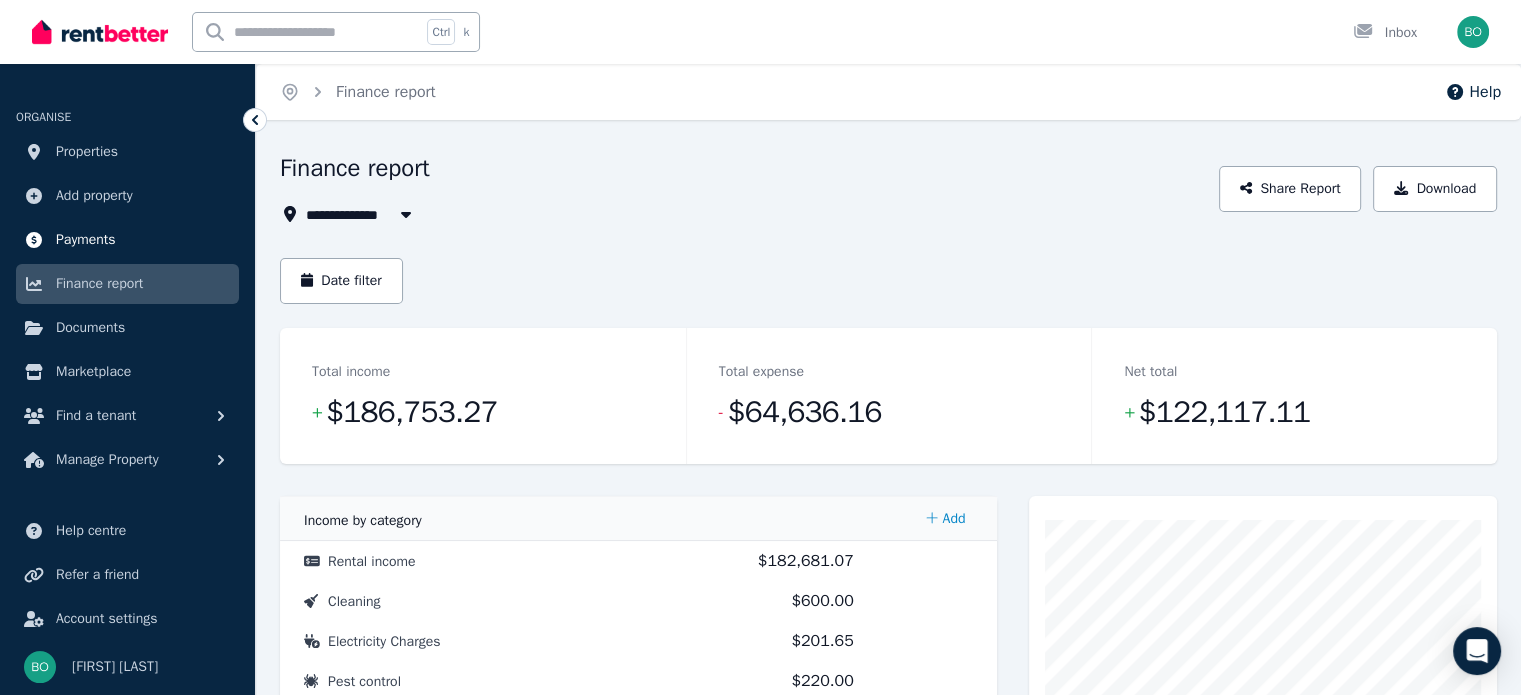 click on "Payments" at bounding box center (86, 240) 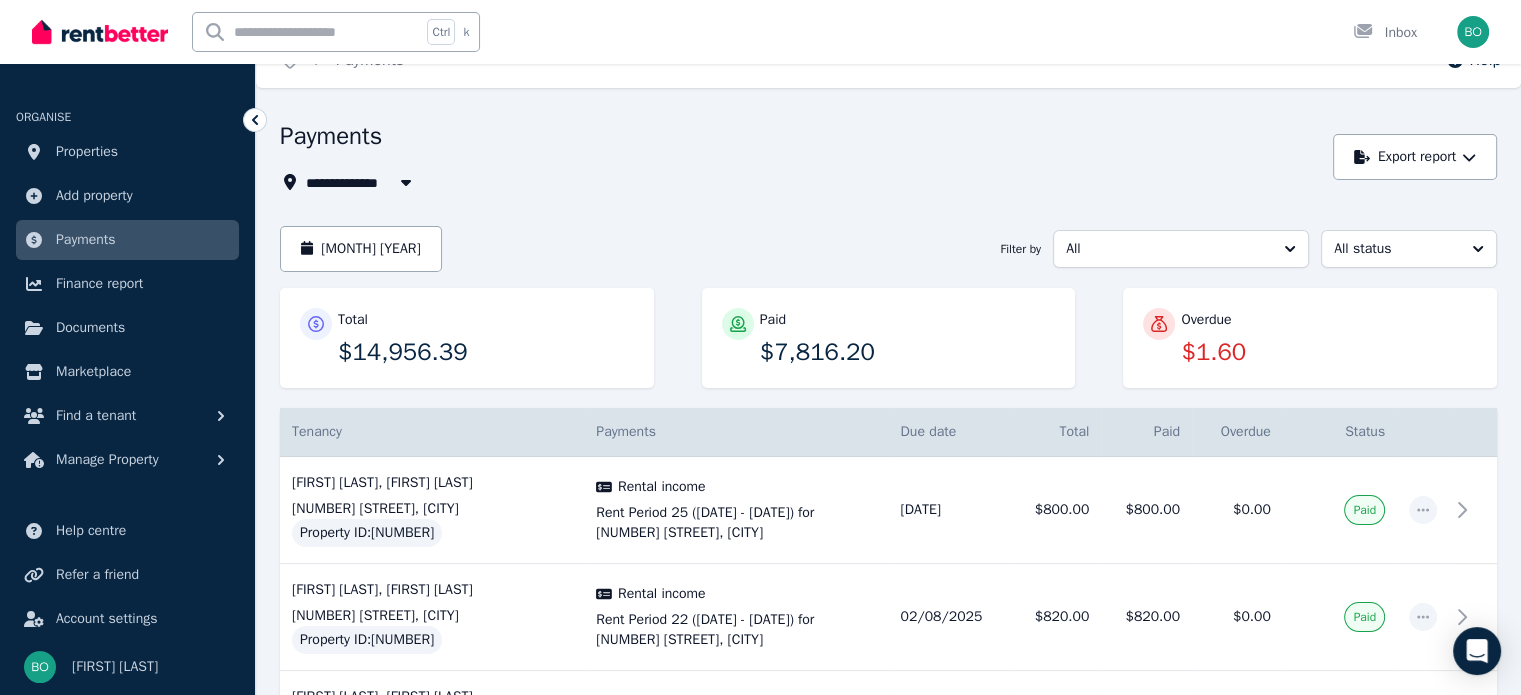 scroll, scrollTop: 0, scrollLeft: 0, axis: both 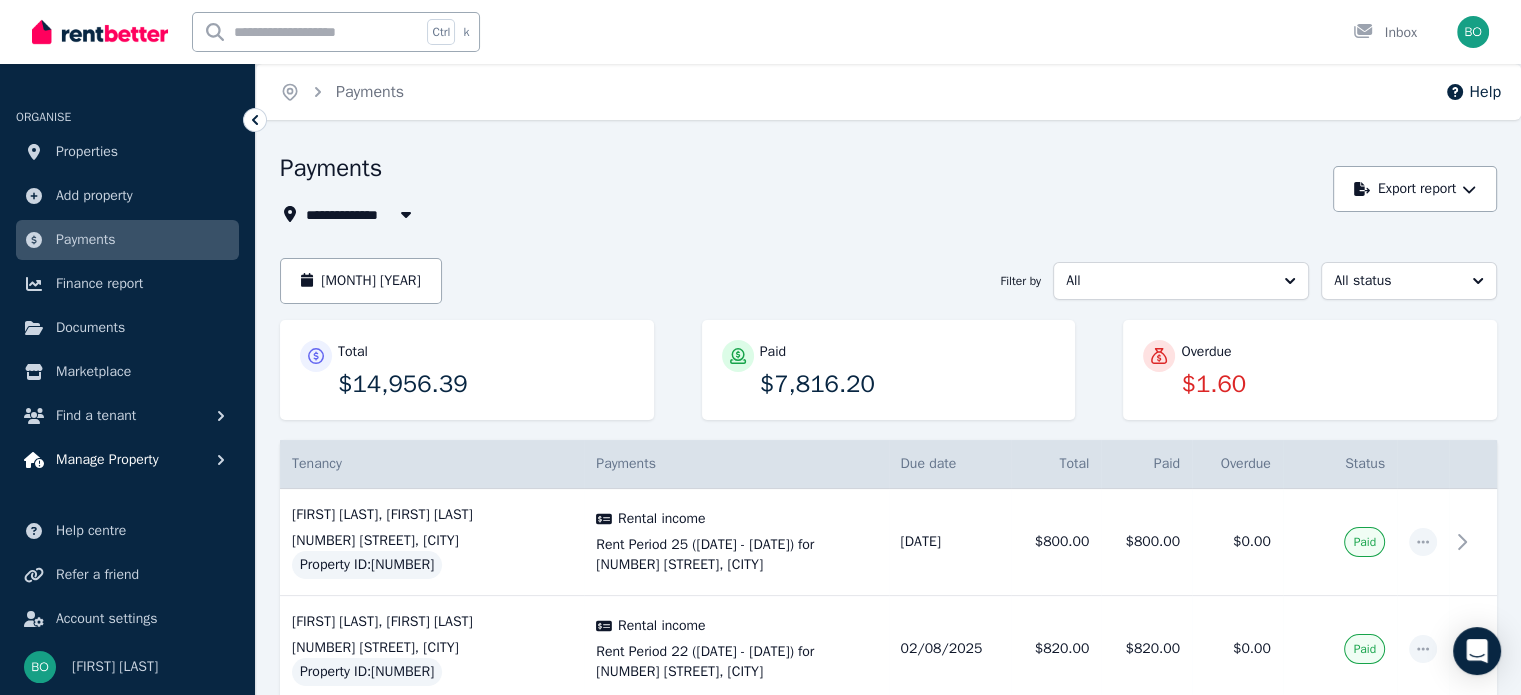 click on "Manage Property" at bounding box center (107, 460) 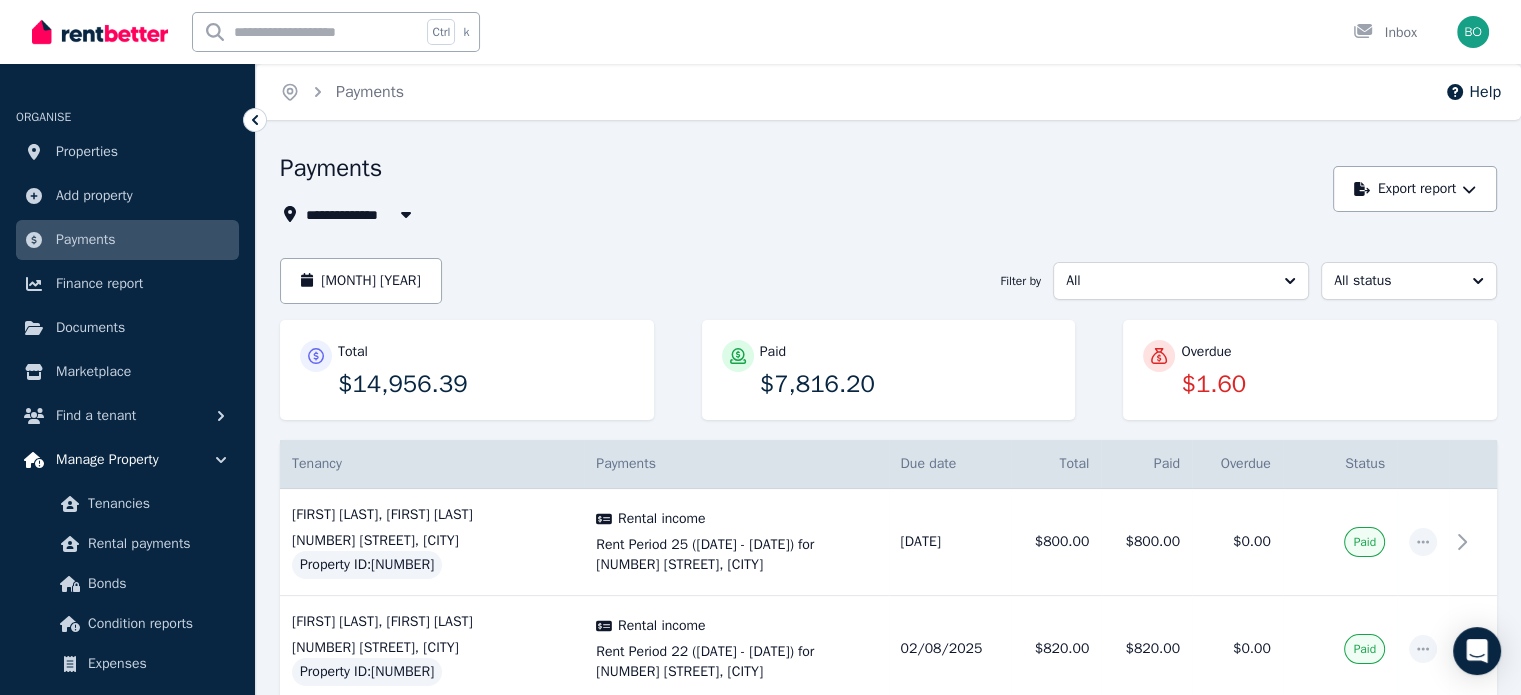 scroll, scrollTop: 100, scrollLeft: 0, axis: vertical 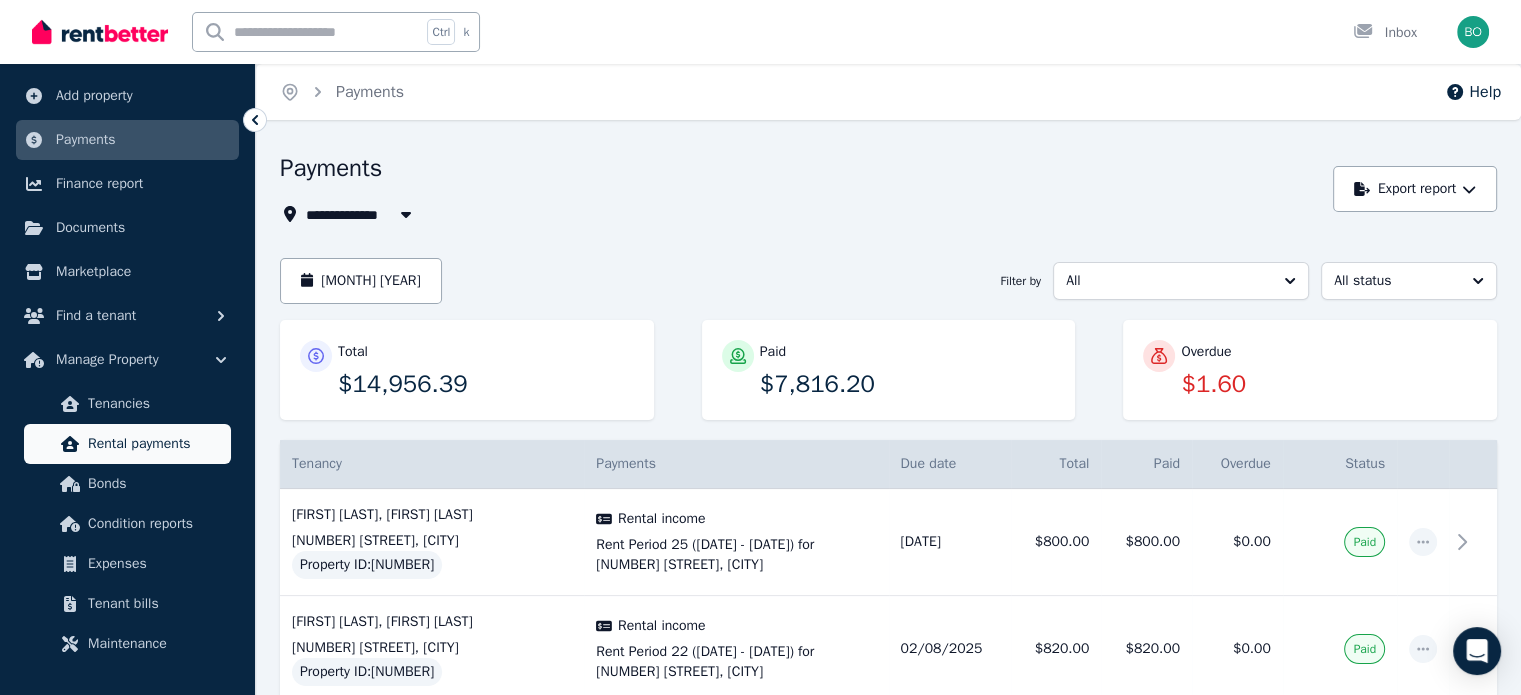 click on "Rental payments" at bounding box center (155, 444) 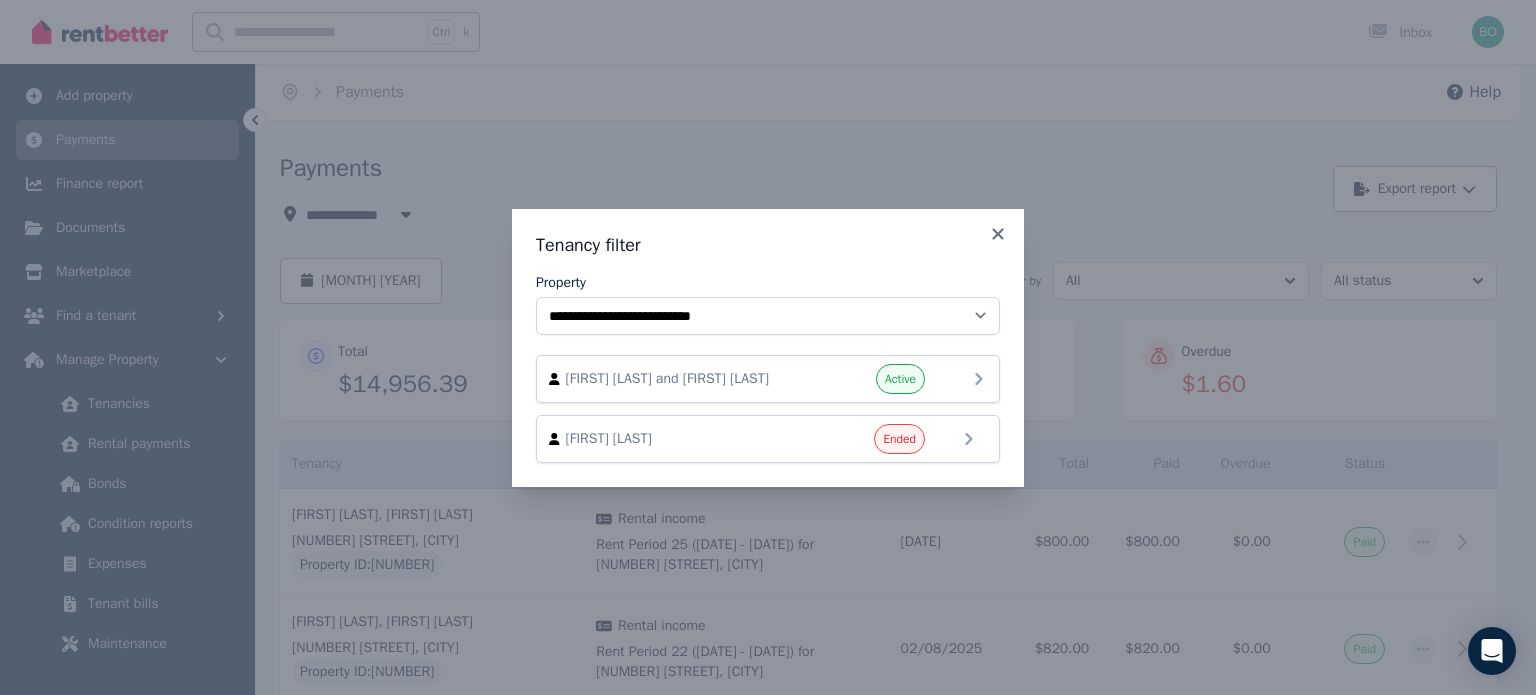 click 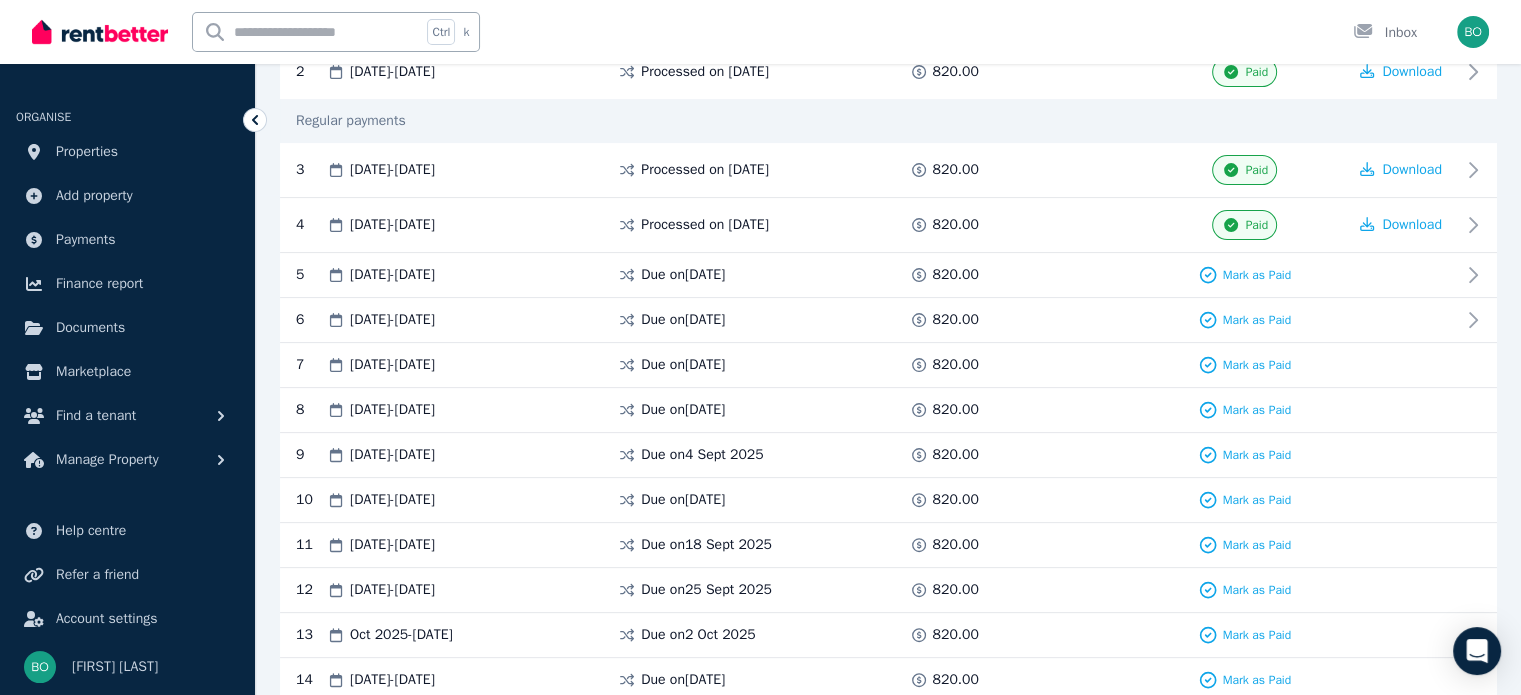 scroll, scrollTop: 400, scrollLeft: 0, axis: vertical 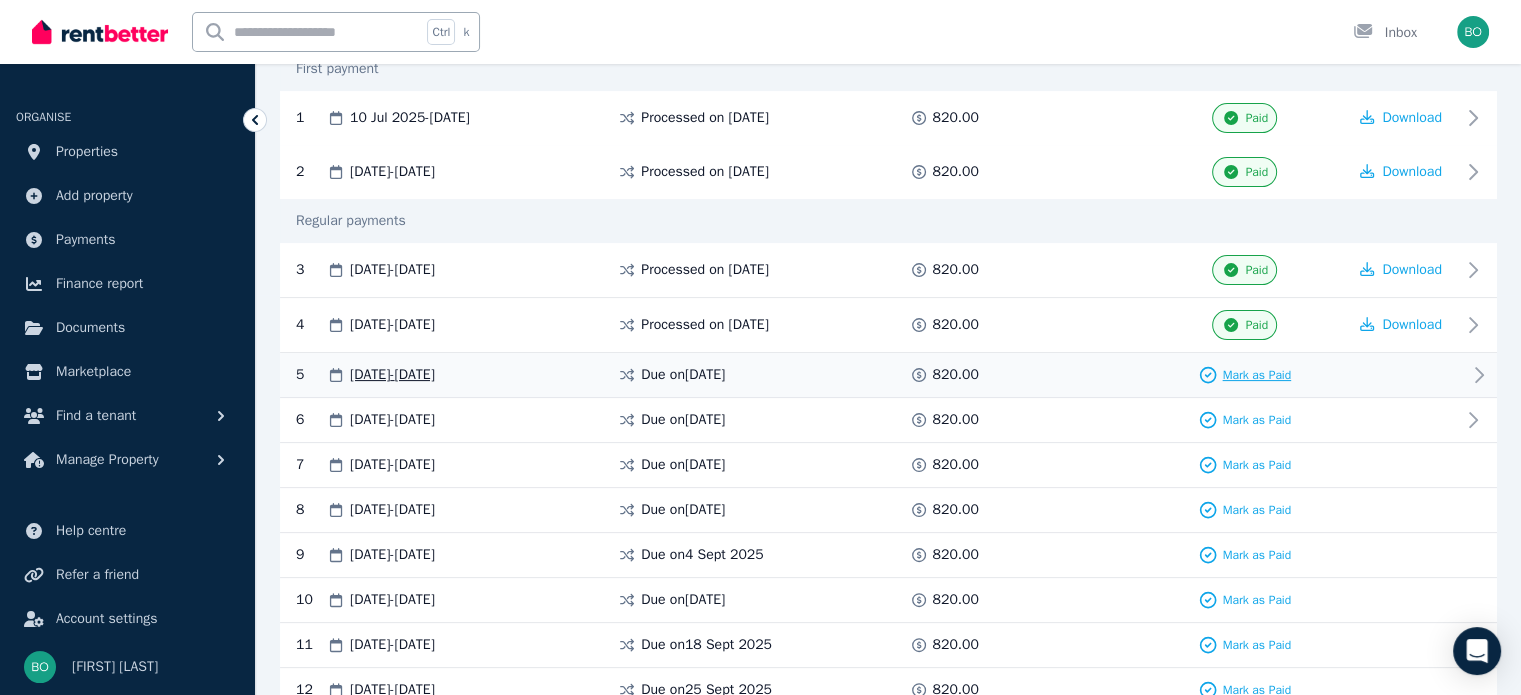 click on "Mark as Paid" at bounding box center [1256, 375] 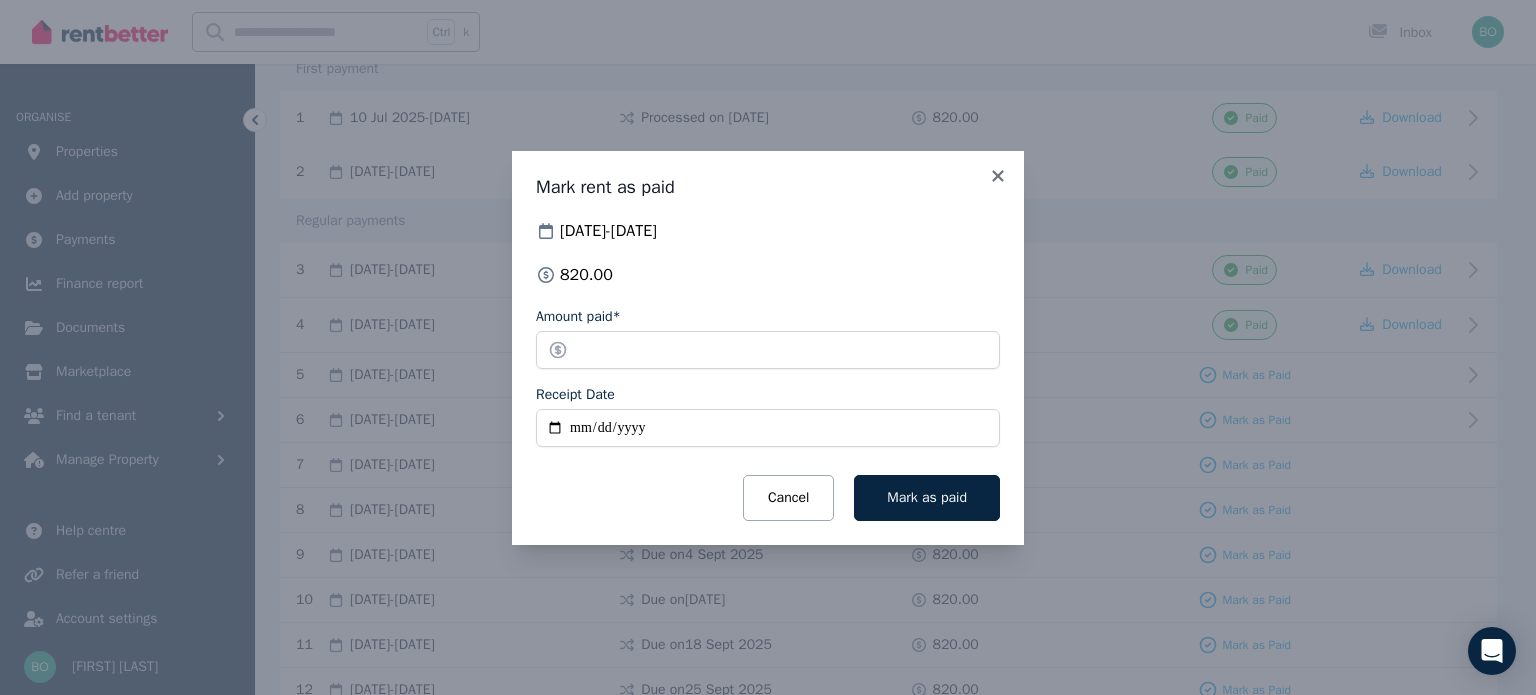 click on "Receipt Date" at bounding box center [768, 428] 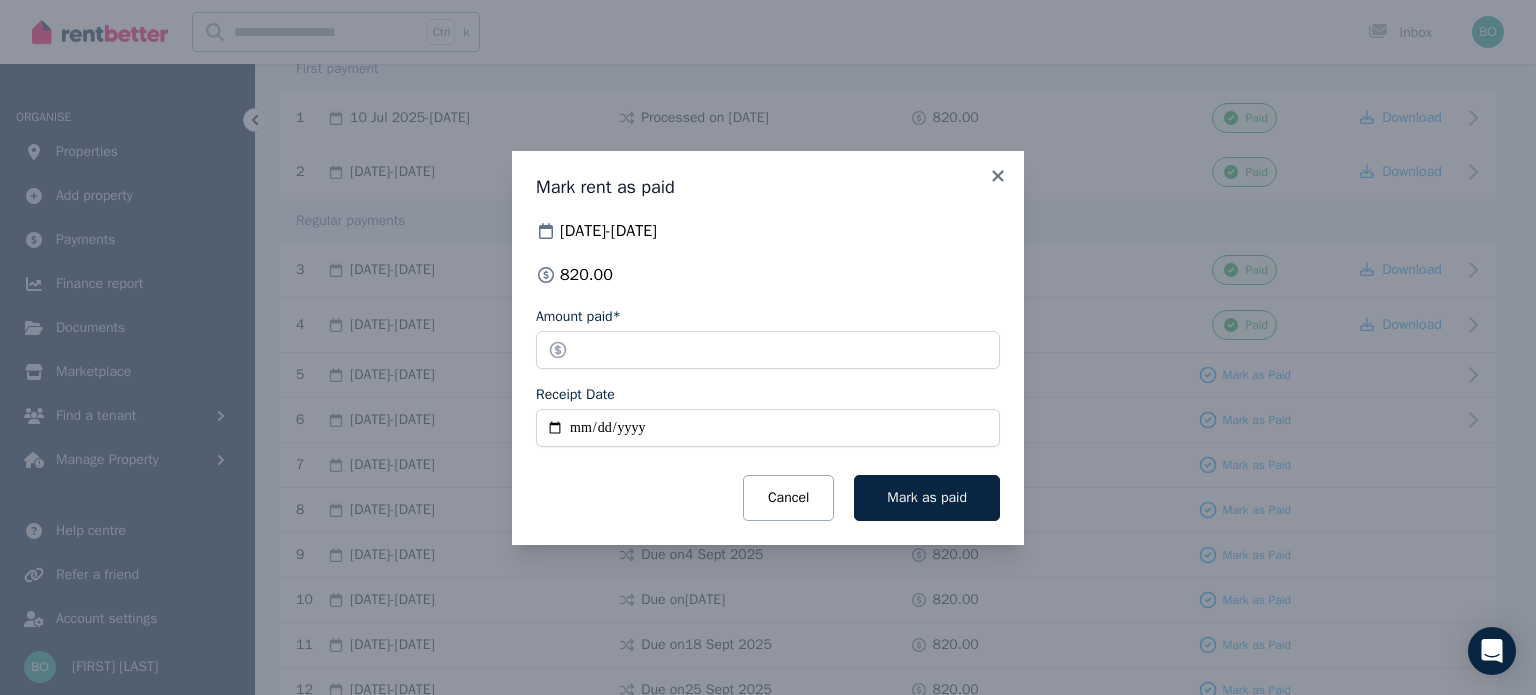 type on "**********" 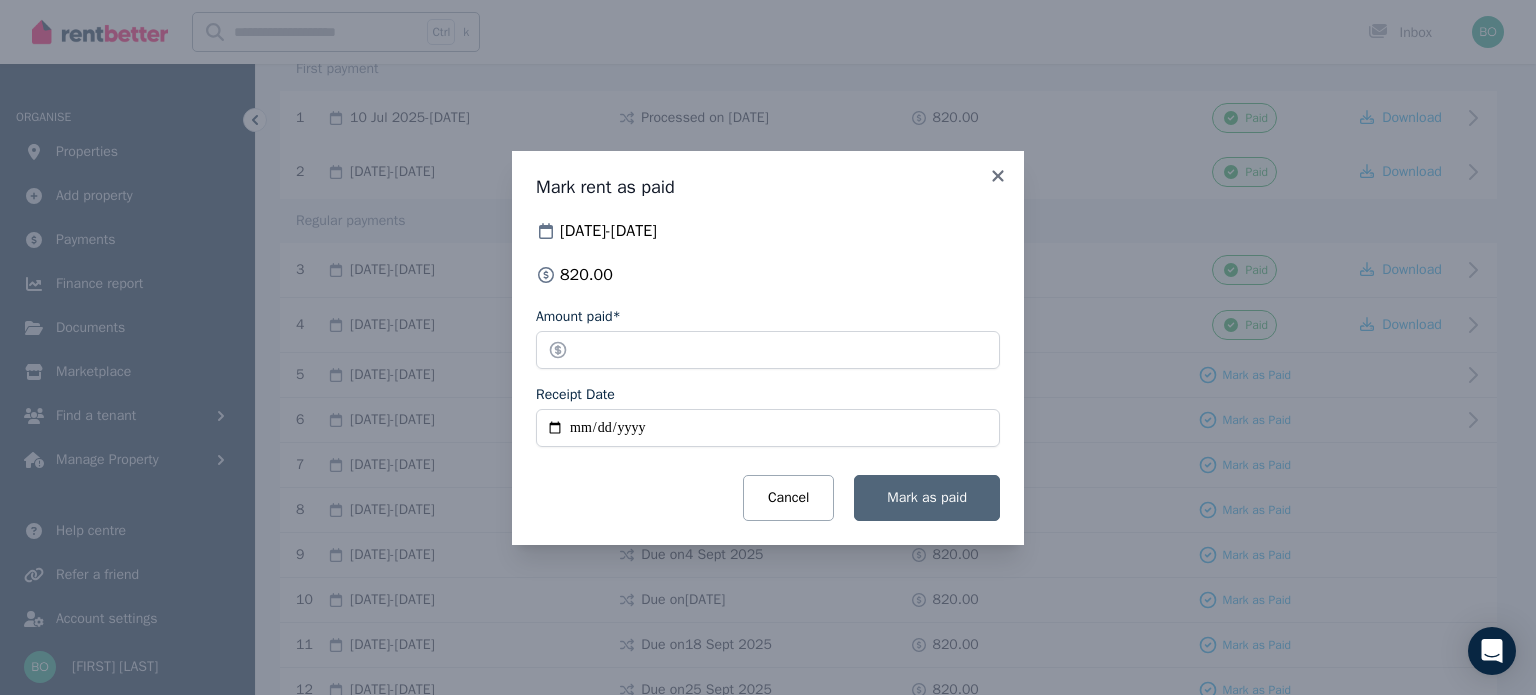 click on "Mark as paid" at bounding box center [927, 497] 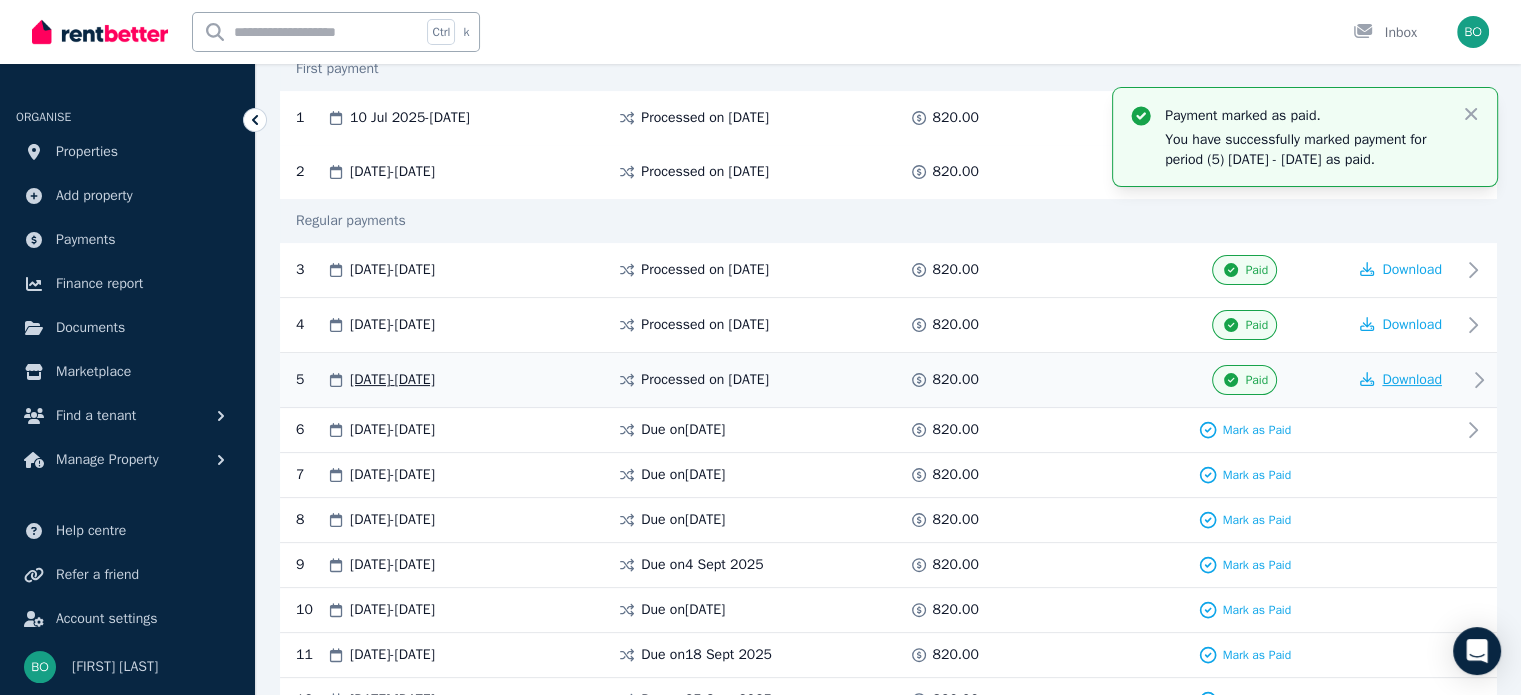 click on "Download" at bounding box center (1412, 379) 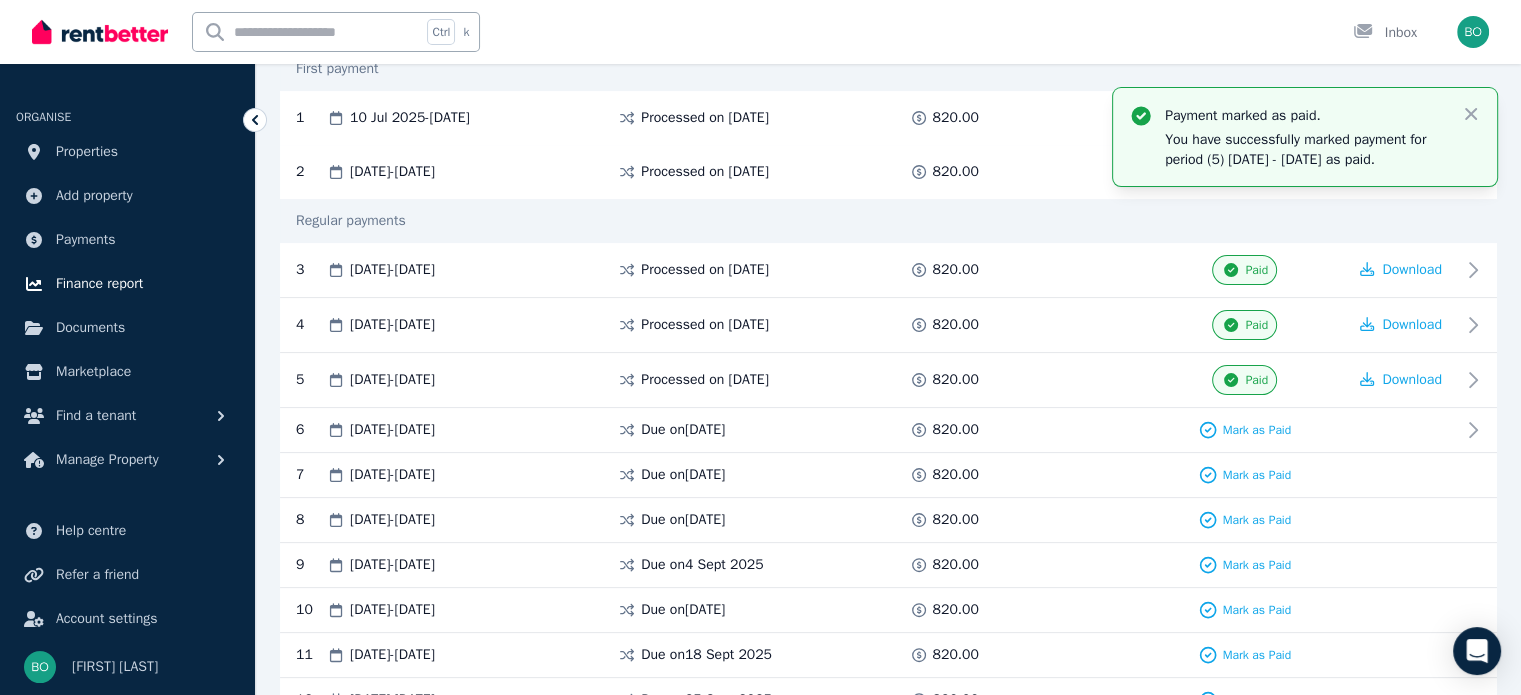 click on "Finance report" at bounding box center (99, 284) 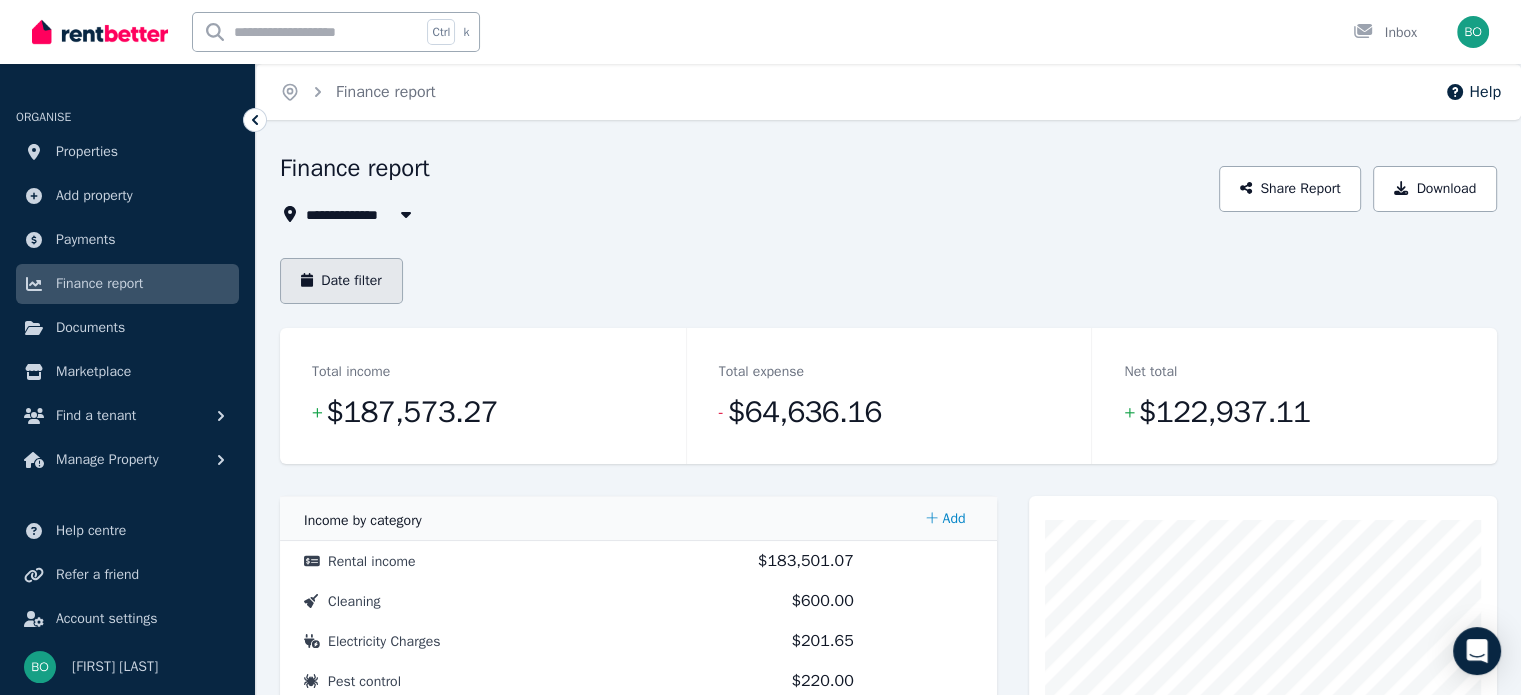 click on "Date filter" at bounding box center (341, 281) 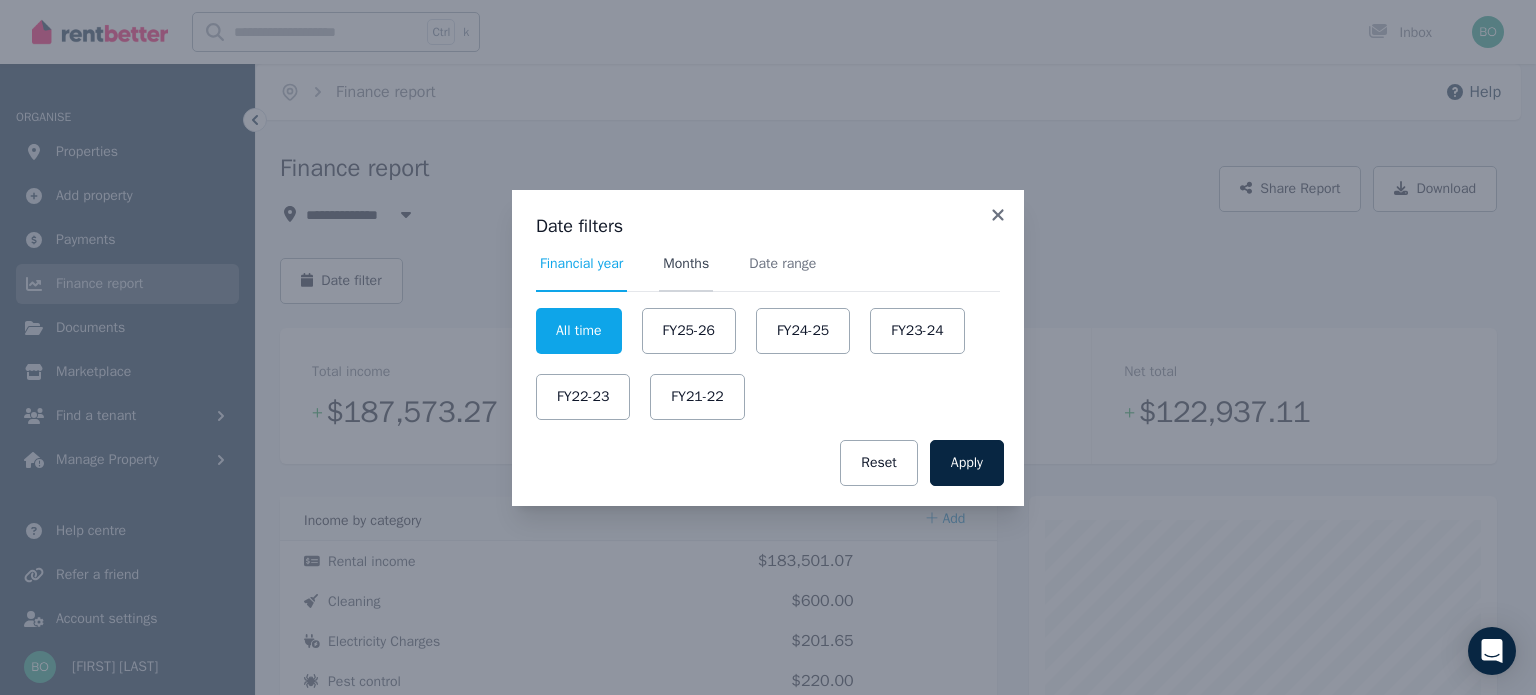 click on "Months" at bounding box center (686, 264) 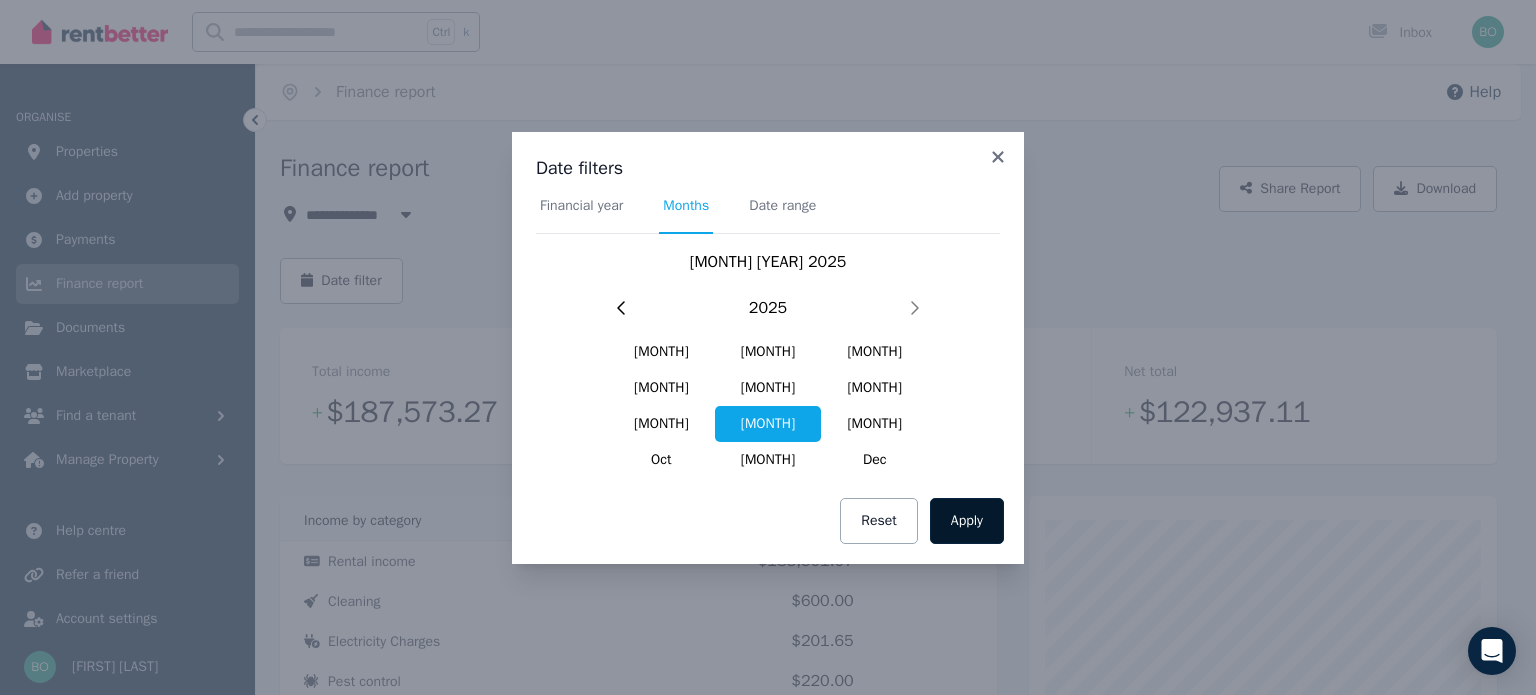 click on "Apply" at bounding box center (967, 521) 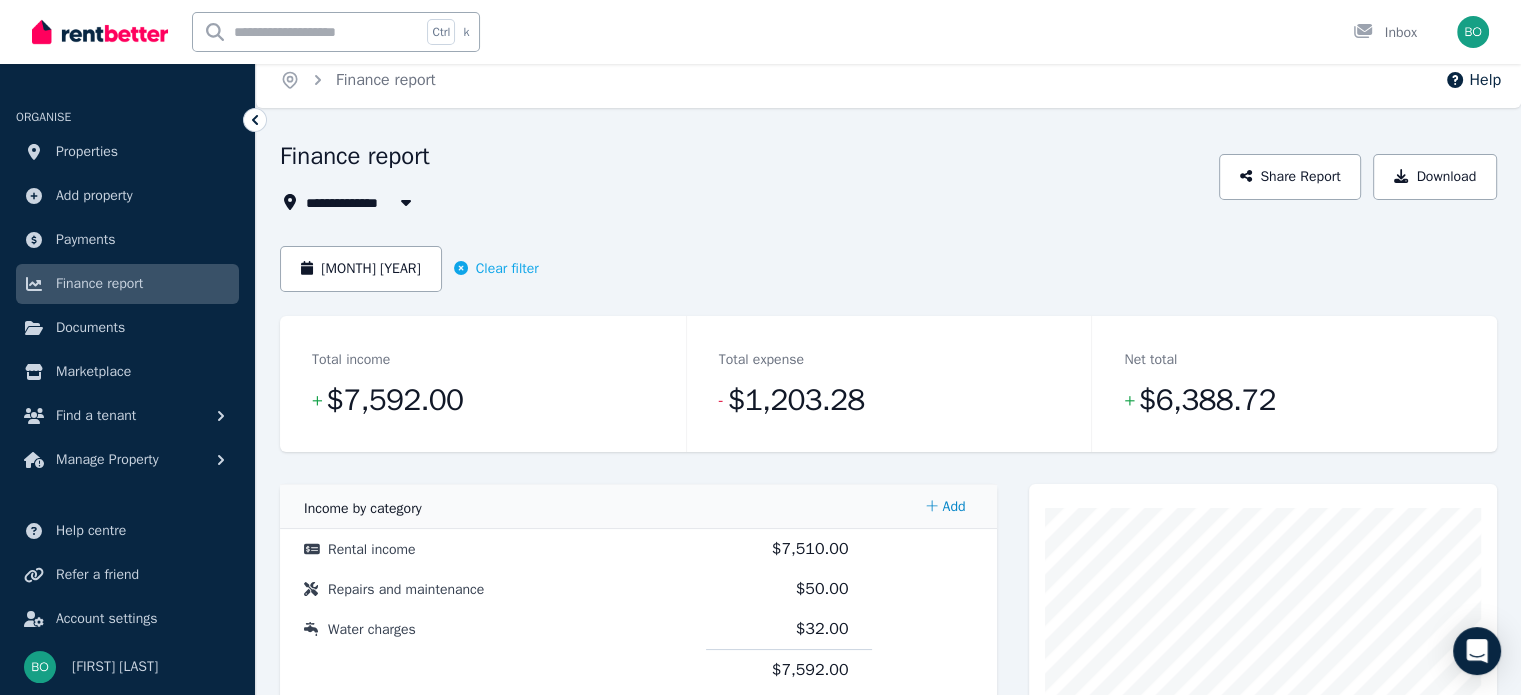 scroll, scrollTop: 0, scrollLeft: 0, axis: both 